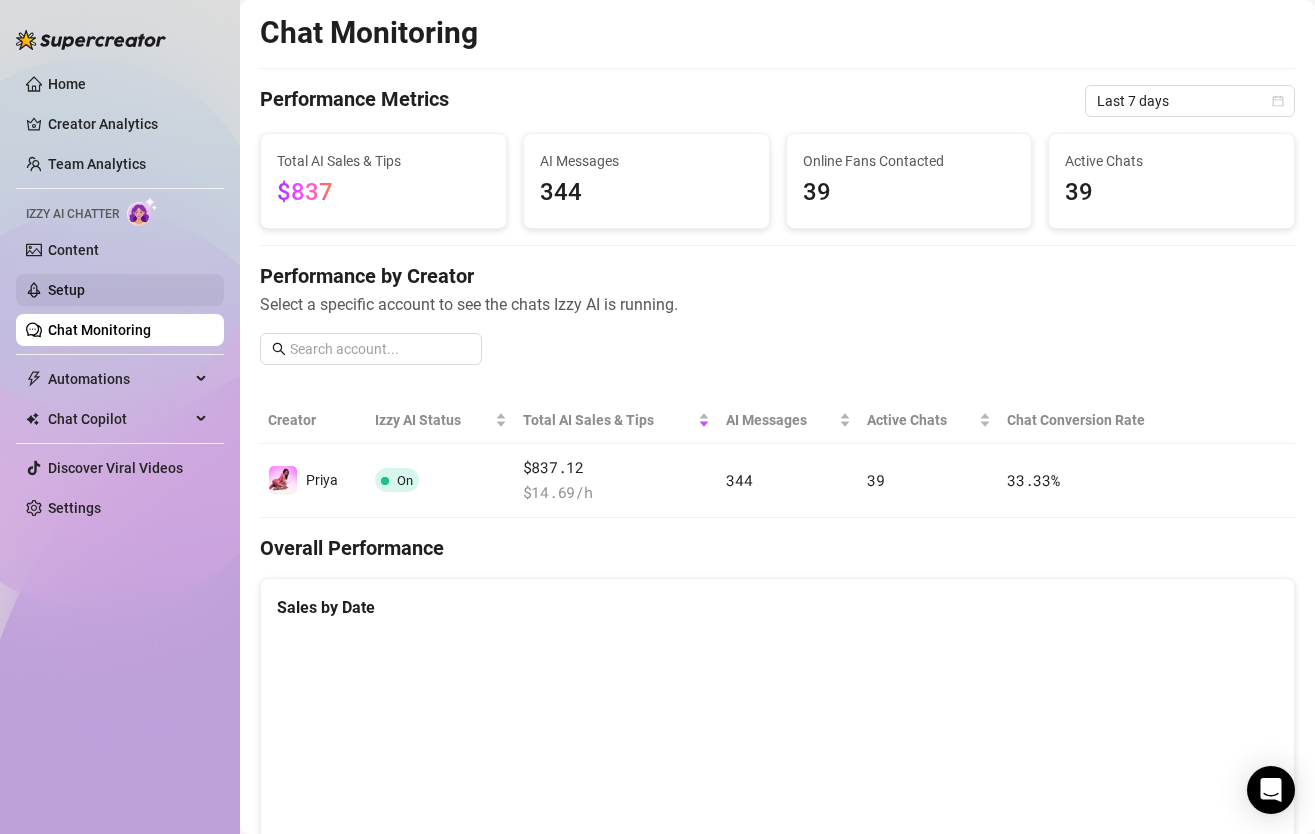 scroll, scrollTop: 0, scrollLeft: 0, axis: both 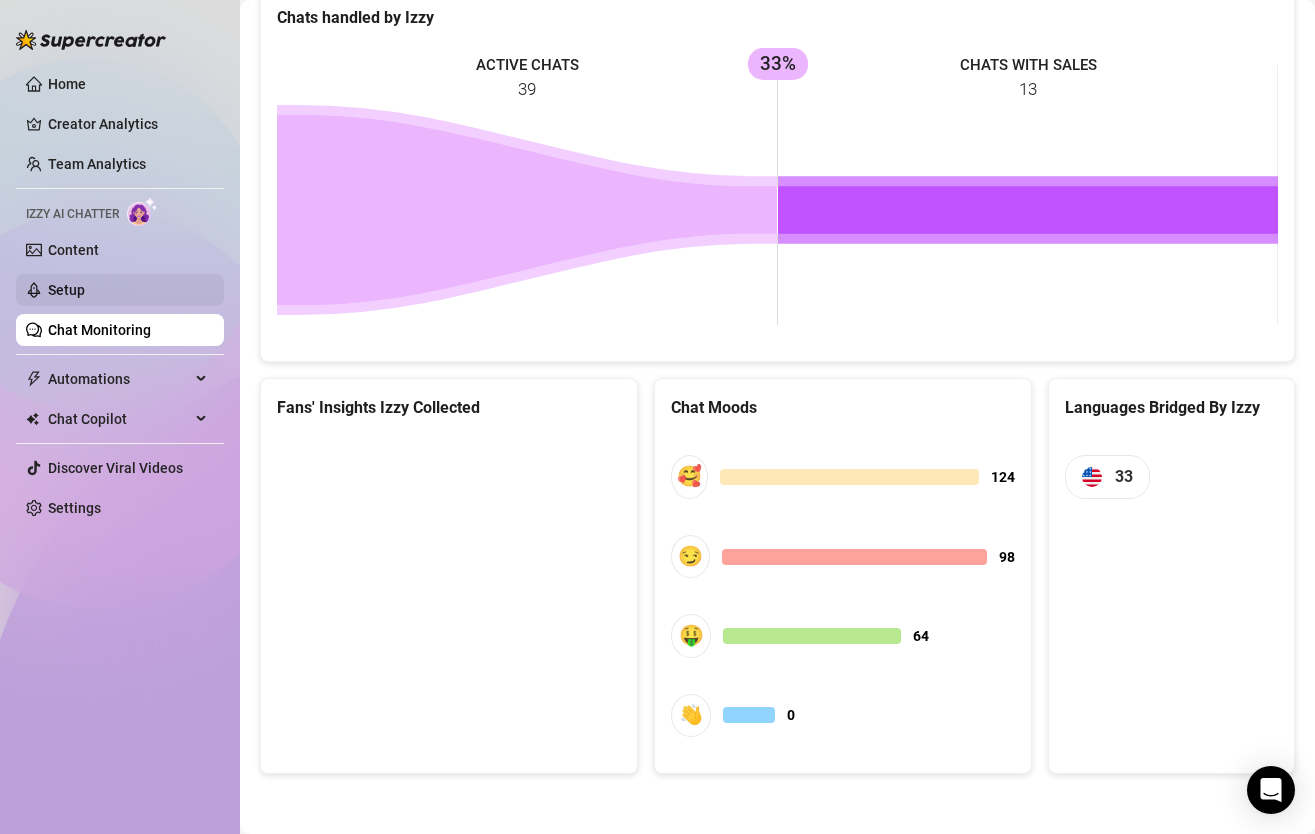 click on "Setup" at bounding box center [66, 290] 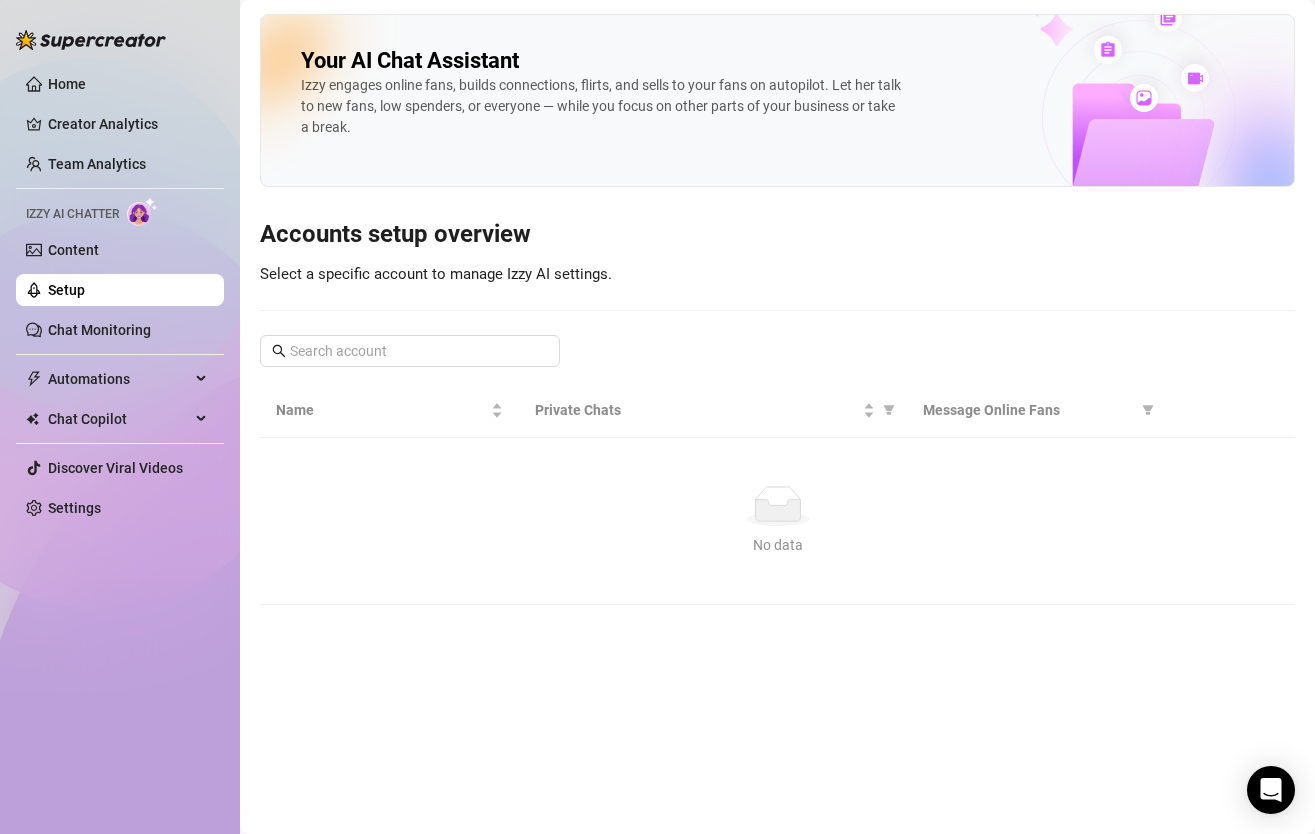scroll, scrollTop: 0, scrollLeft: 0, axis: both 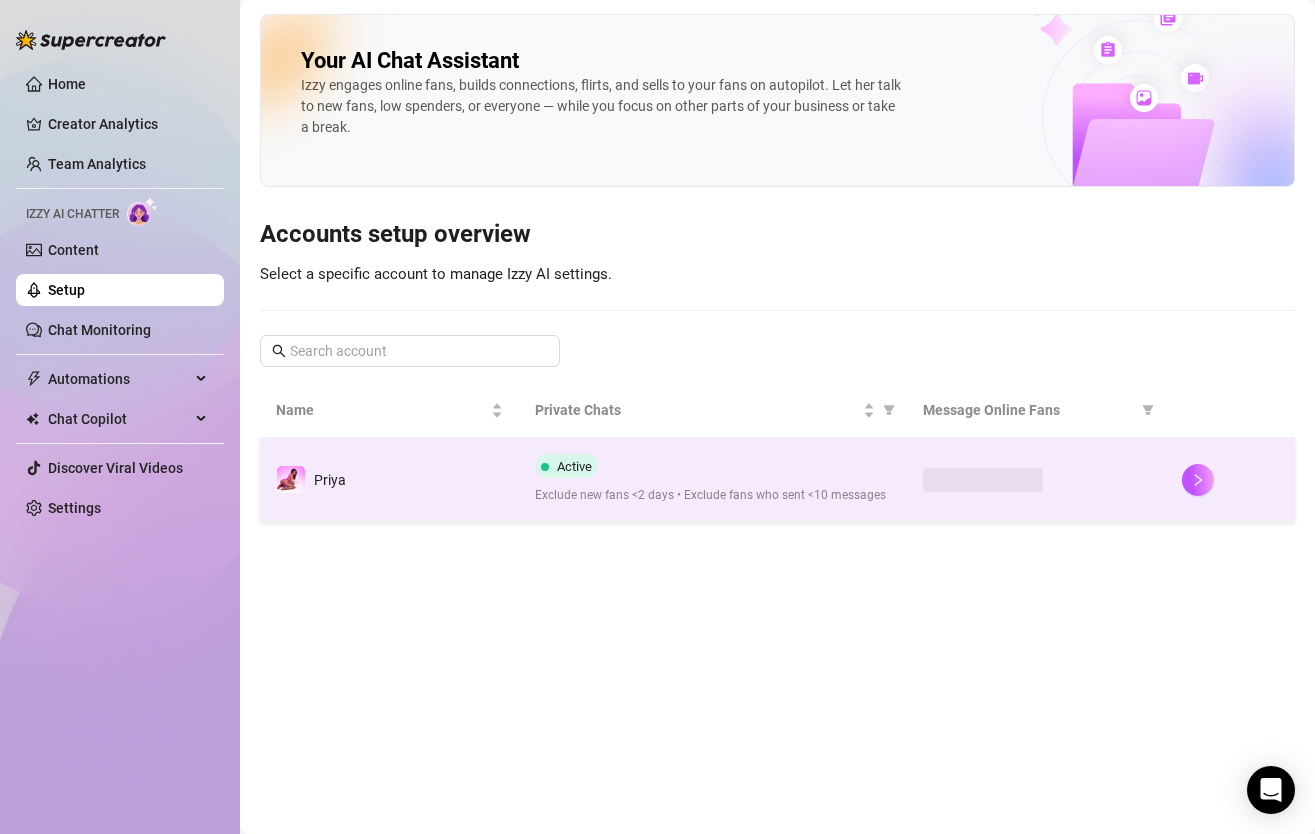 click on "Priya" at bounding box center [389, 480] 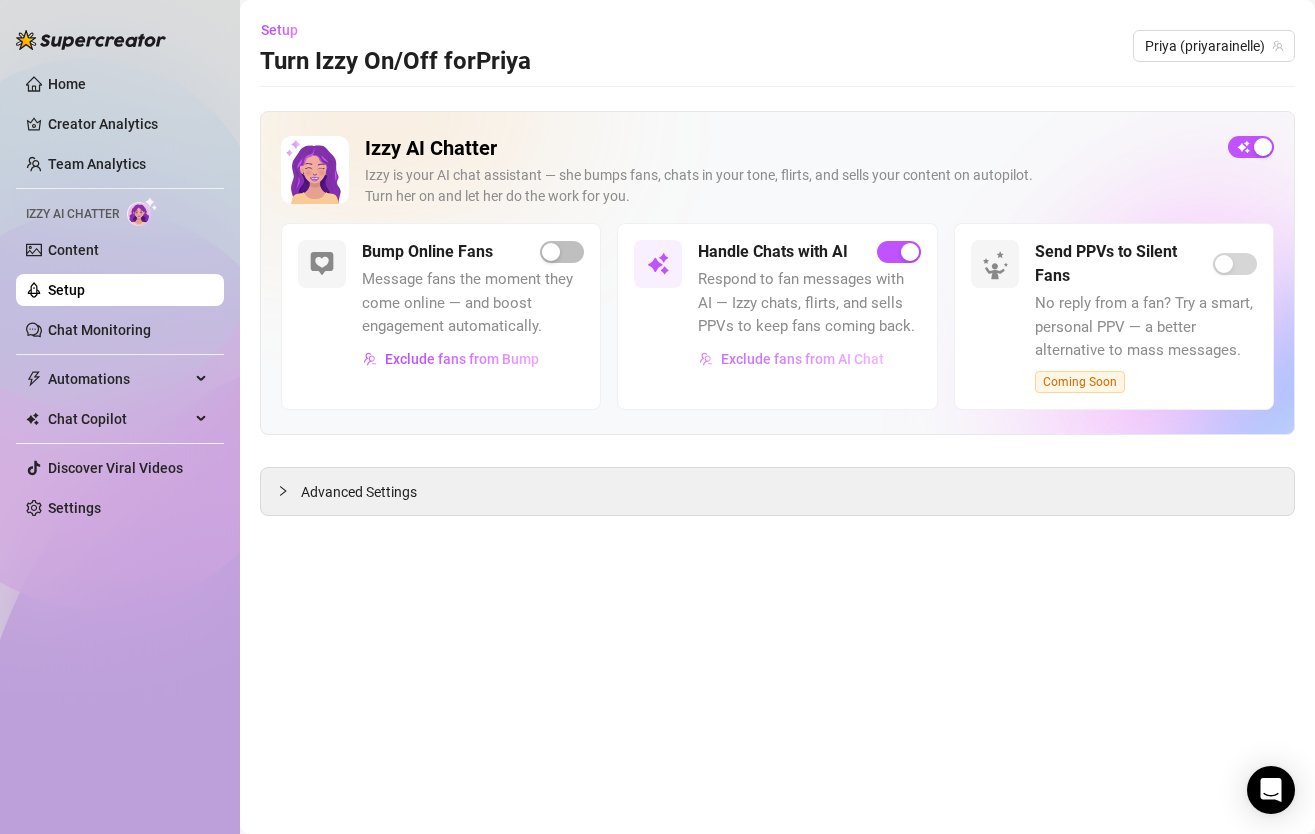 click on "Exclude fans from AI Chat" at bounding box center [802, 359] 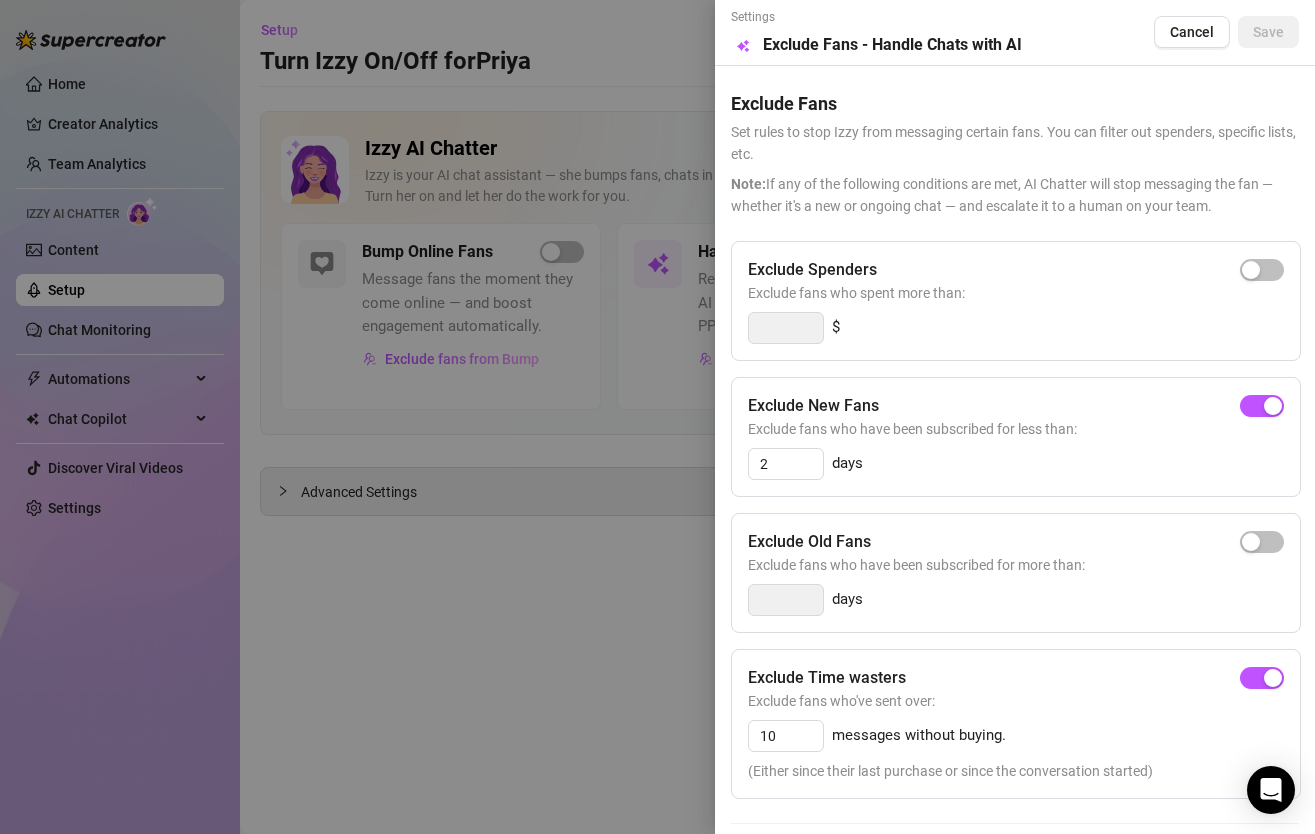 click at bounding box center (657, 417) 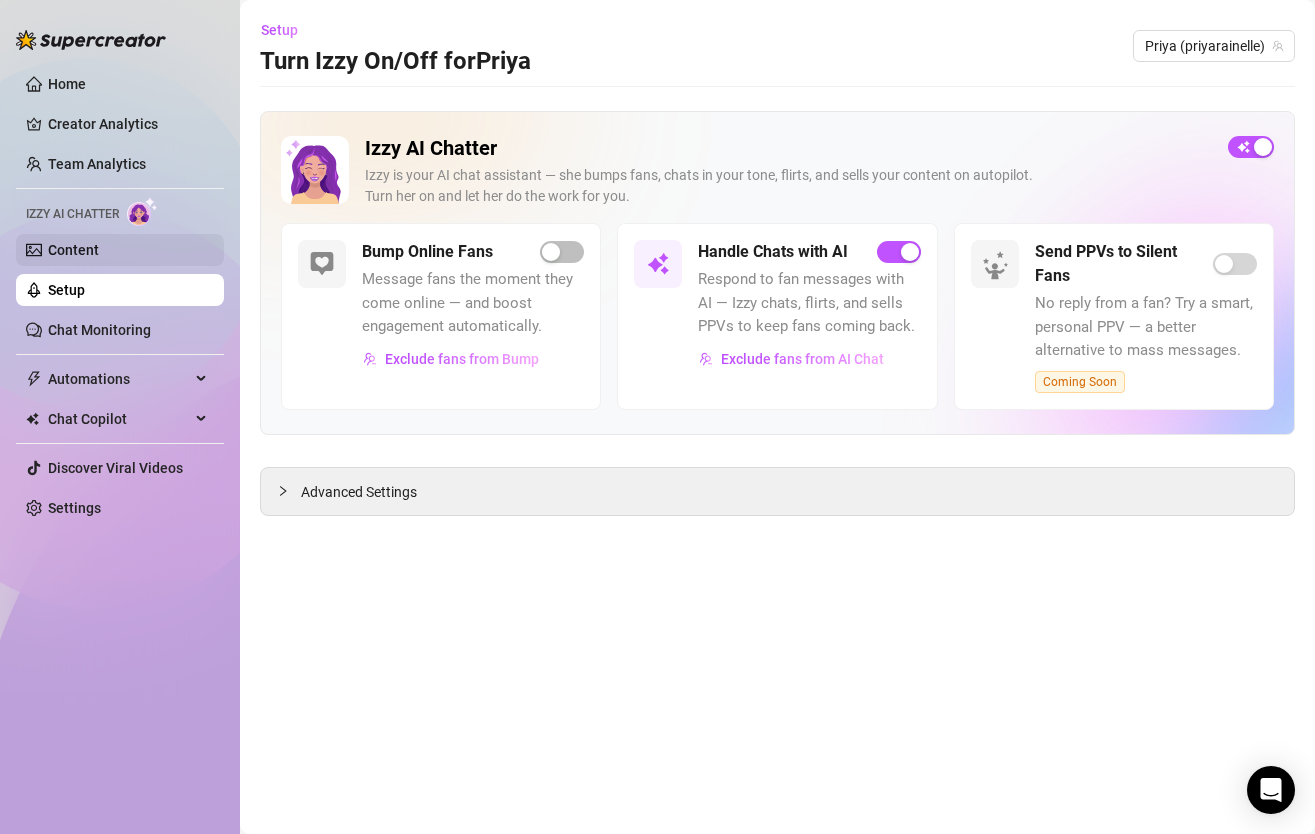 click on "Content" at bounding box center (73, 250) 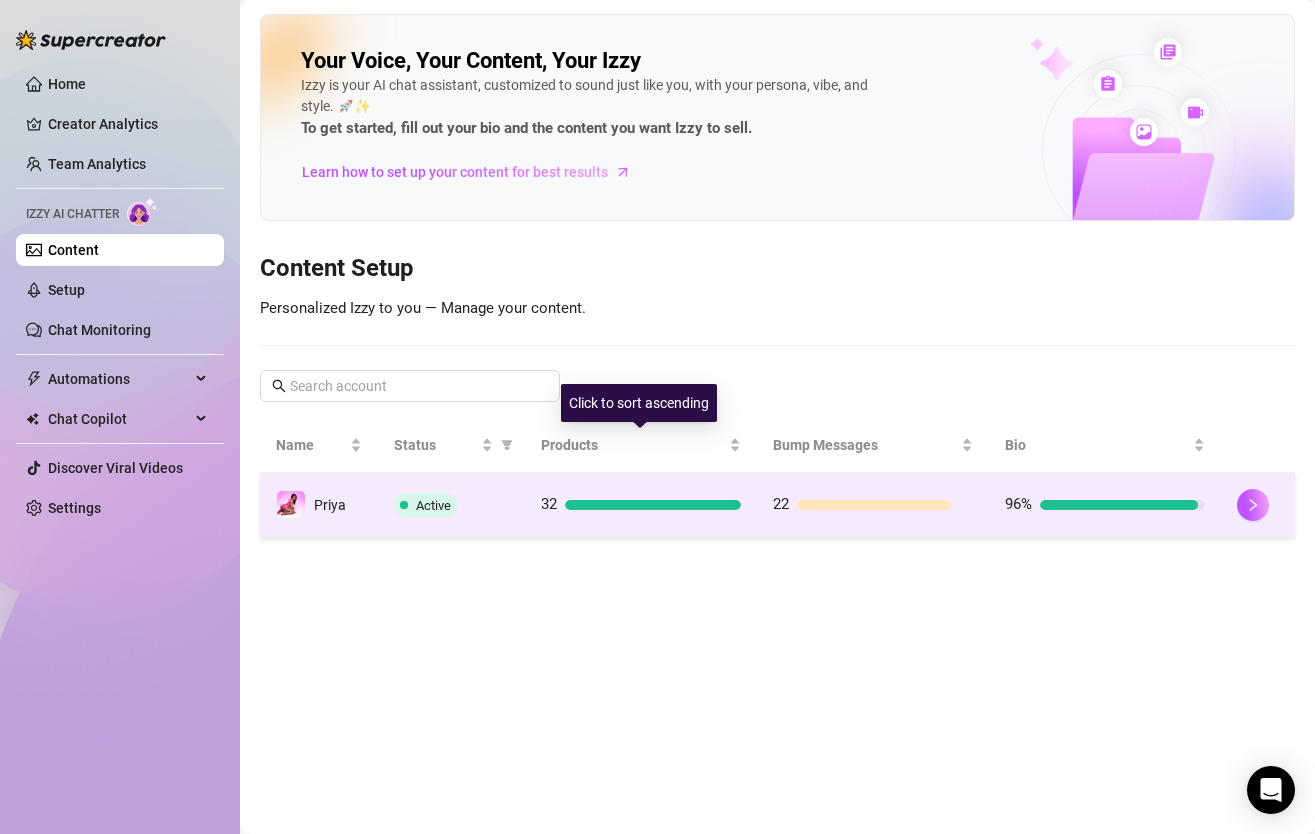 click on "32" at bounding box center [641, 505] 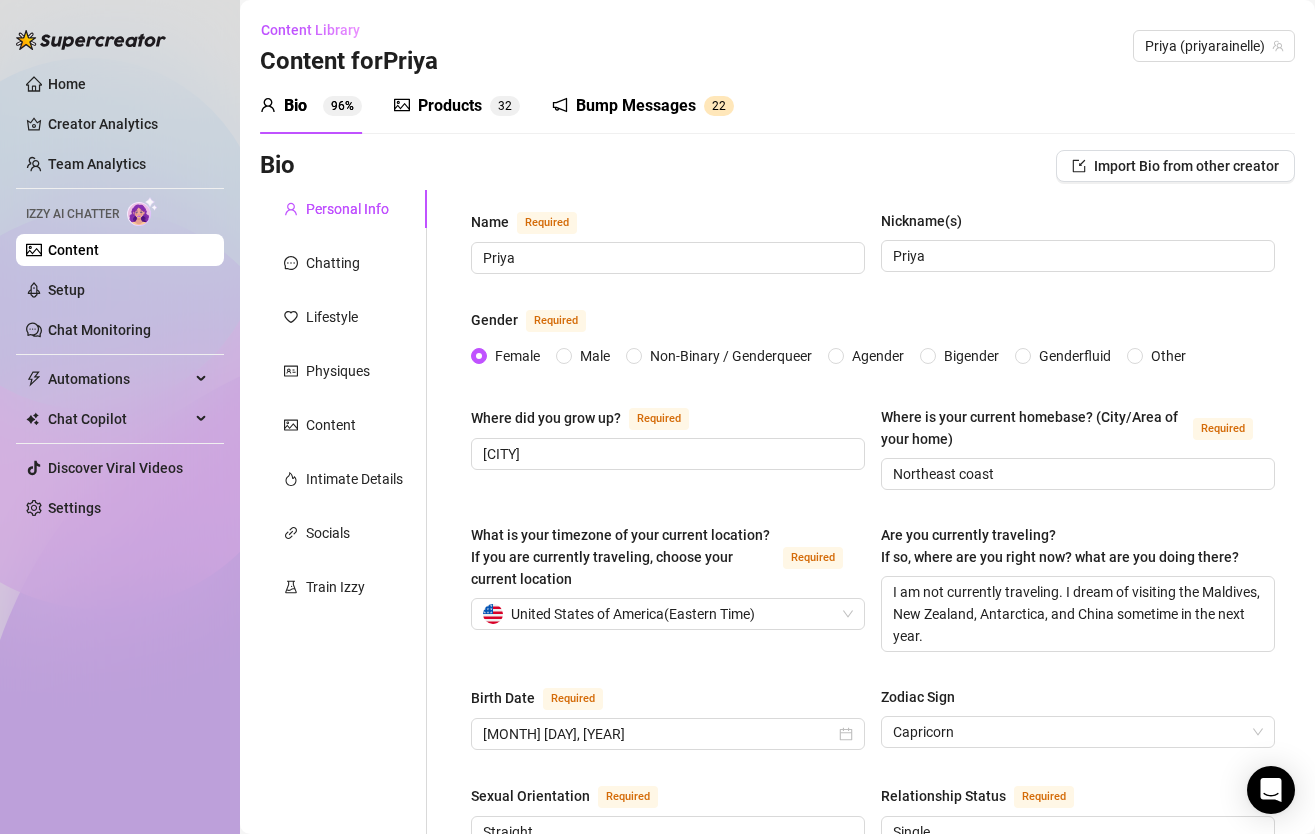click on "Products" at bounding box center (450, 106) 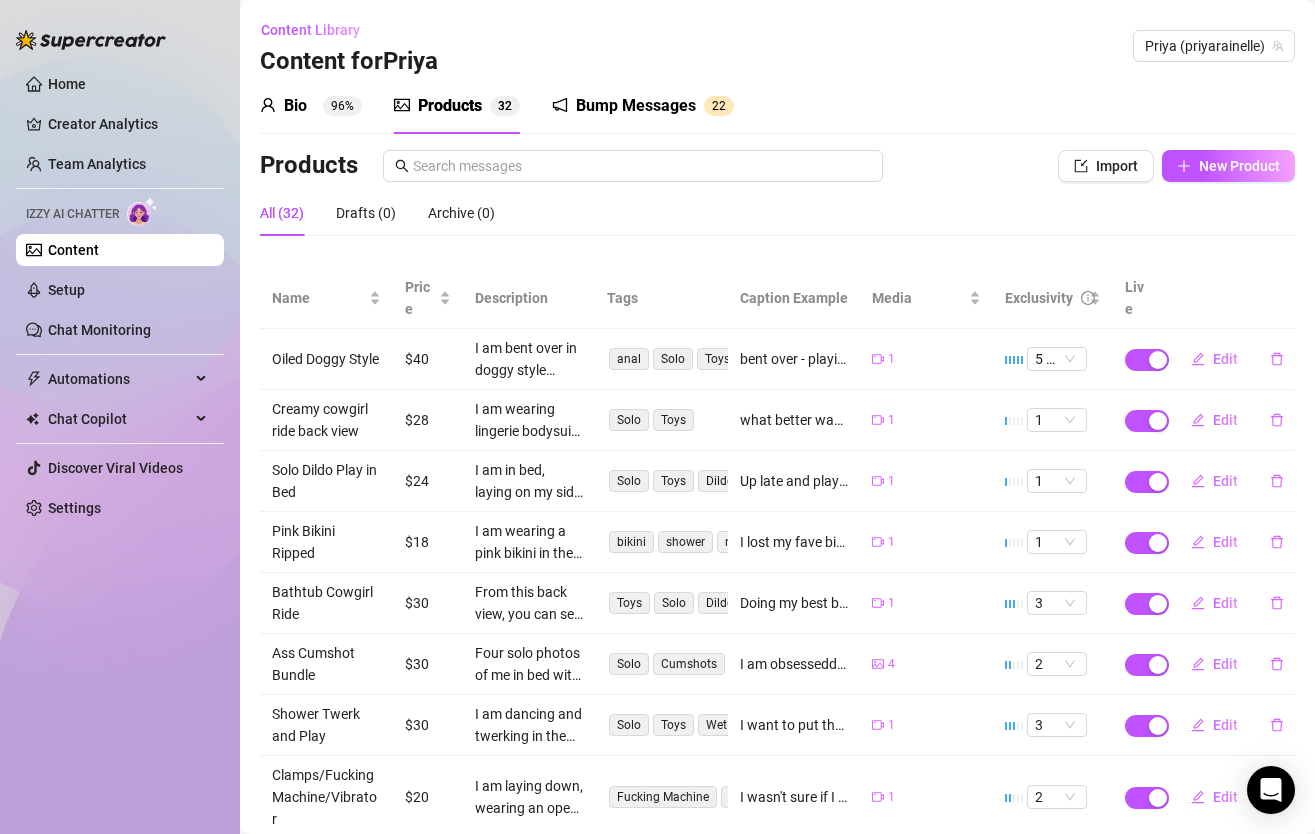 click on "Bump Messages" at bounding box center (636, 106) 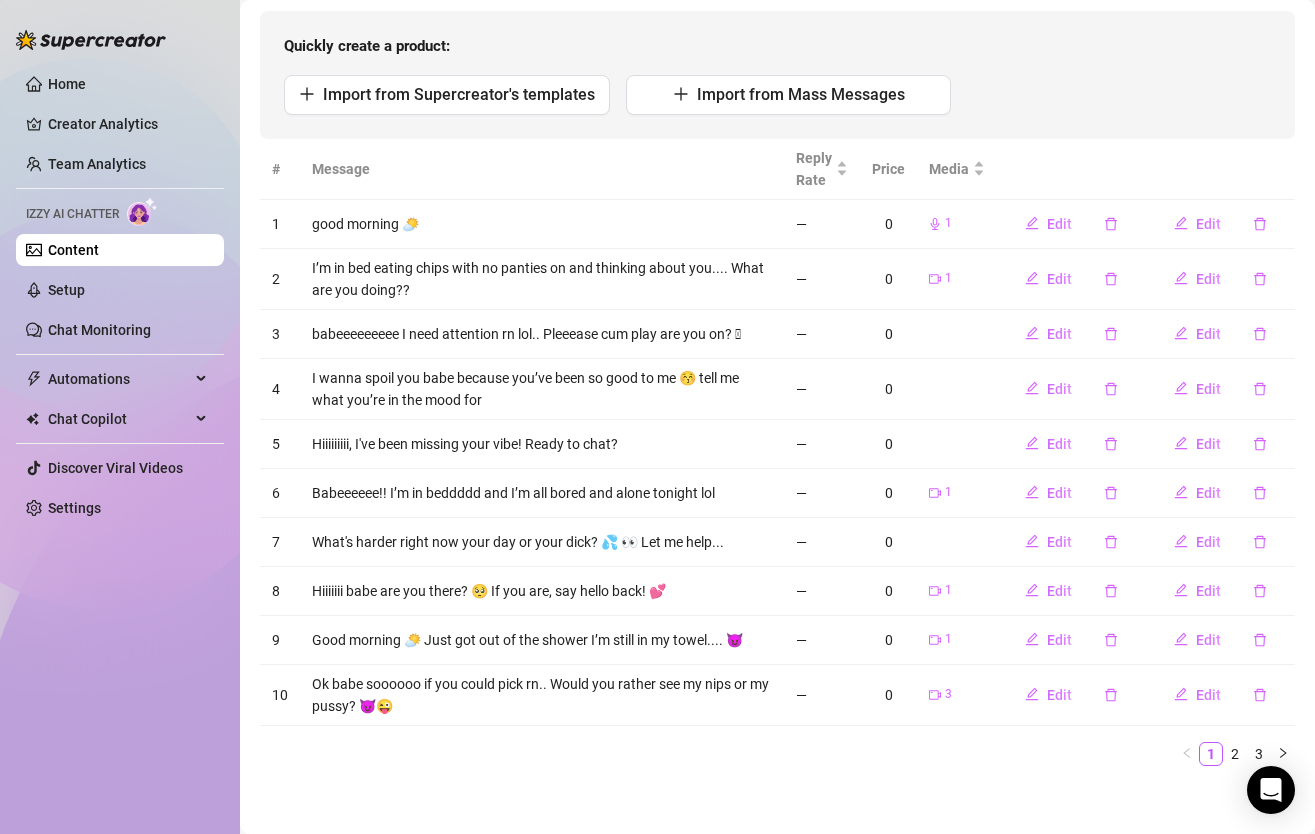 scroll, scrollTop: 202, scrollLeft: 0, axis: vertical 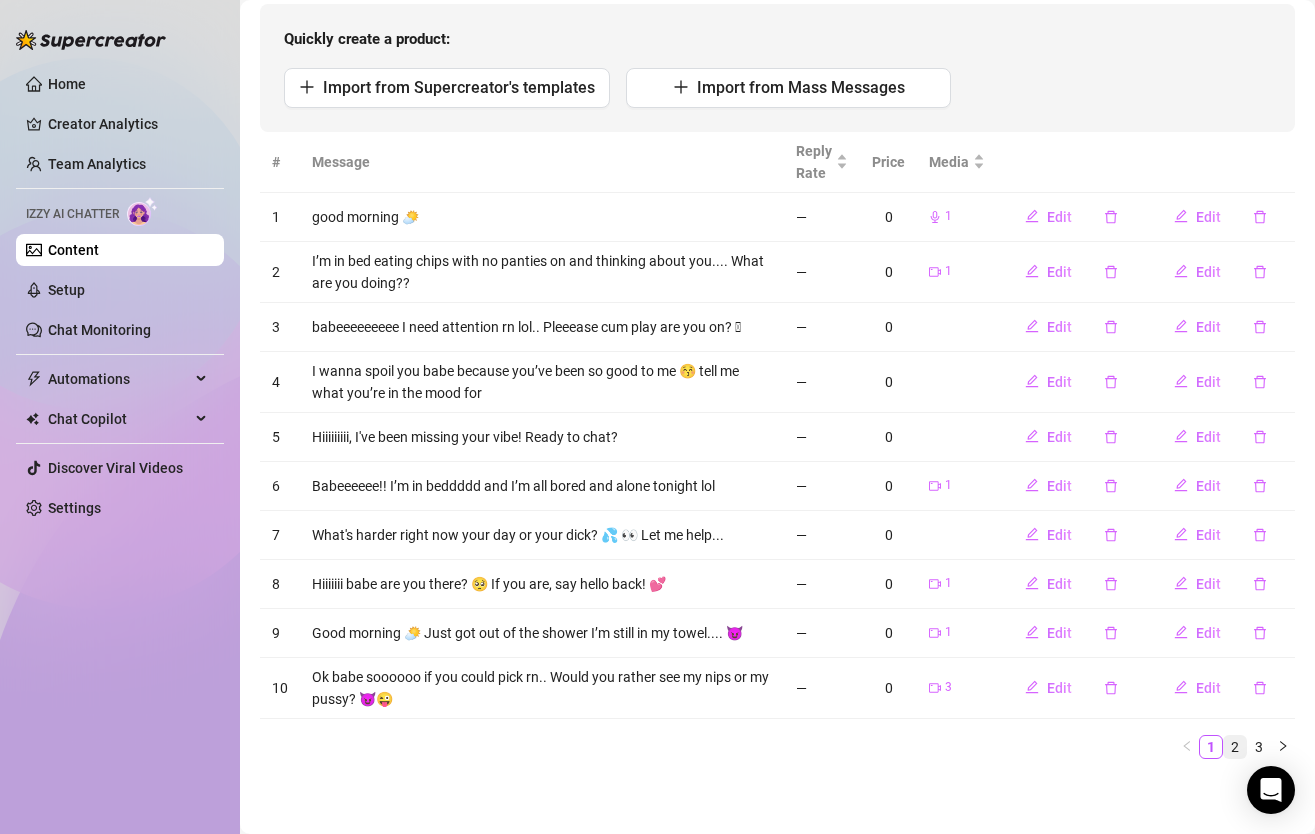 click on "2" at bounding box center (1235, 747) 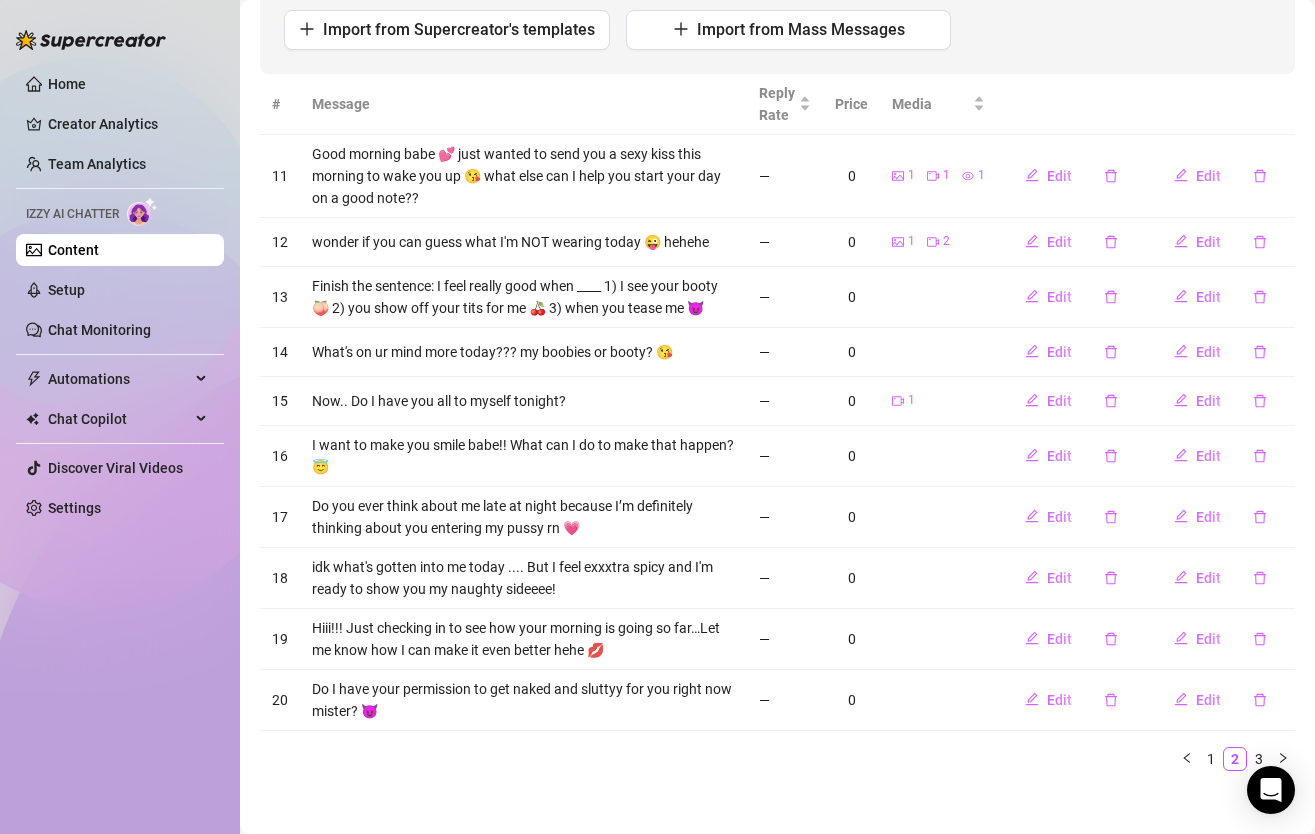 scroll, scrollTop: 272, scrollLeft: 0, axis: vertical 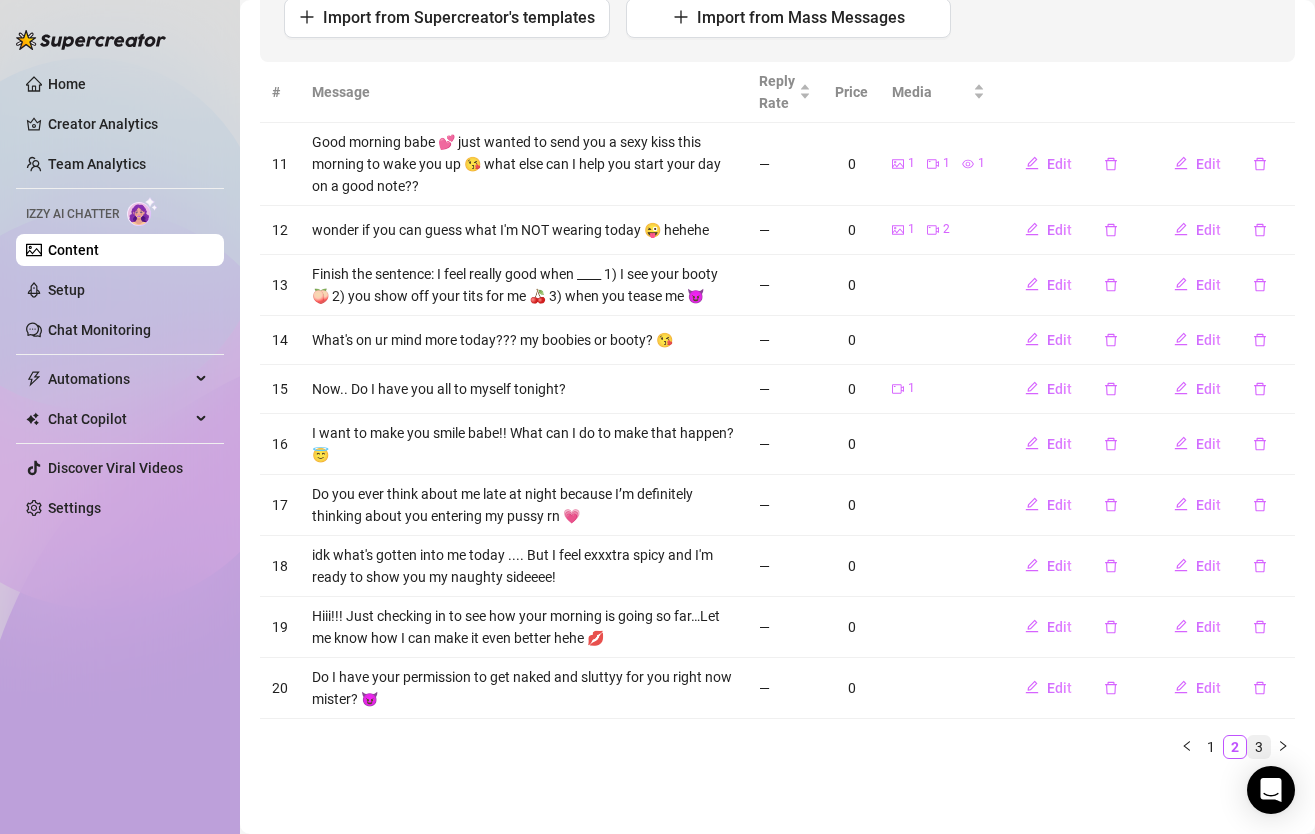 click on "3" at bounding box center (1259, 747) 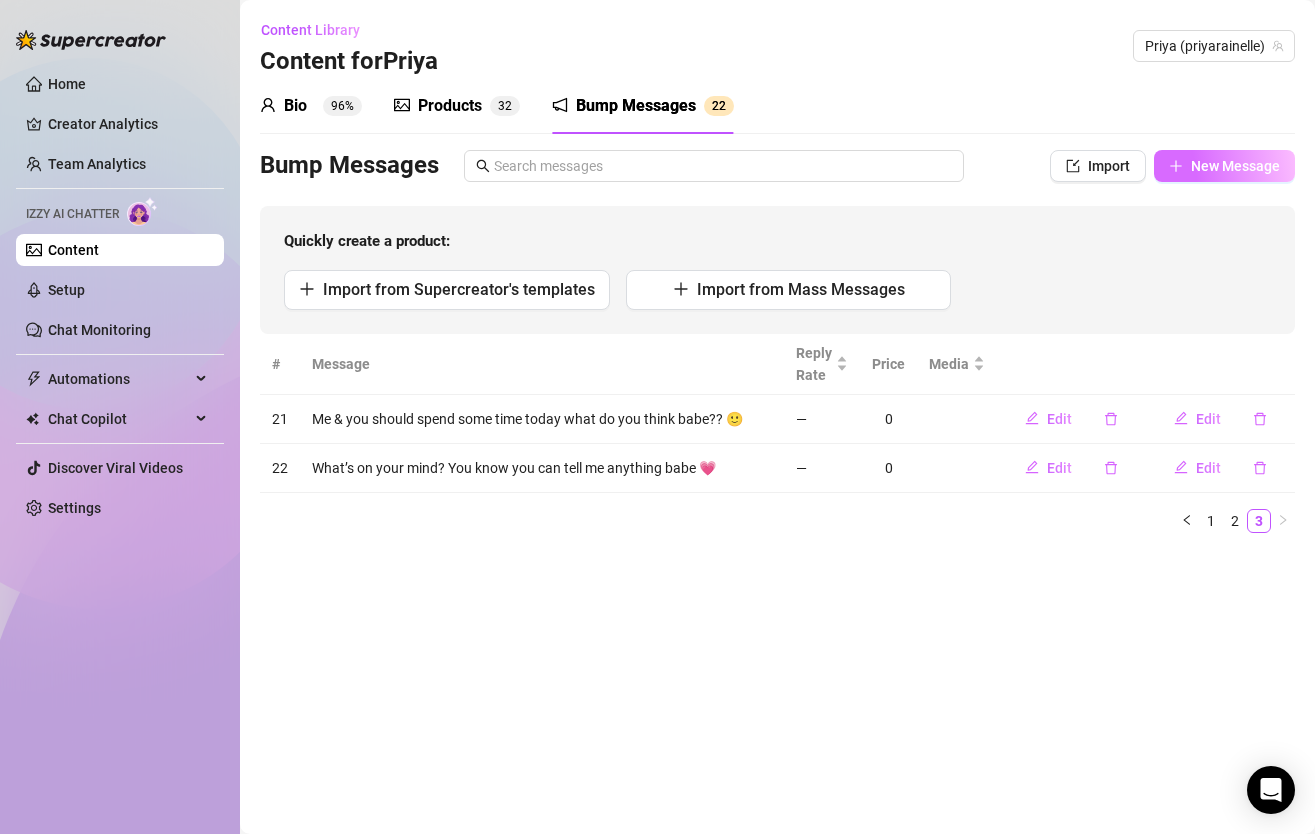 click on "New Message" at bounding box center (1235, 166) 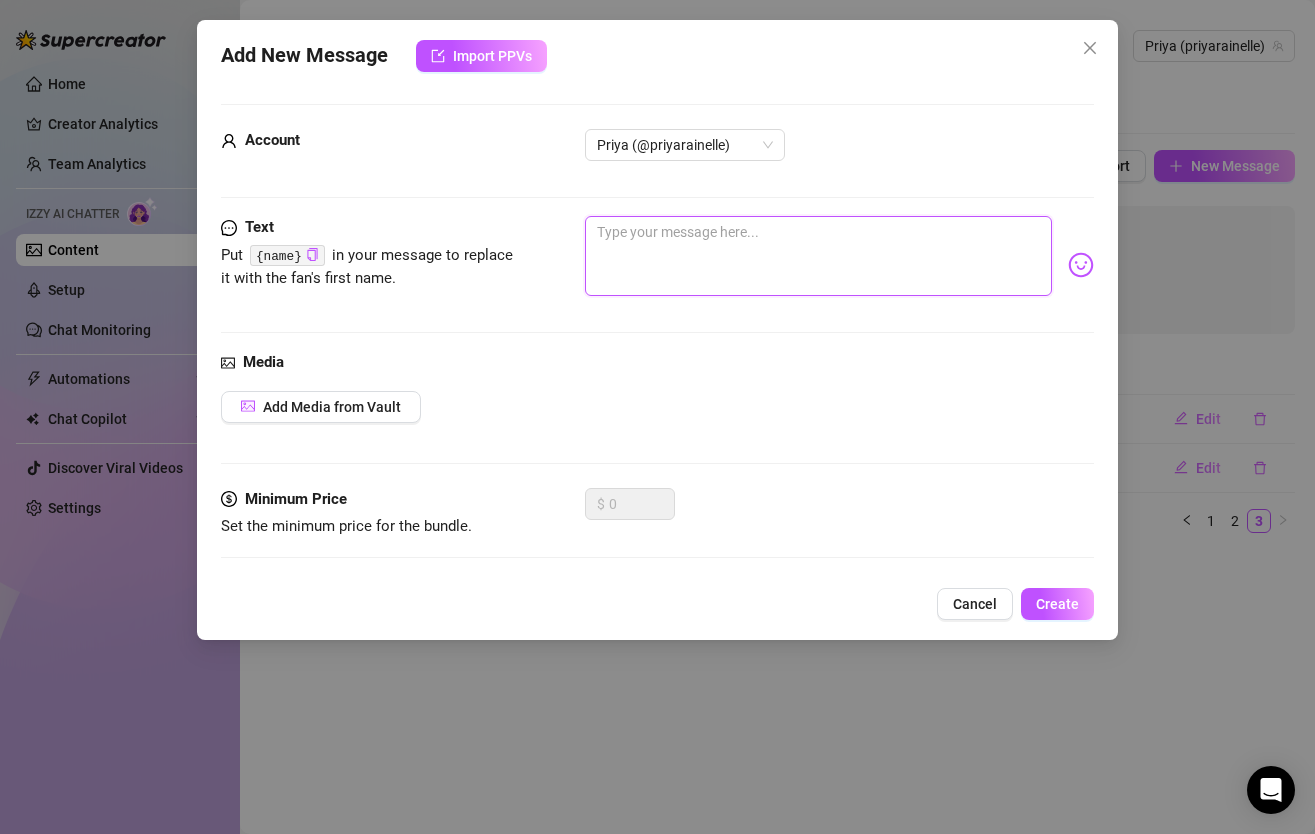 click at bounding box center (818, 256) 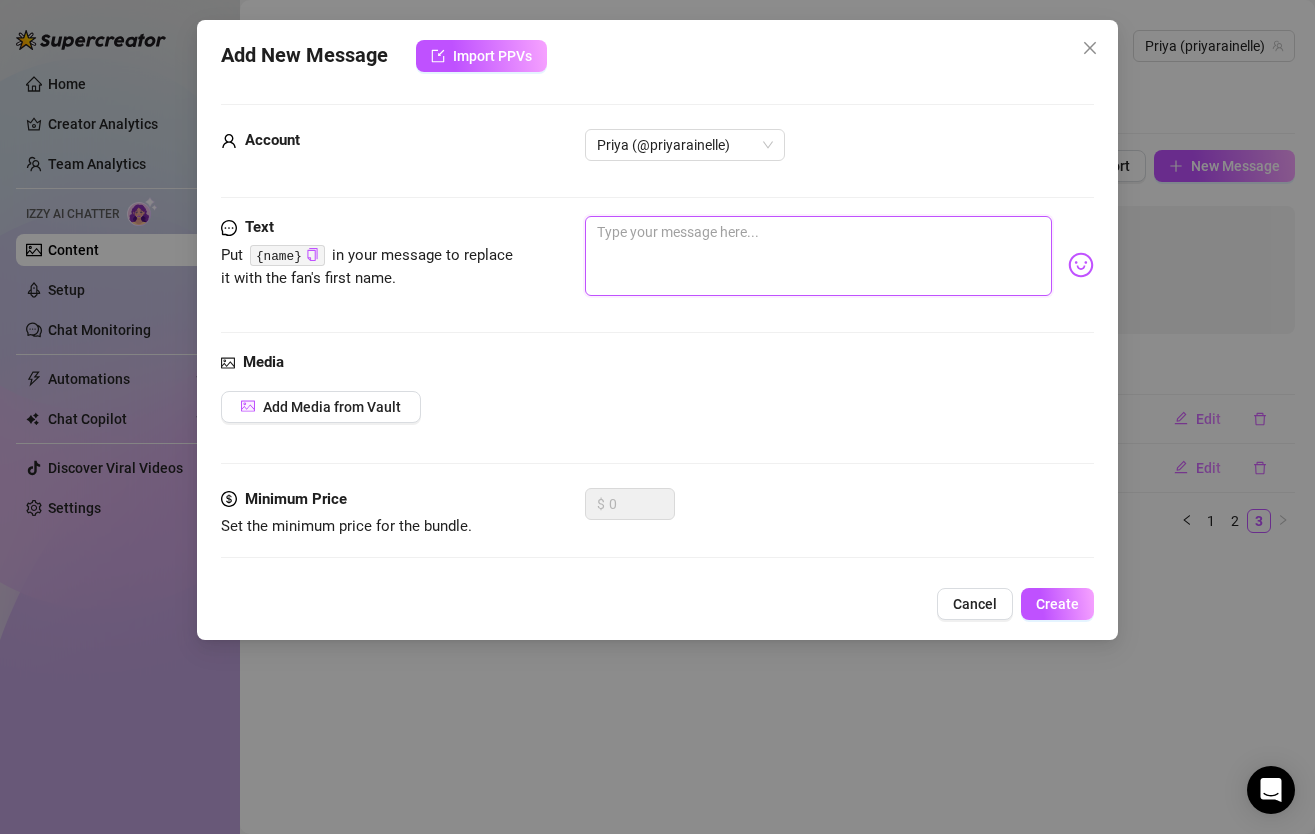 type on "m" 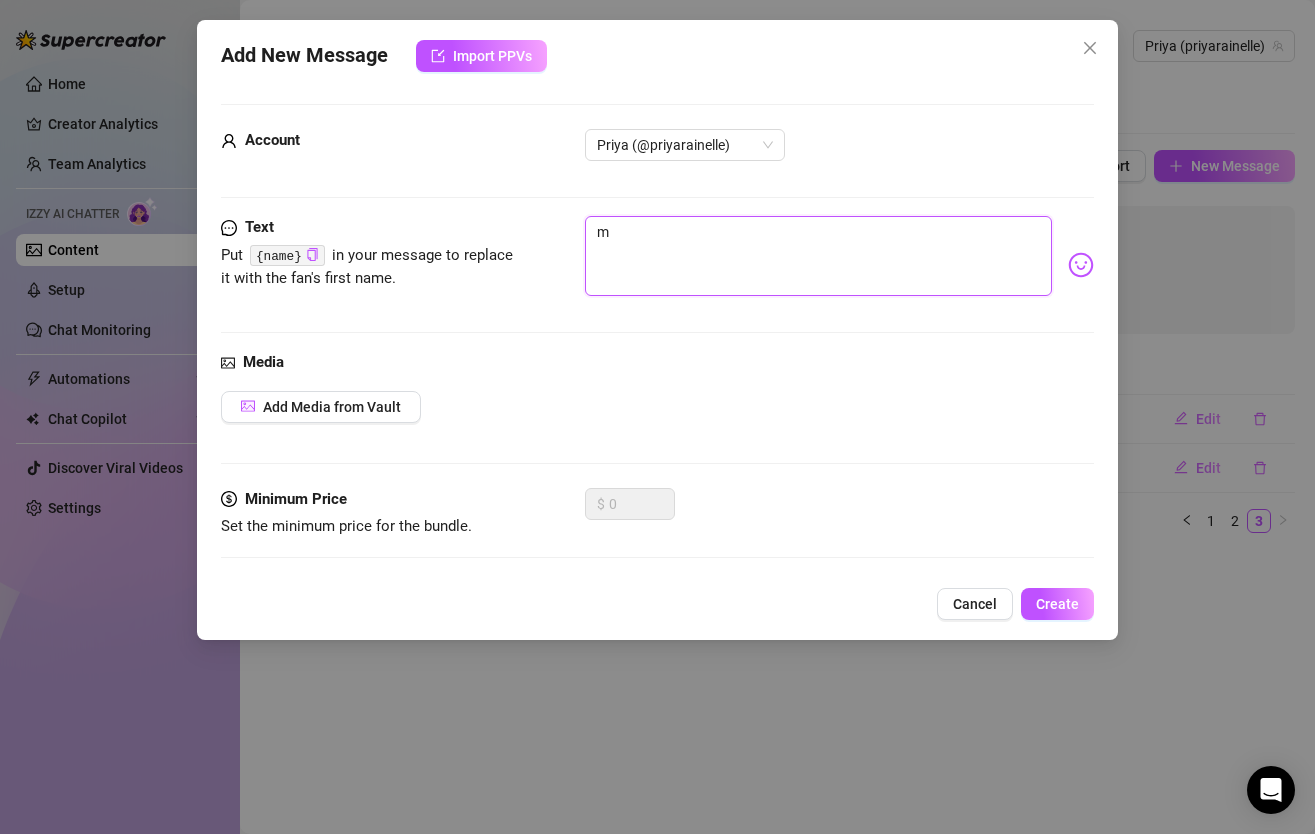 type on "mm" 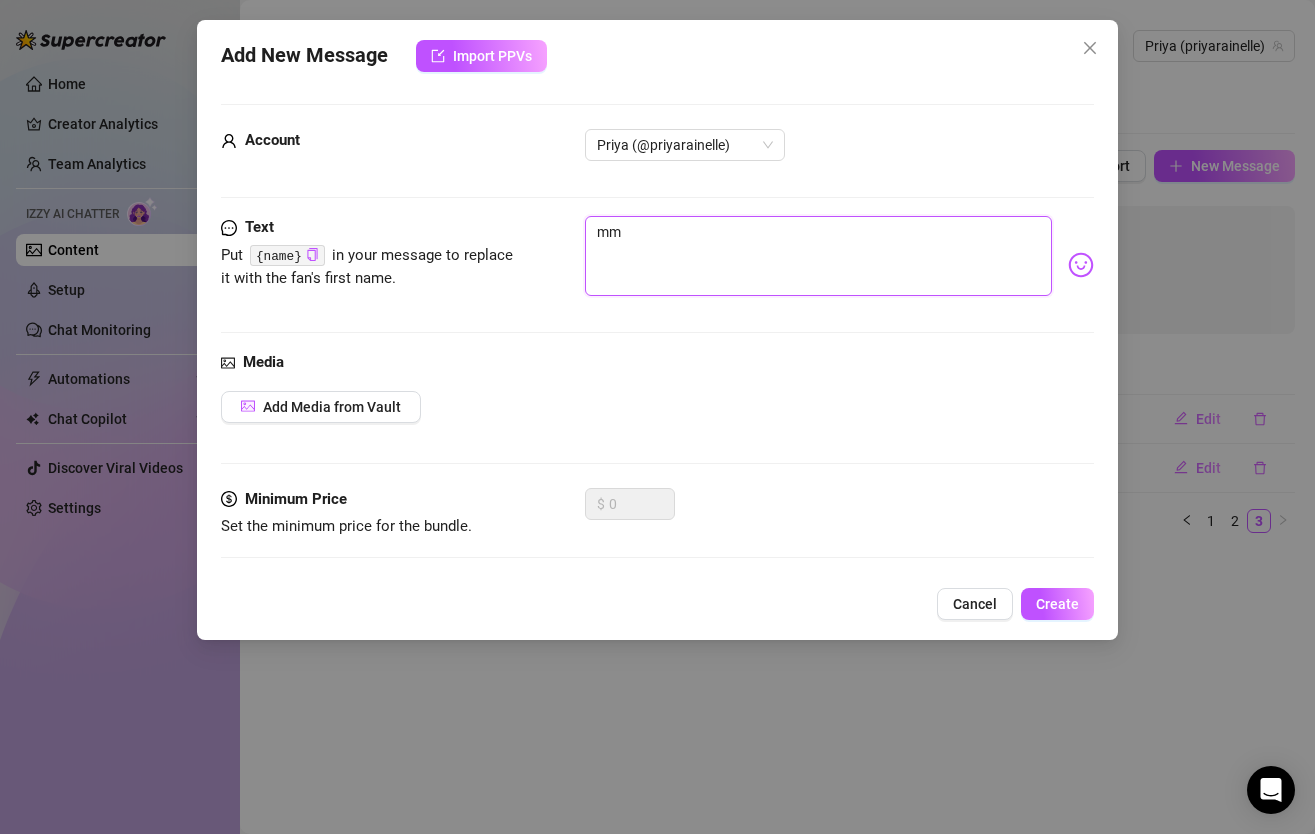 type on "mmm" 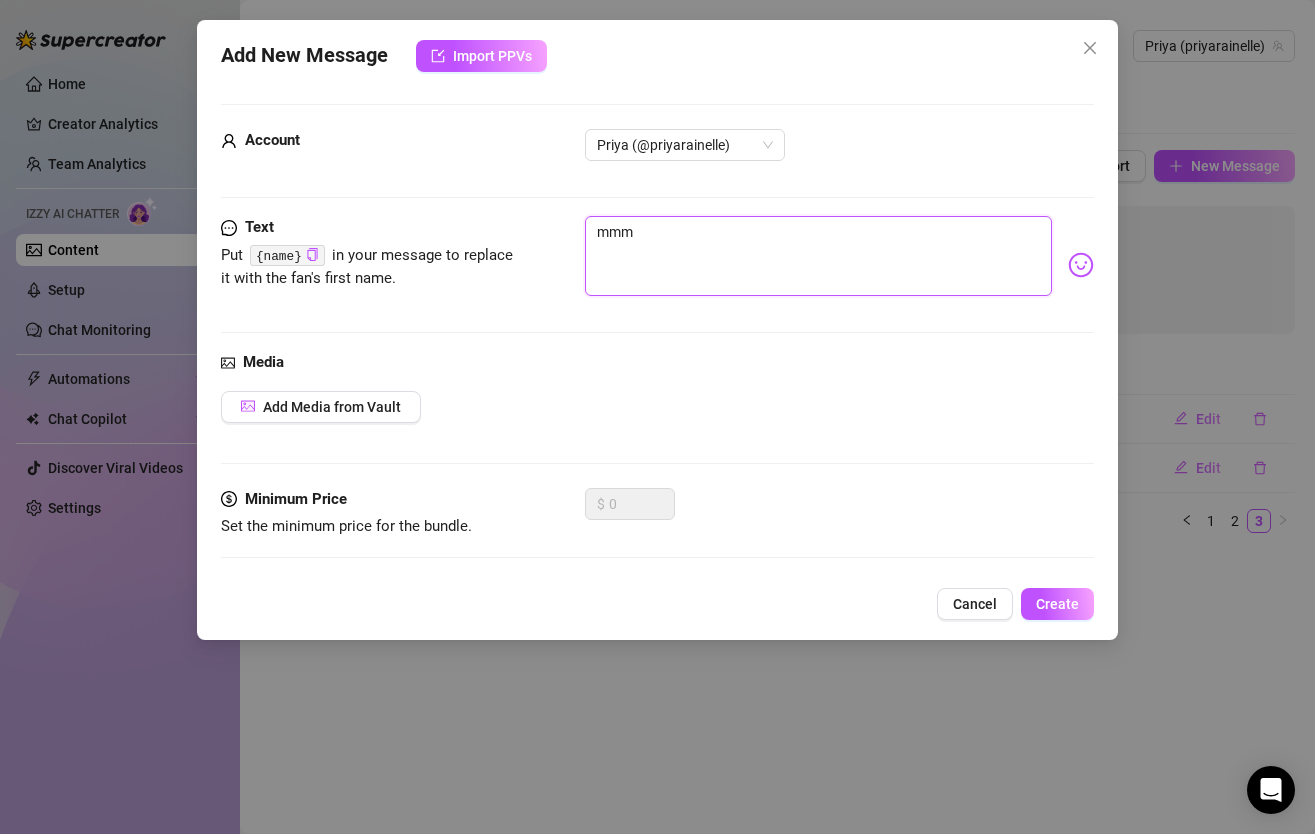 type on "mmmm" 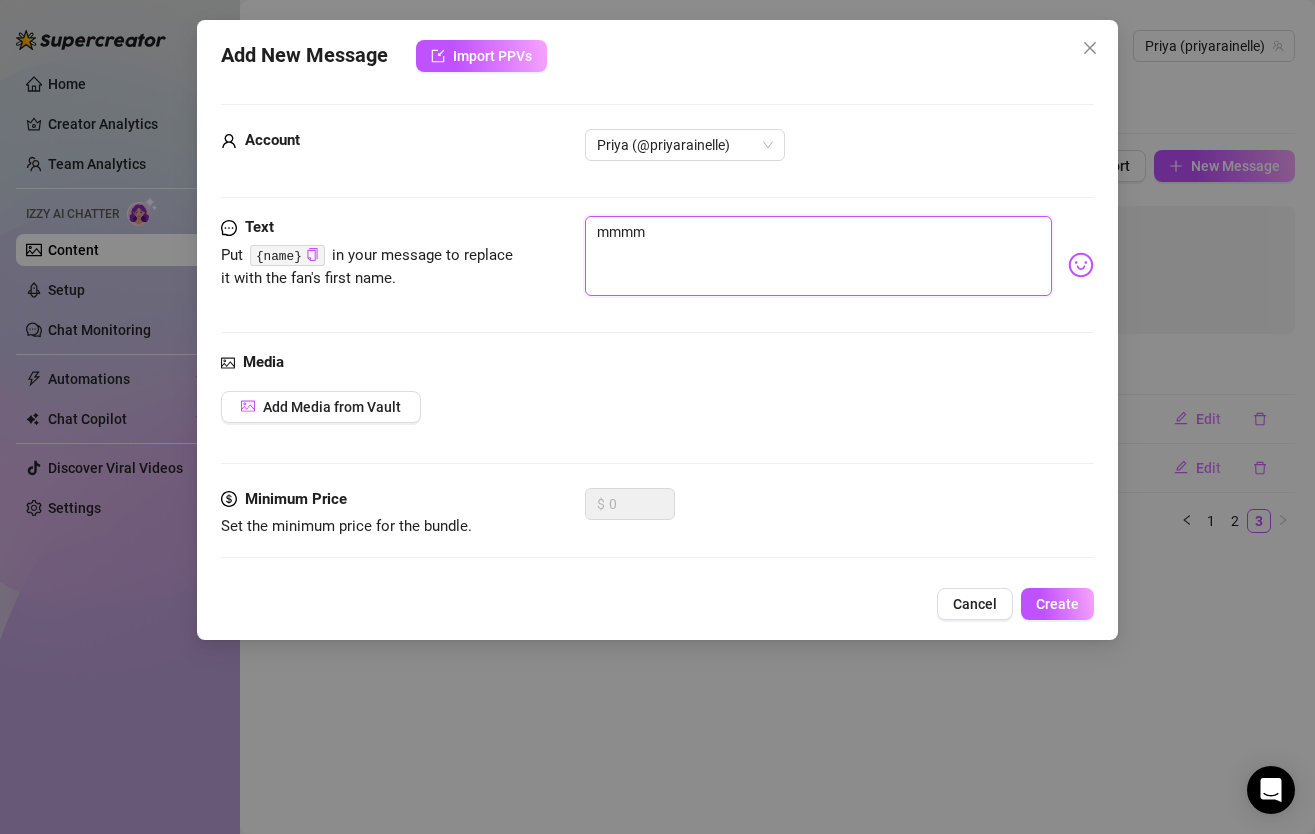 type on "mmmm" 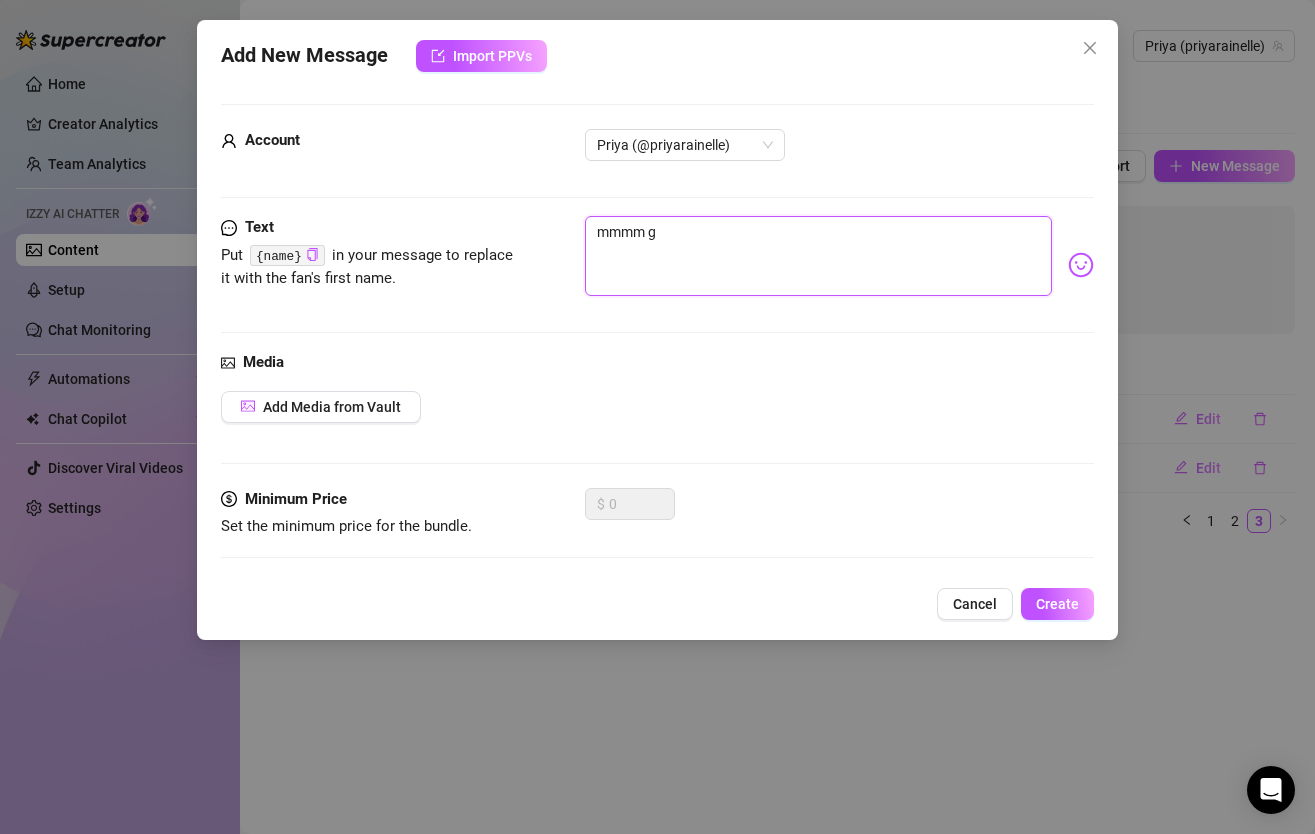 type on "mmmm gi" 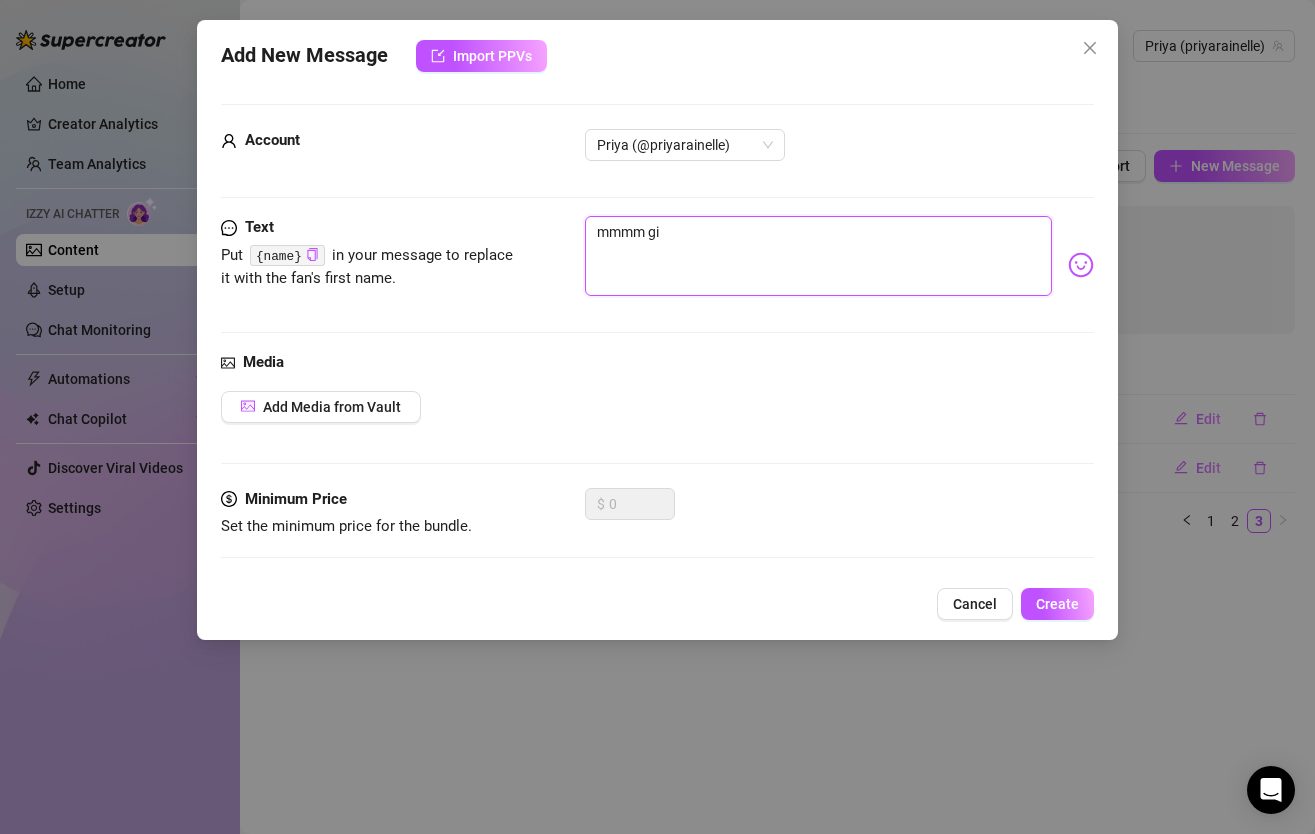 type on "mmmm git" 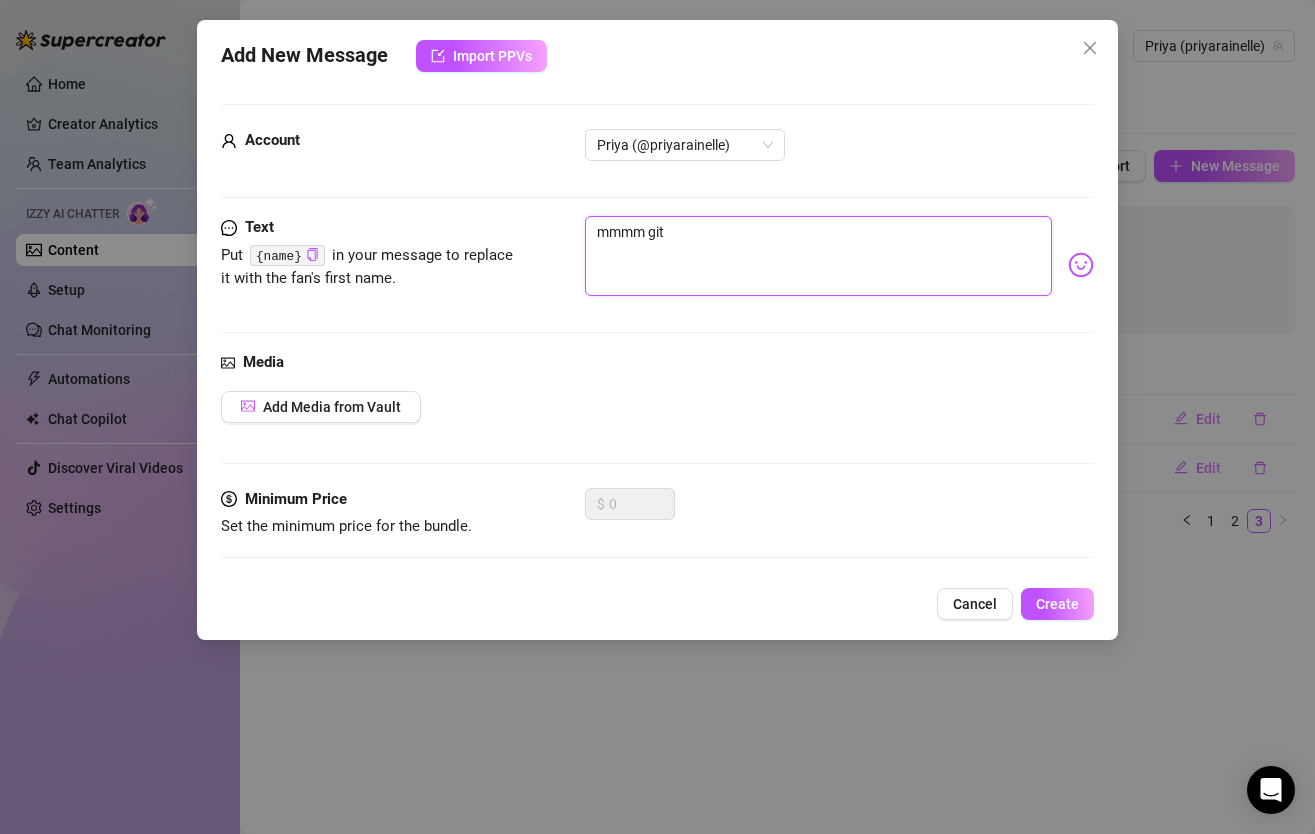 type on "mmmm gi" 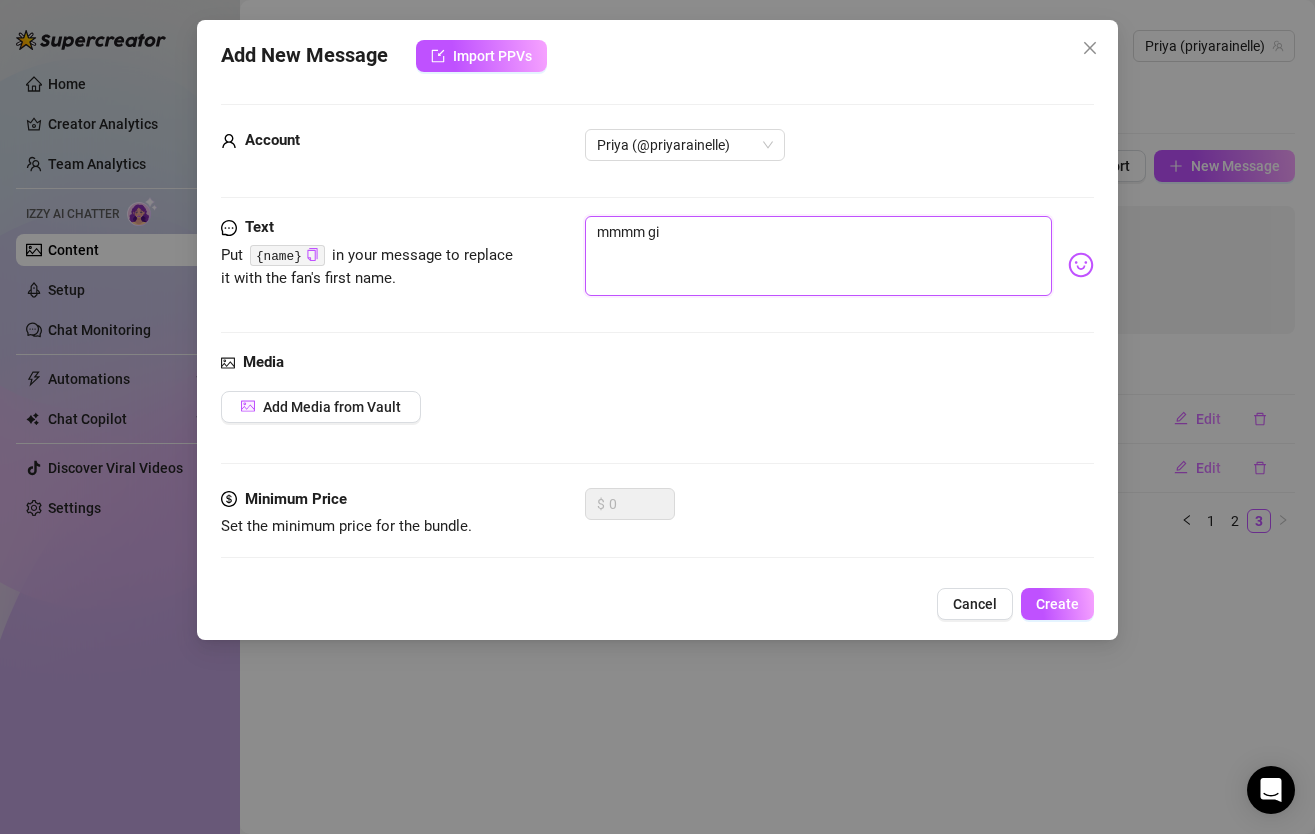 type on "mmmm g" 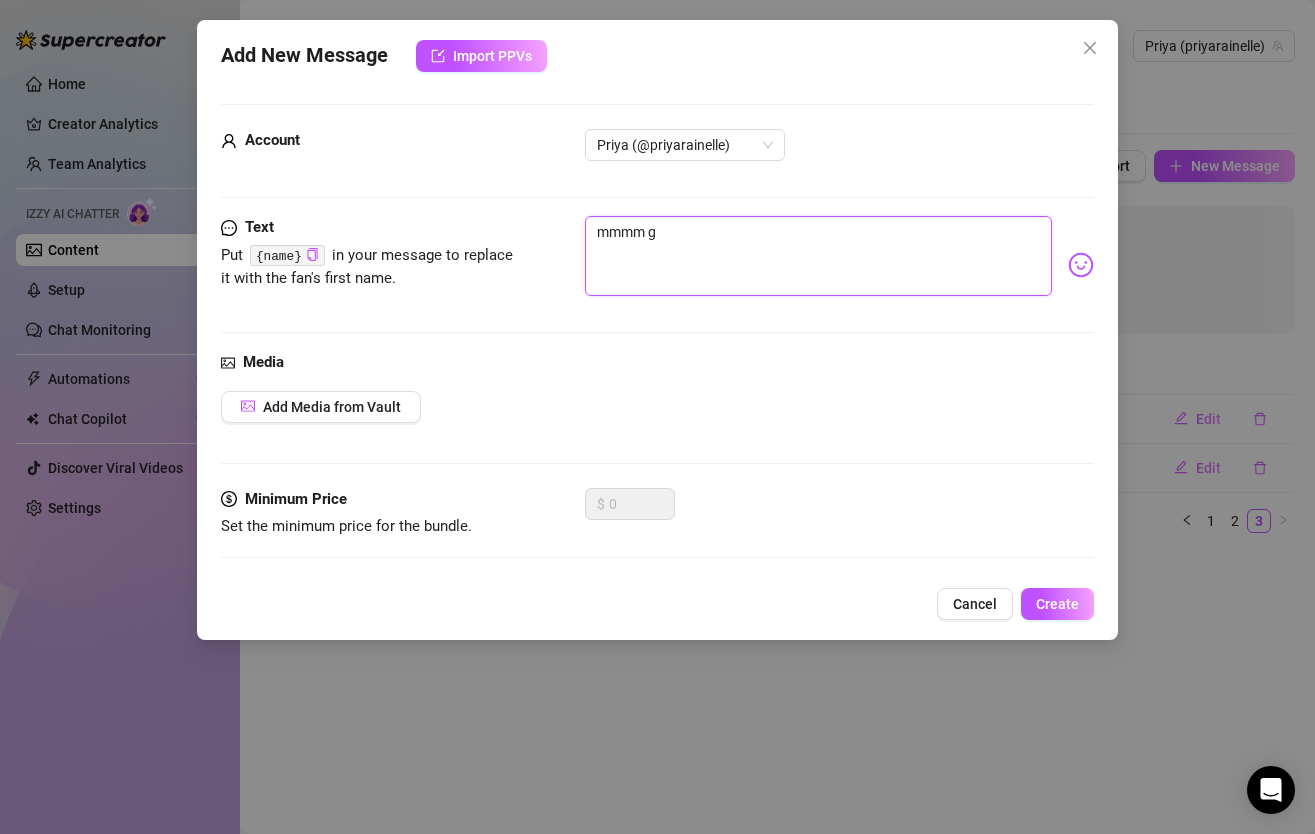 type on "mmmm" 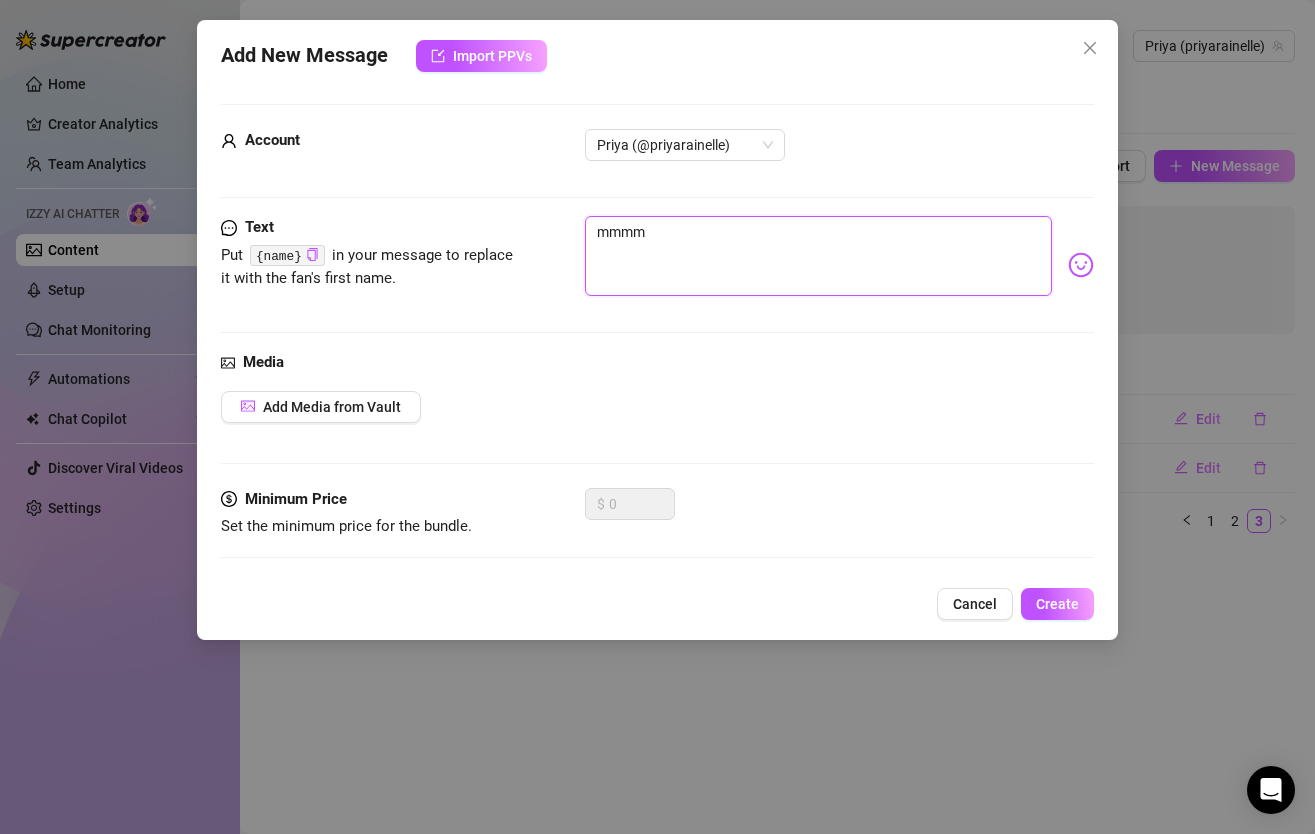type on "mmmm" 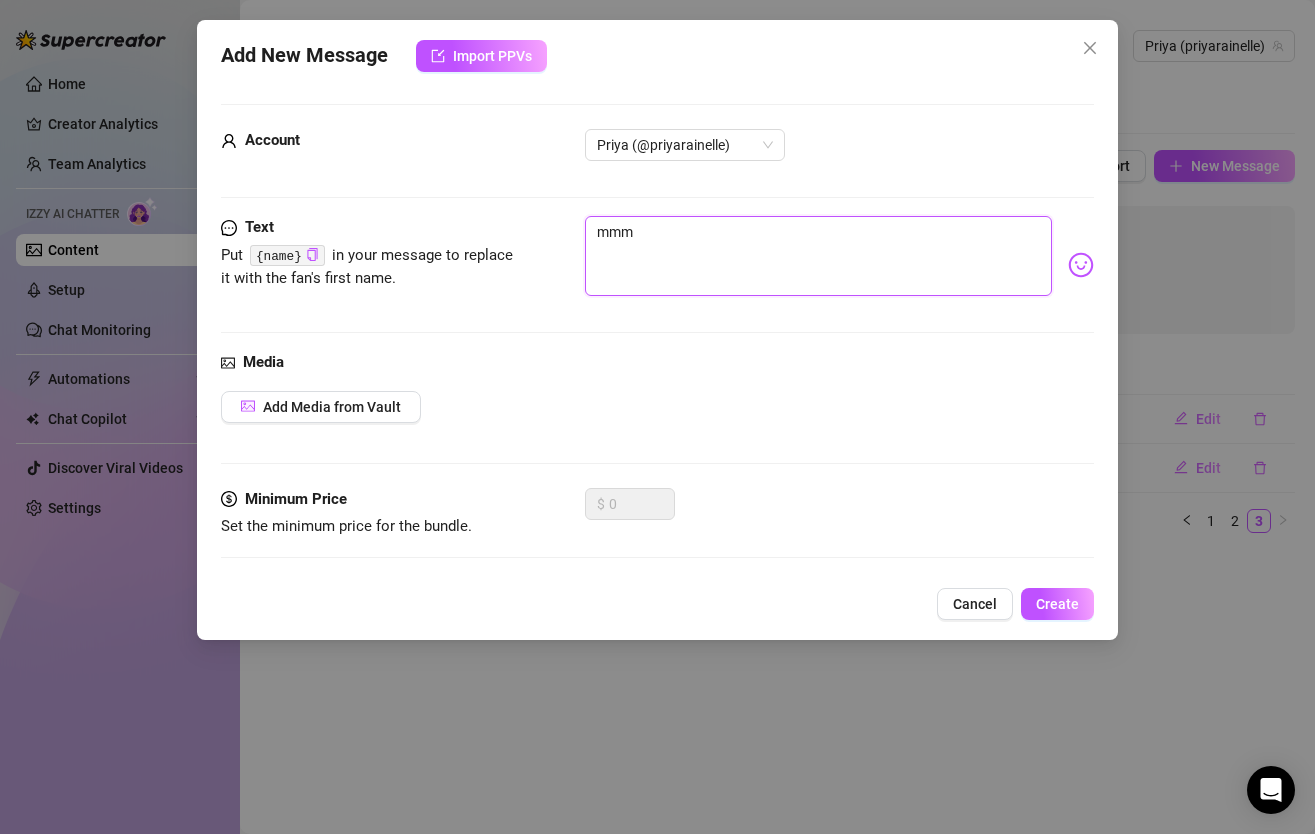 type on "mm" 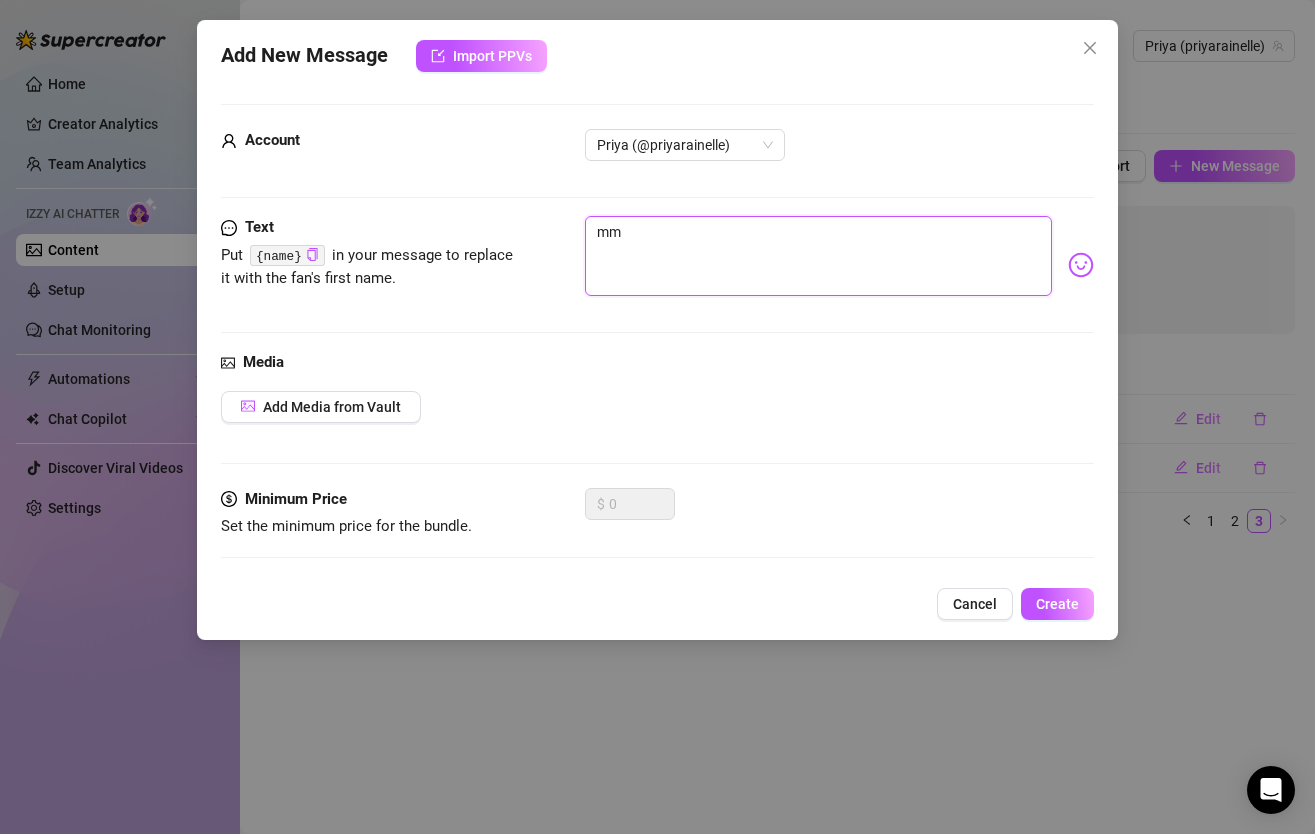 type on "m" 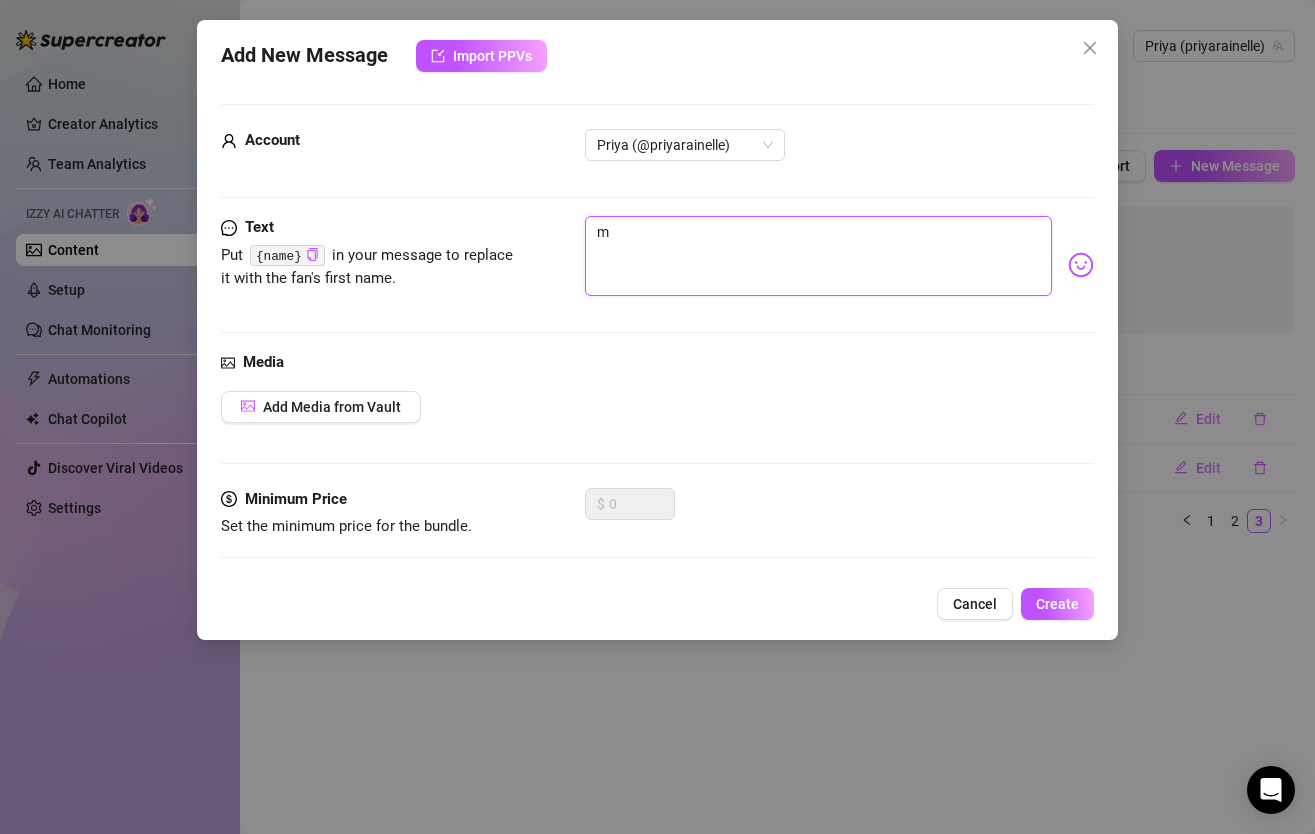type on "Type your message here..." 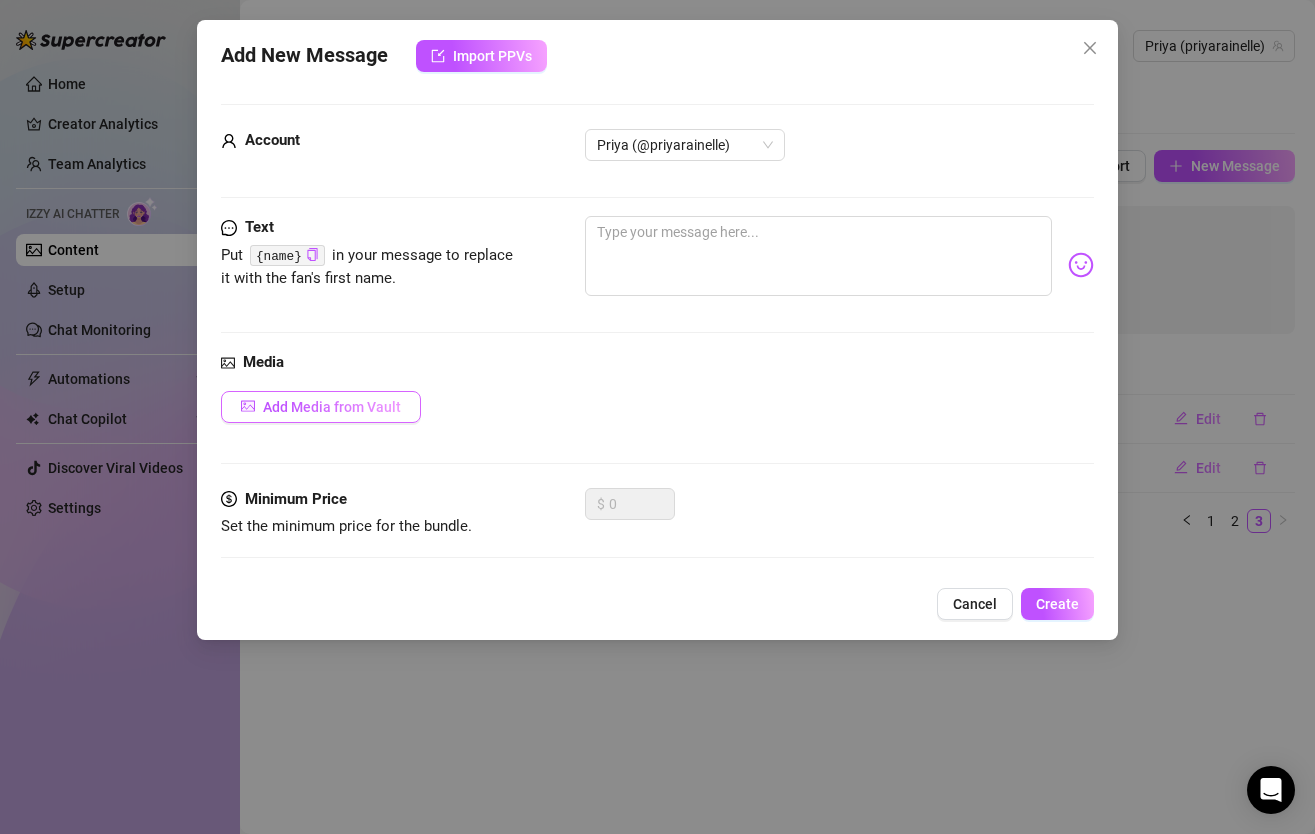 click on "Add Media from Vault" at bounding box center (321, 407) 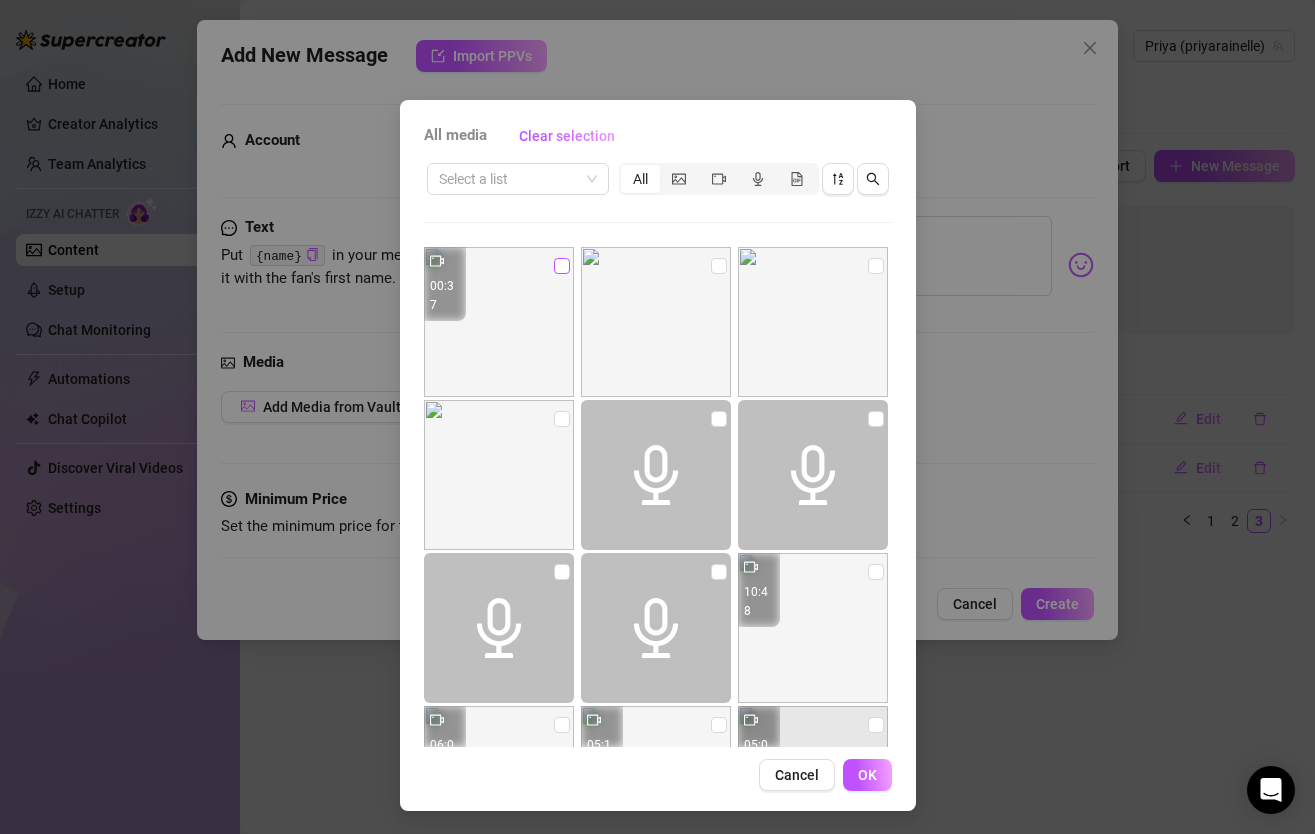 click at bounding box center [562, 266] 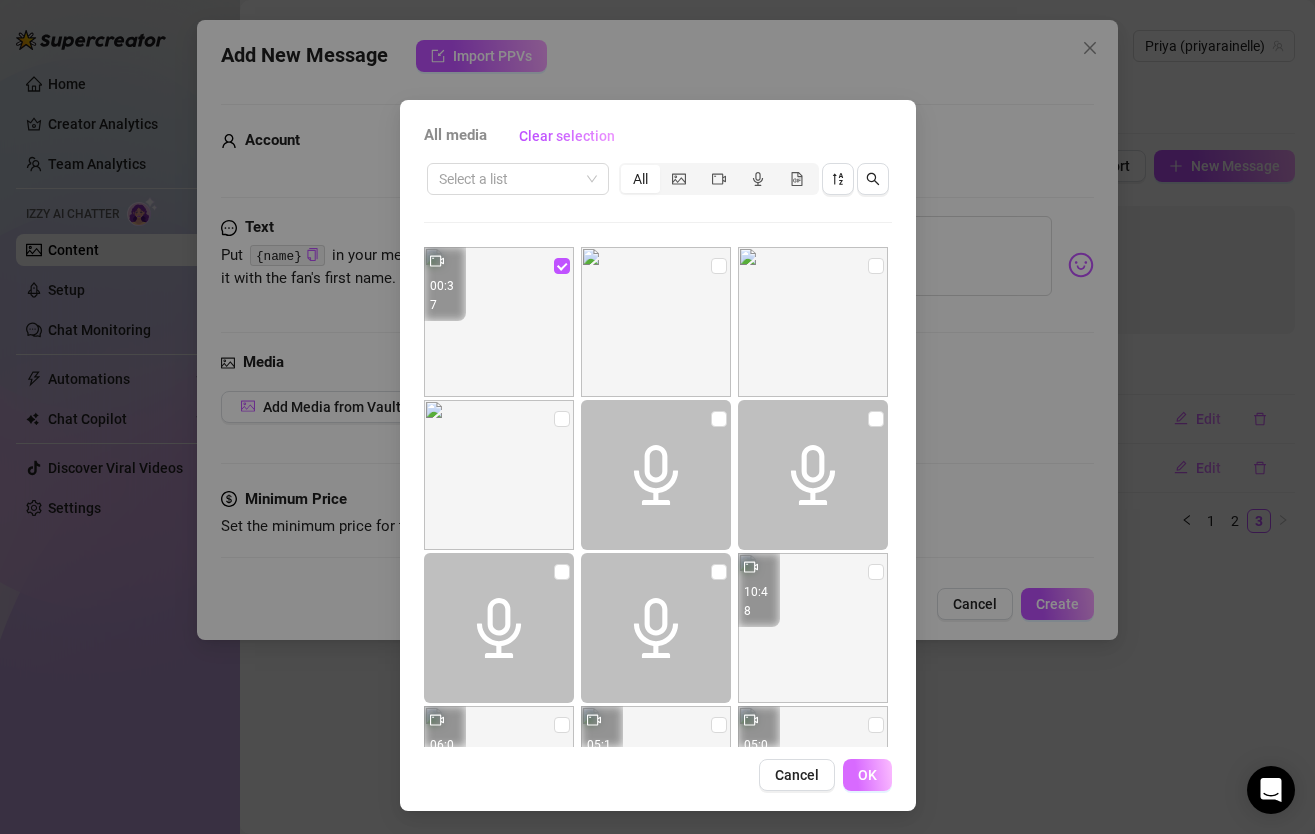 click on "OK" at bounding box center (867, 775) 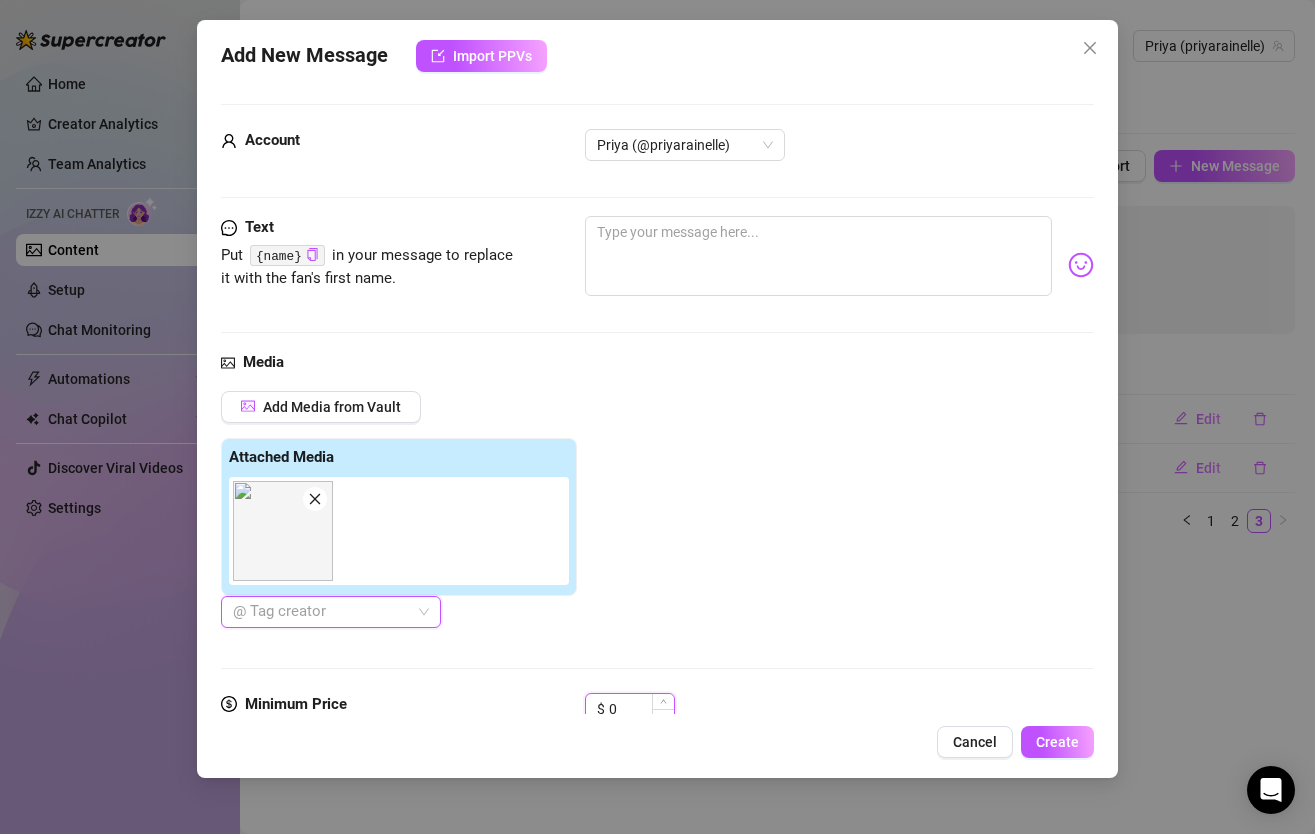 click on "0" at bounding box center (641, 709) 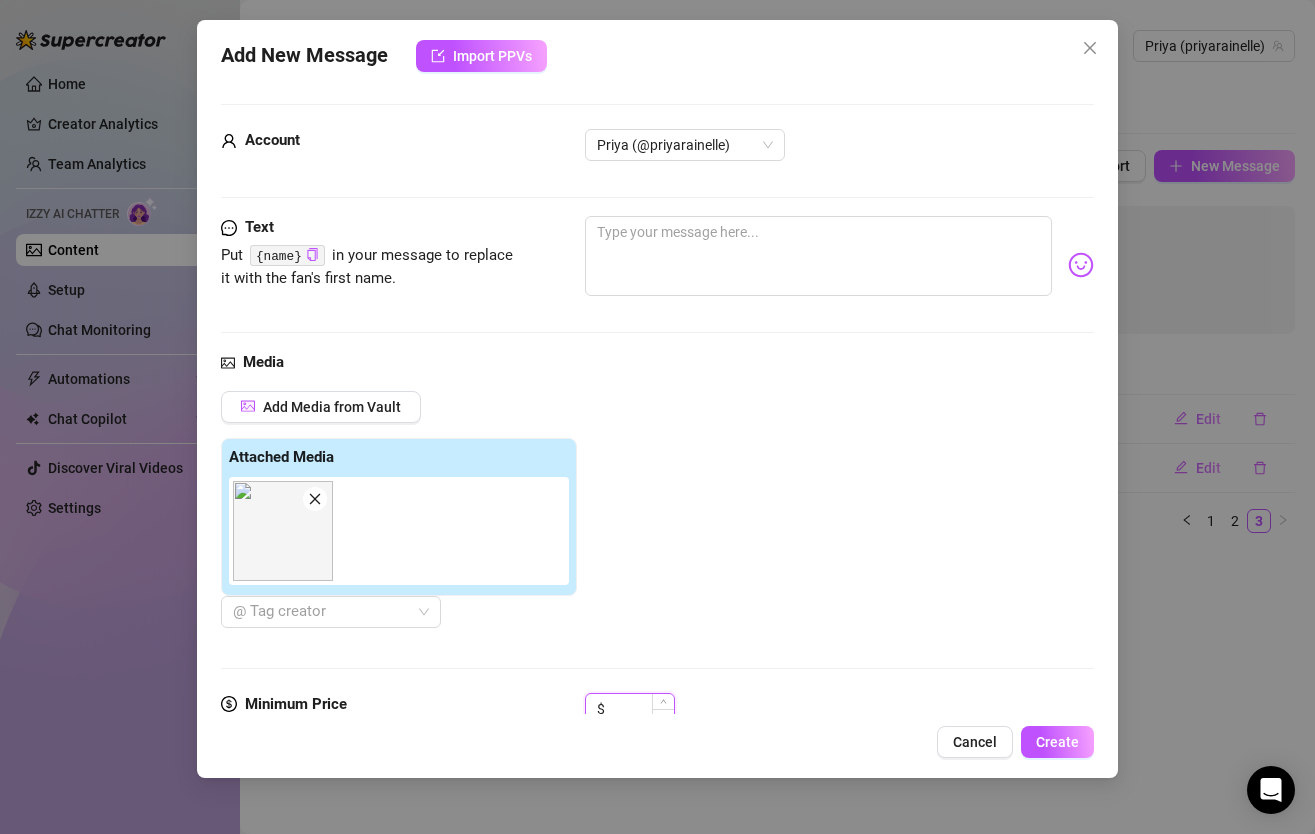 scroll, scrollTop: 3, scrollLeft: 0, axis: vertical 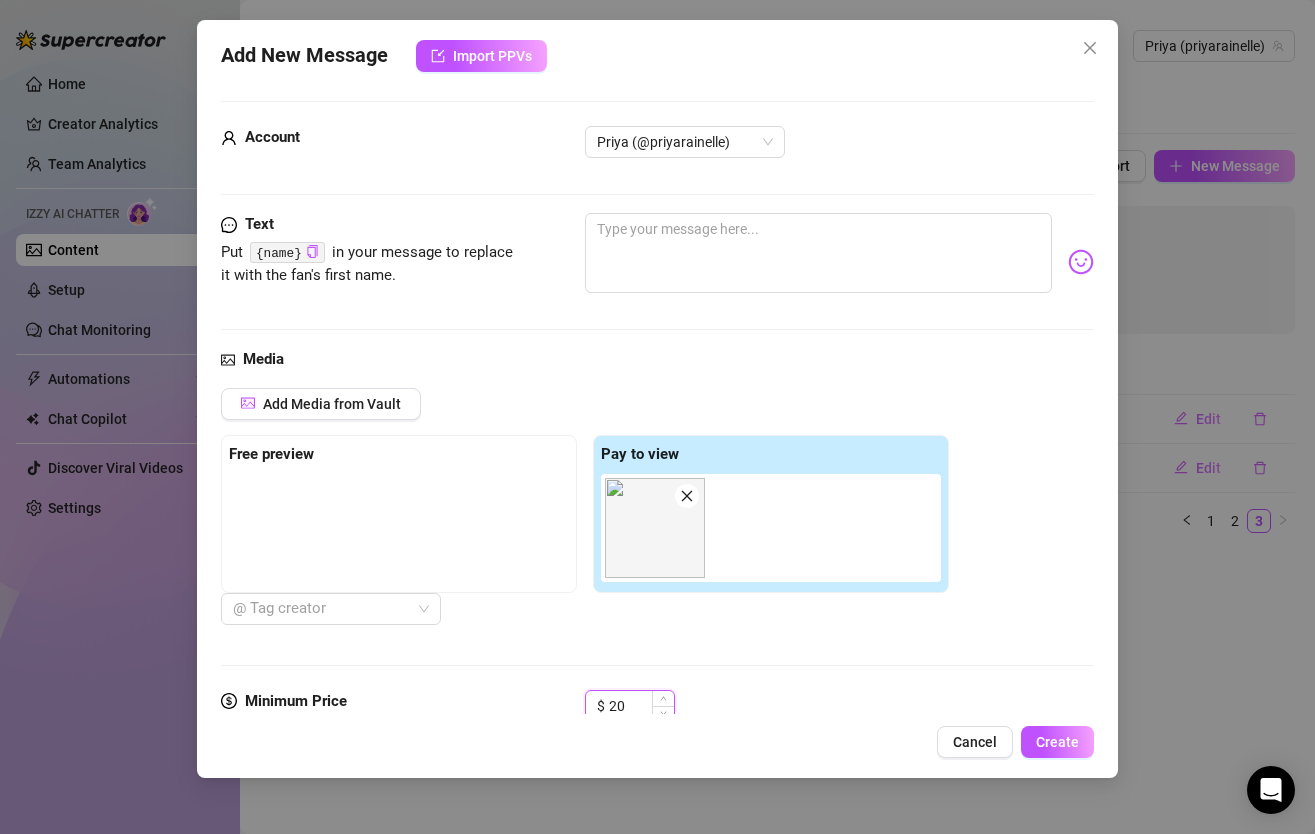 type on "2" 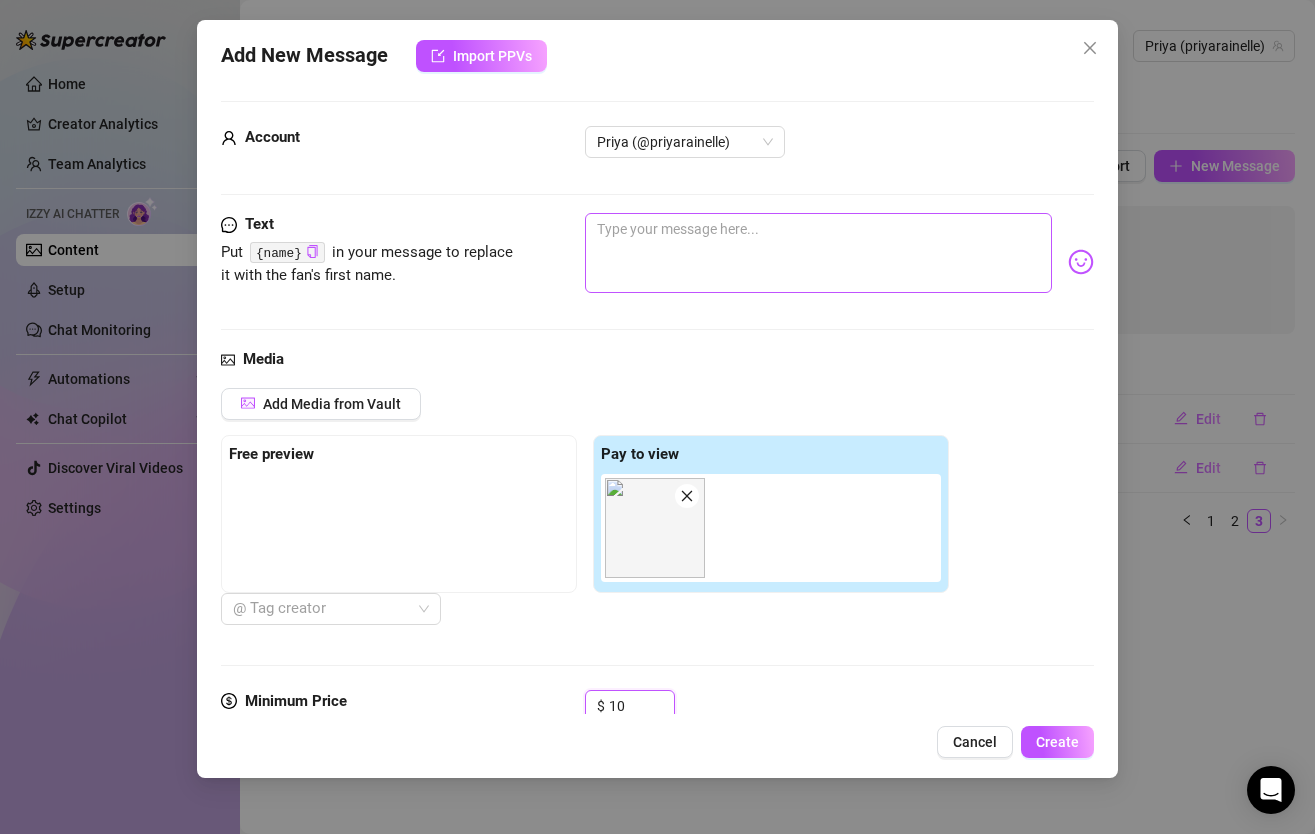 type on "10" 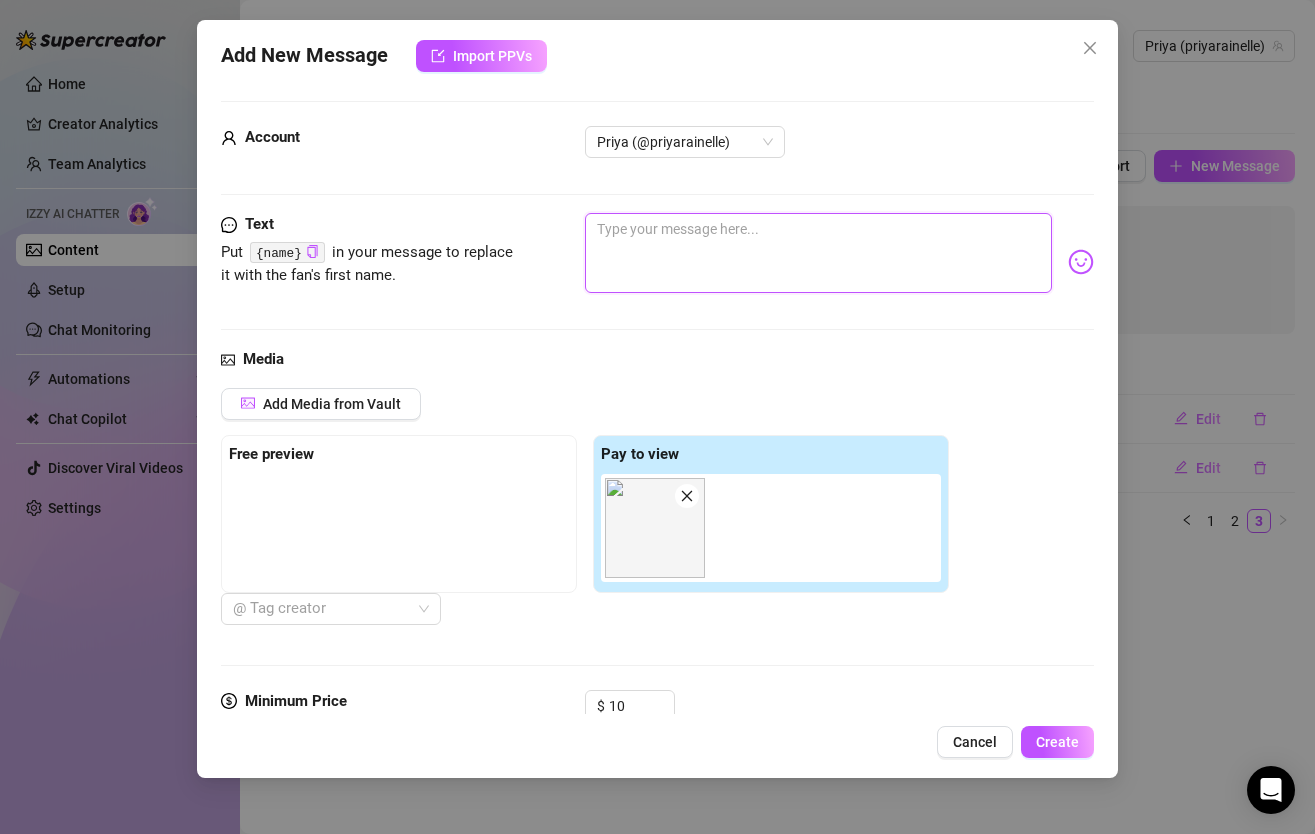 click at bounding box center [818, 253] 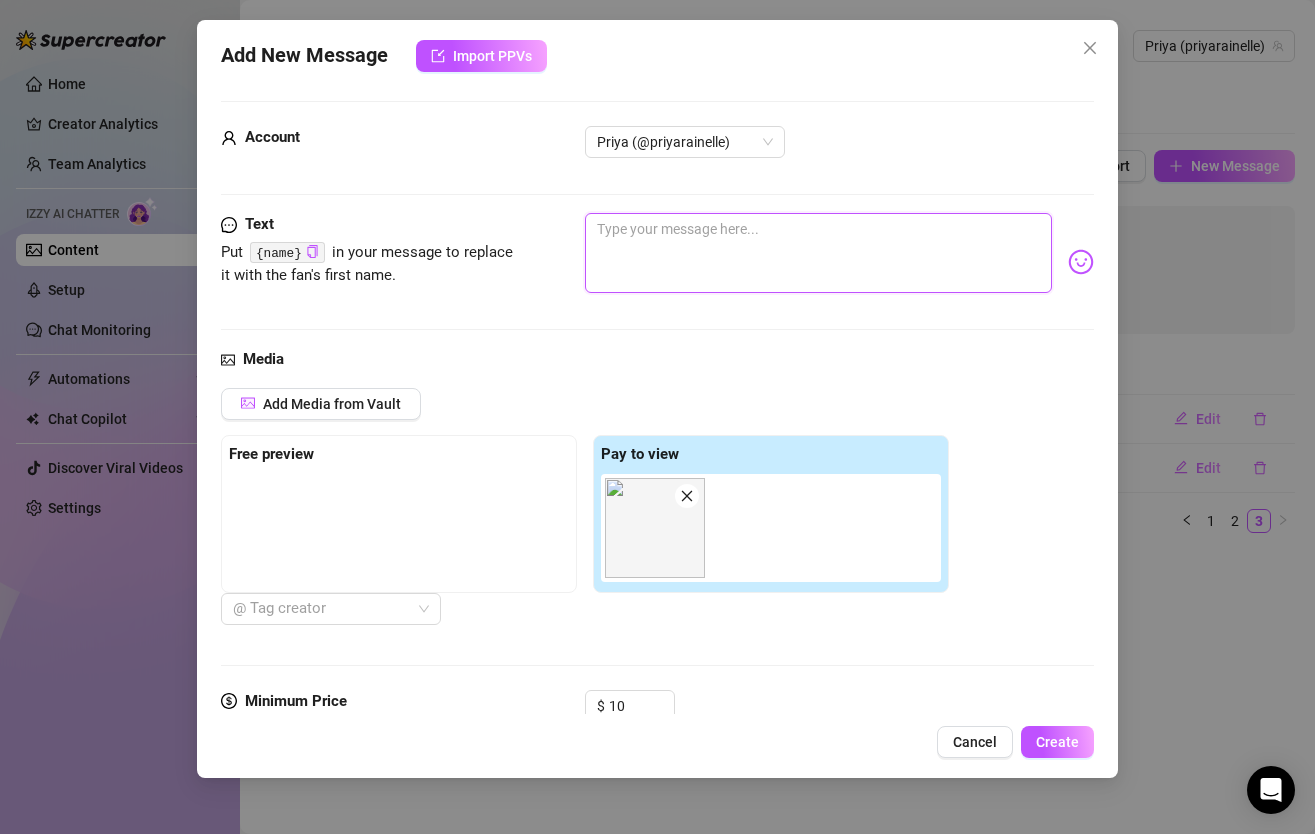 type on "j" 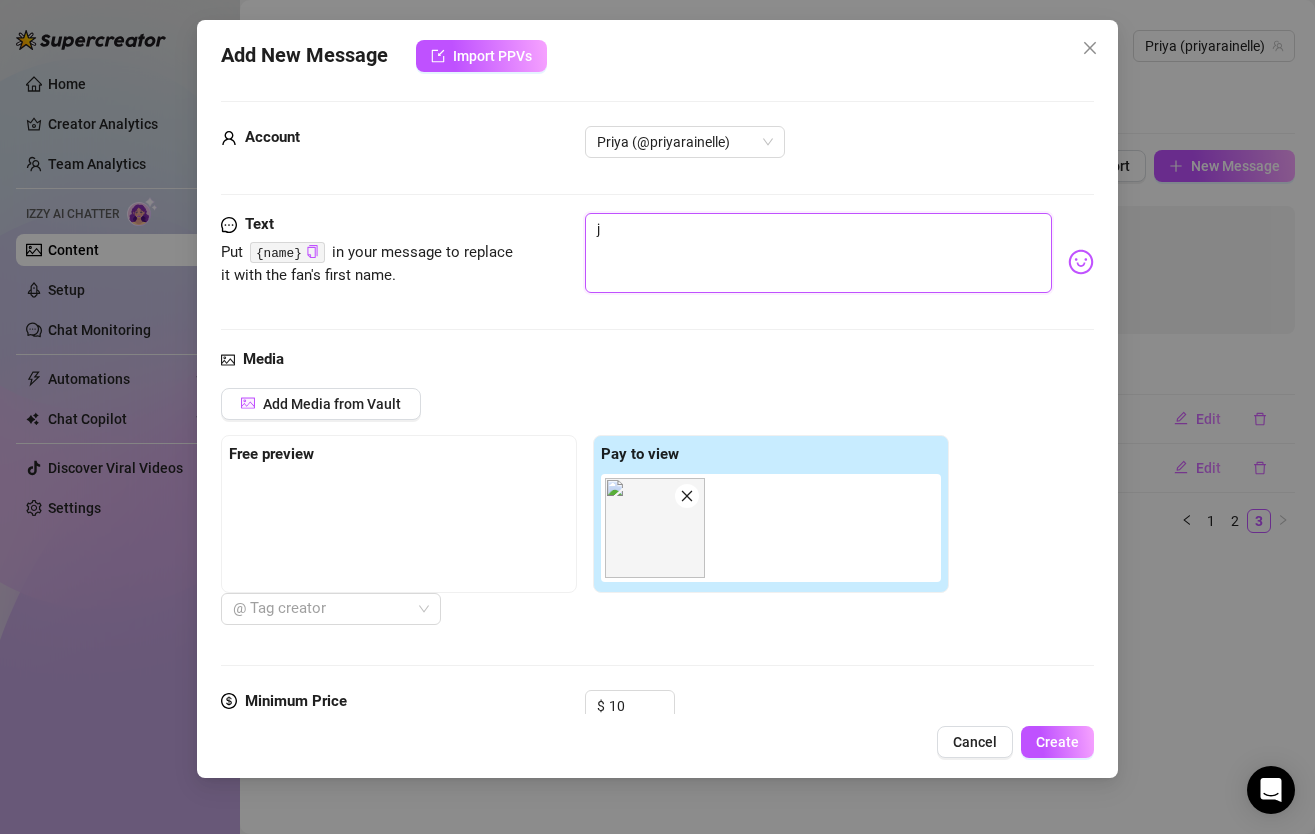 type on "ju" 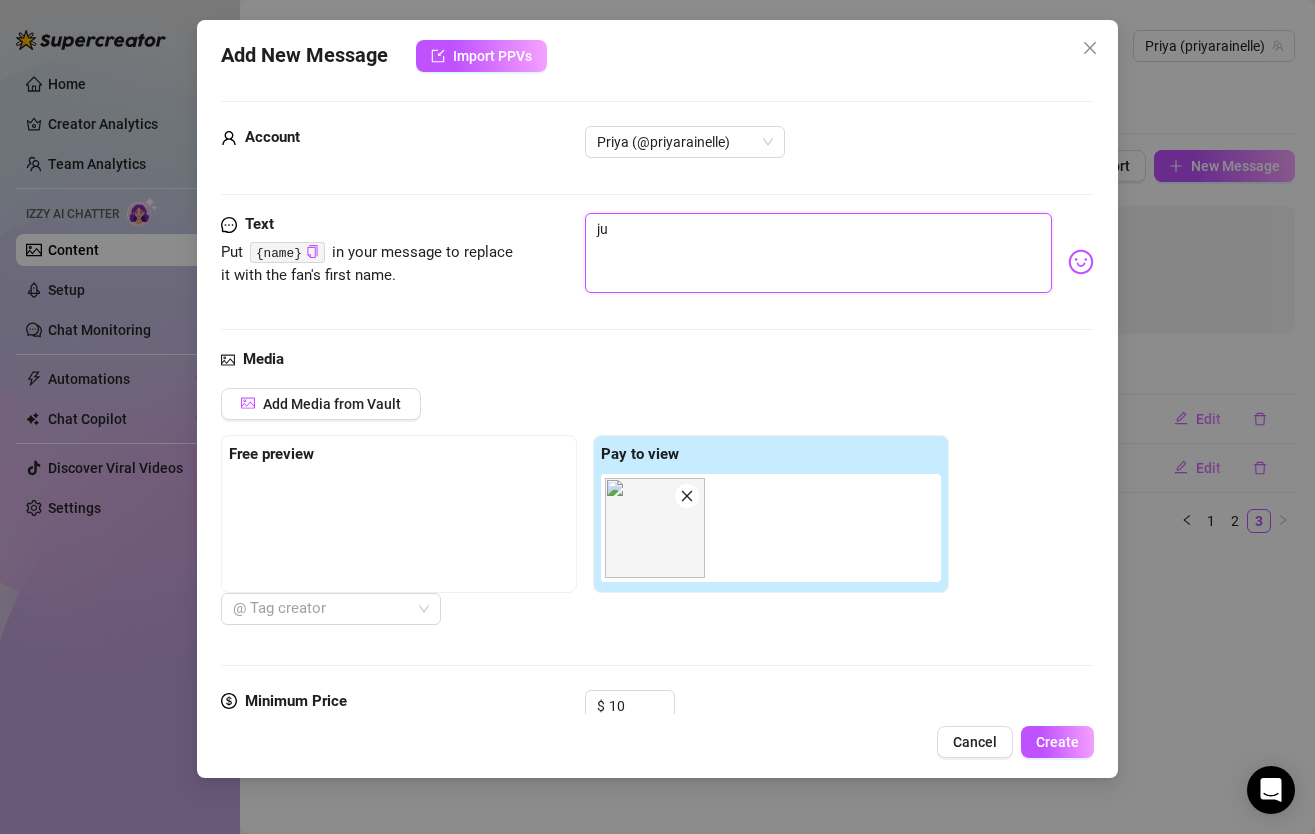 type on "jus" 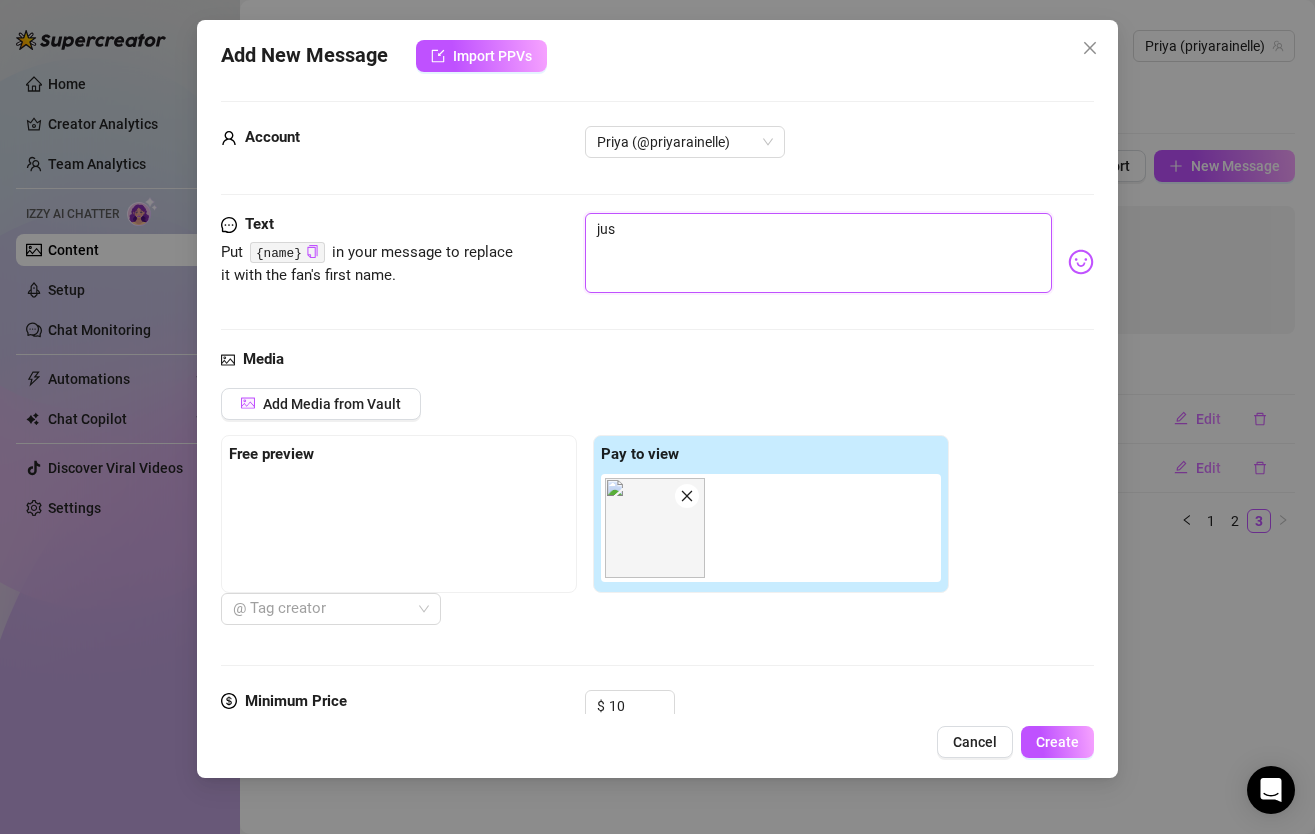 type on "just" 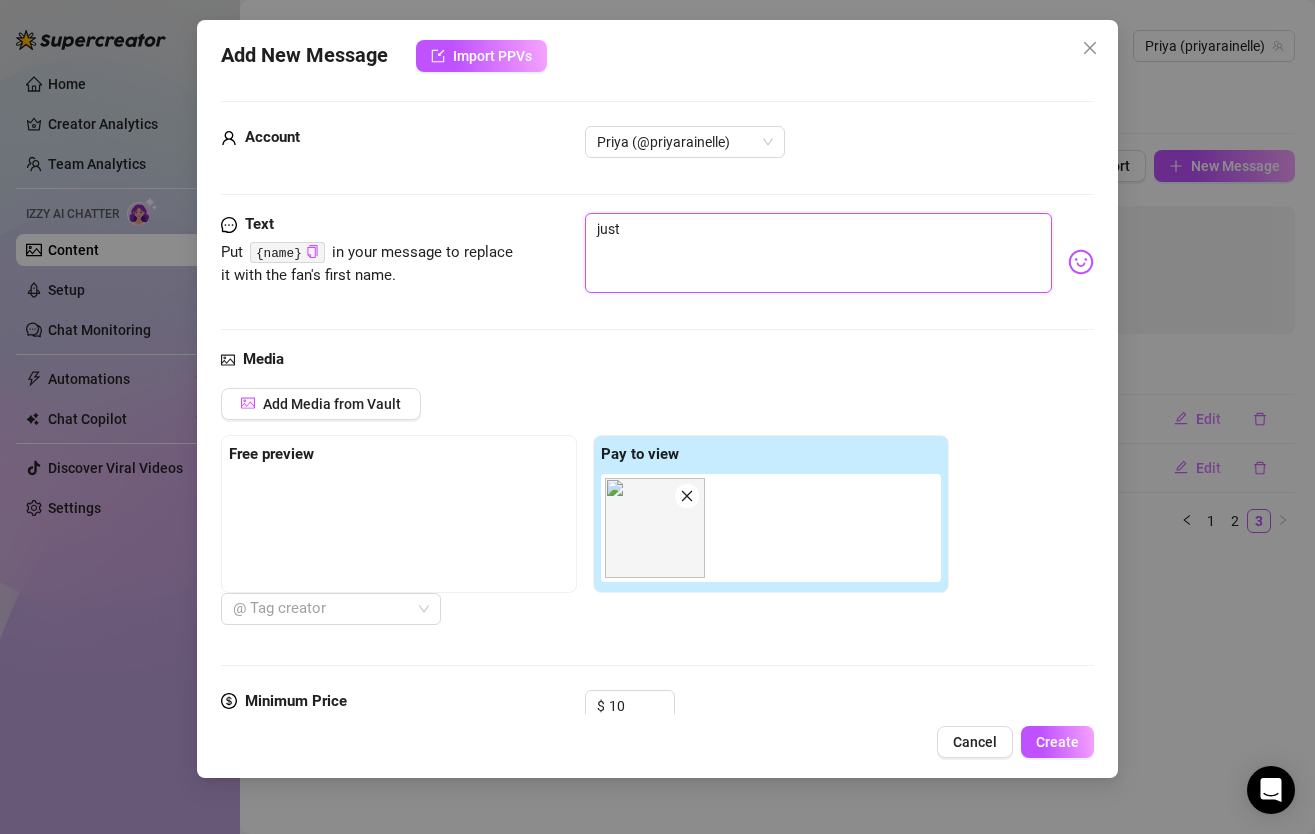 type on "just" 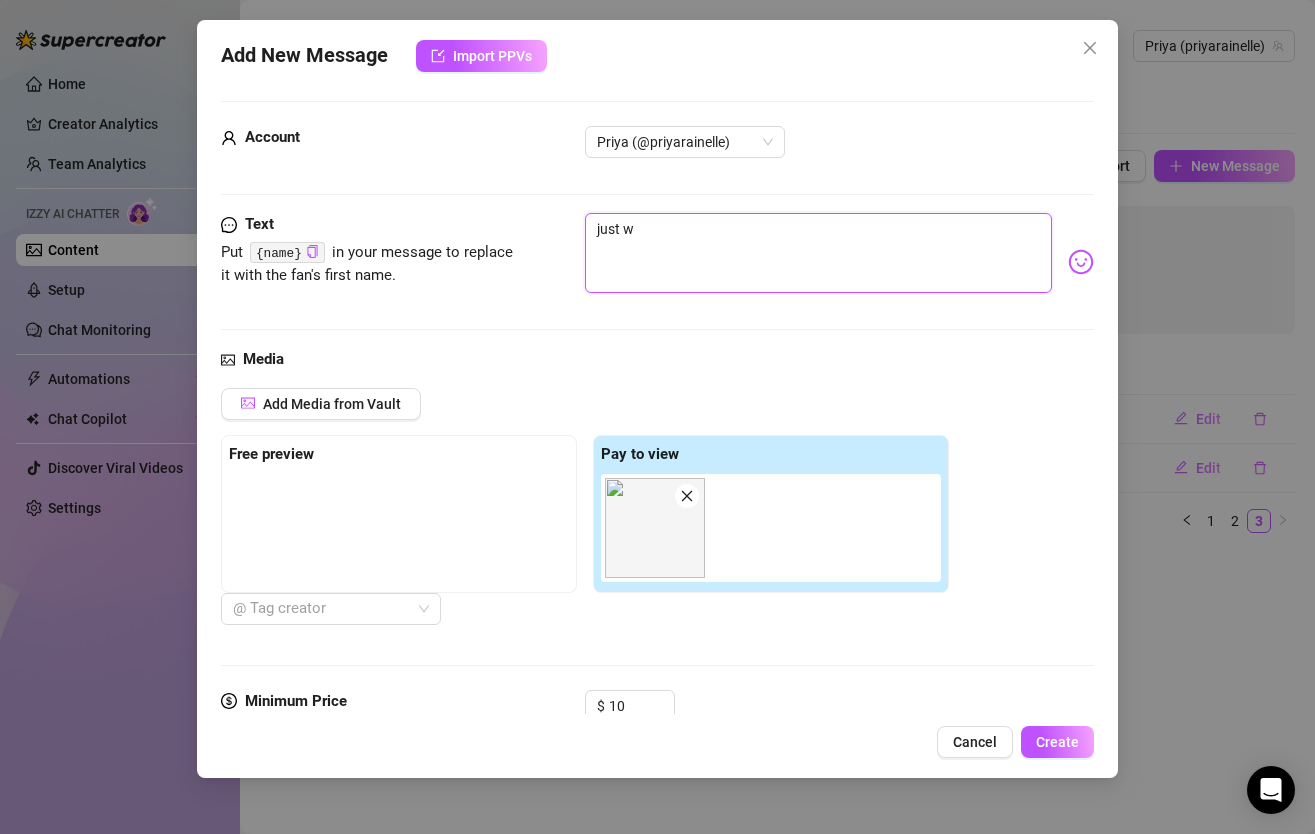 type on "just wo" 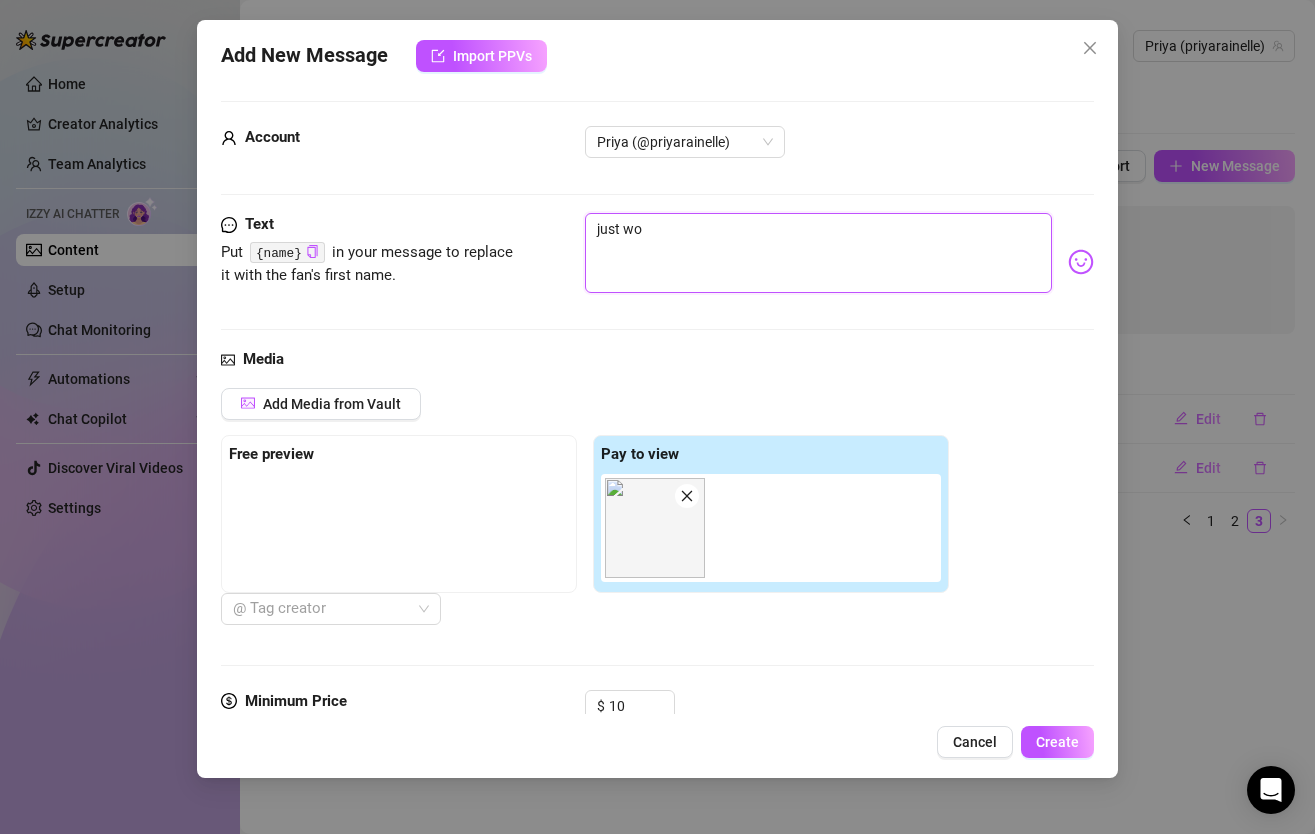 type on "just wok" 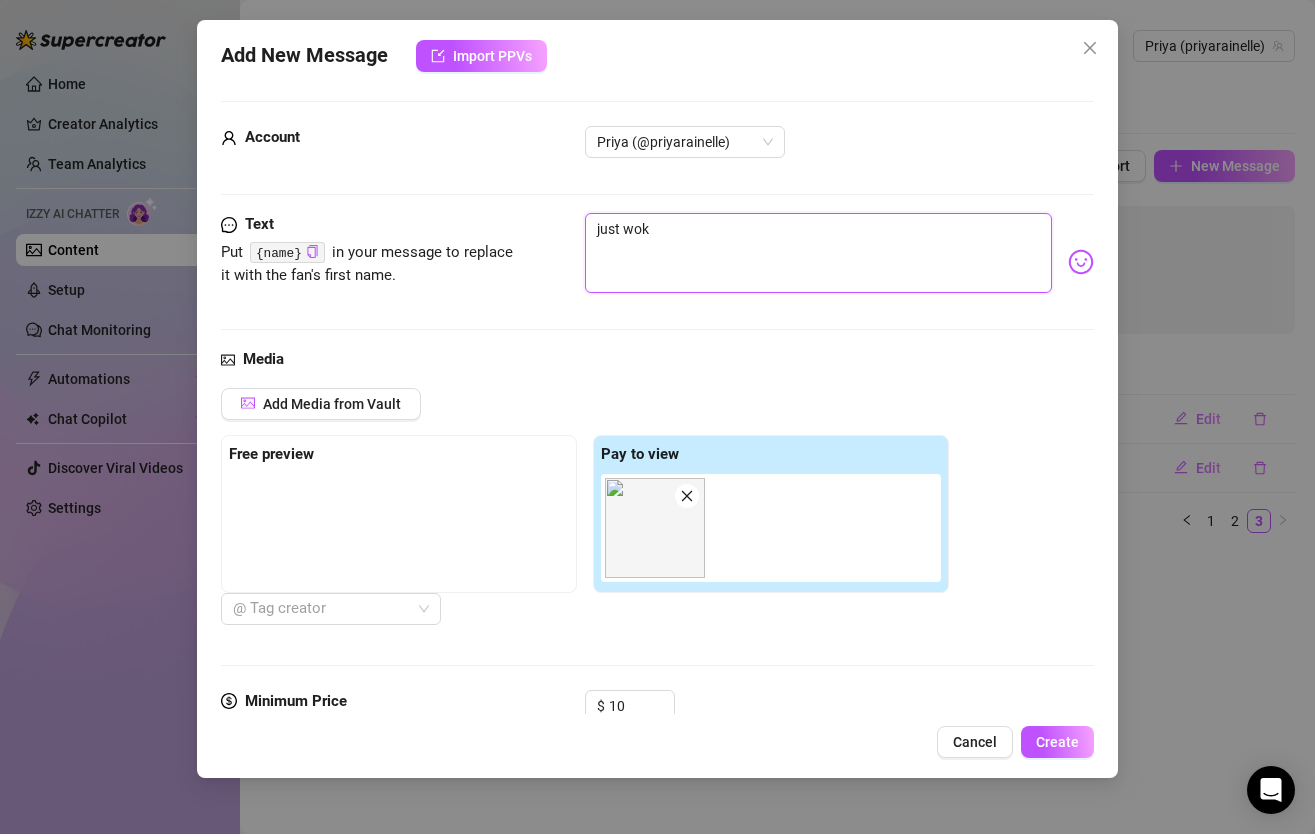 type on "just woke" 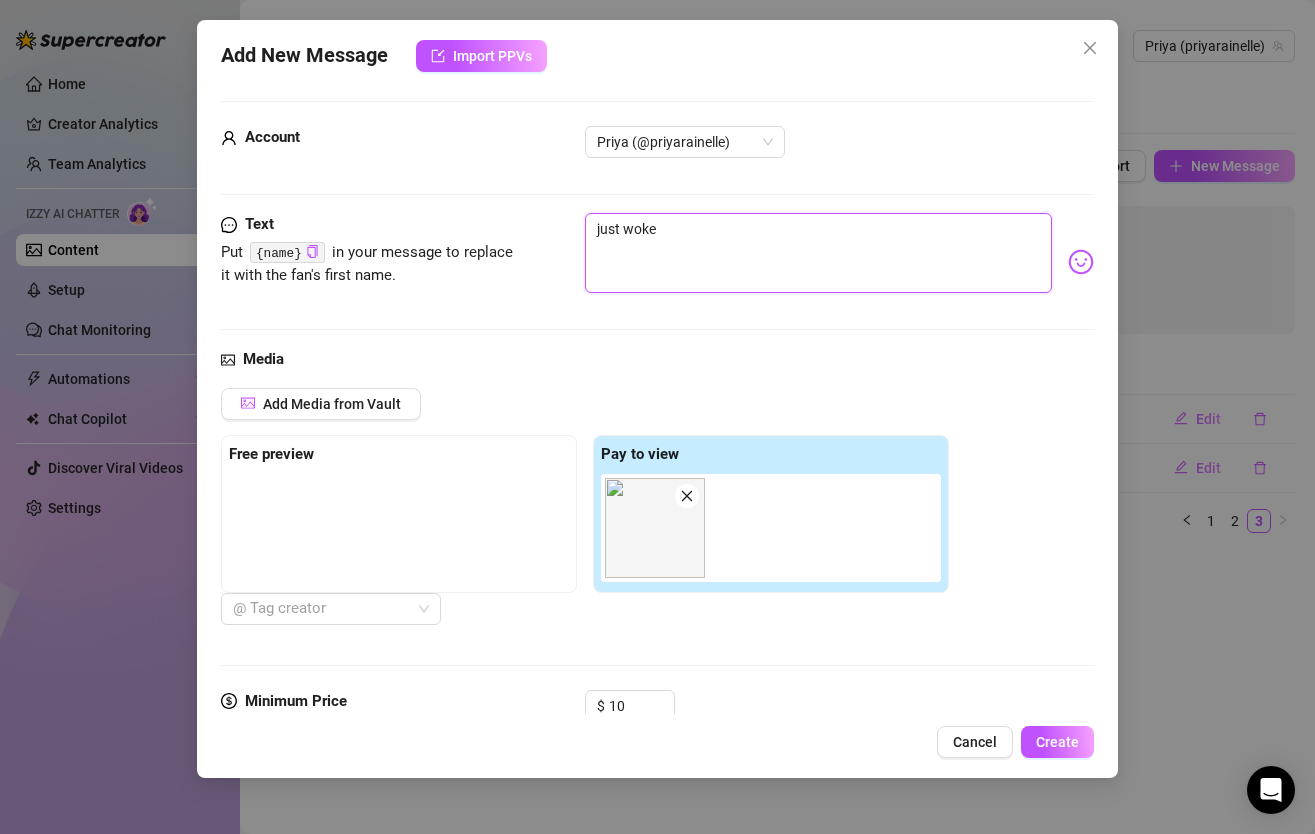 type on "just woke" 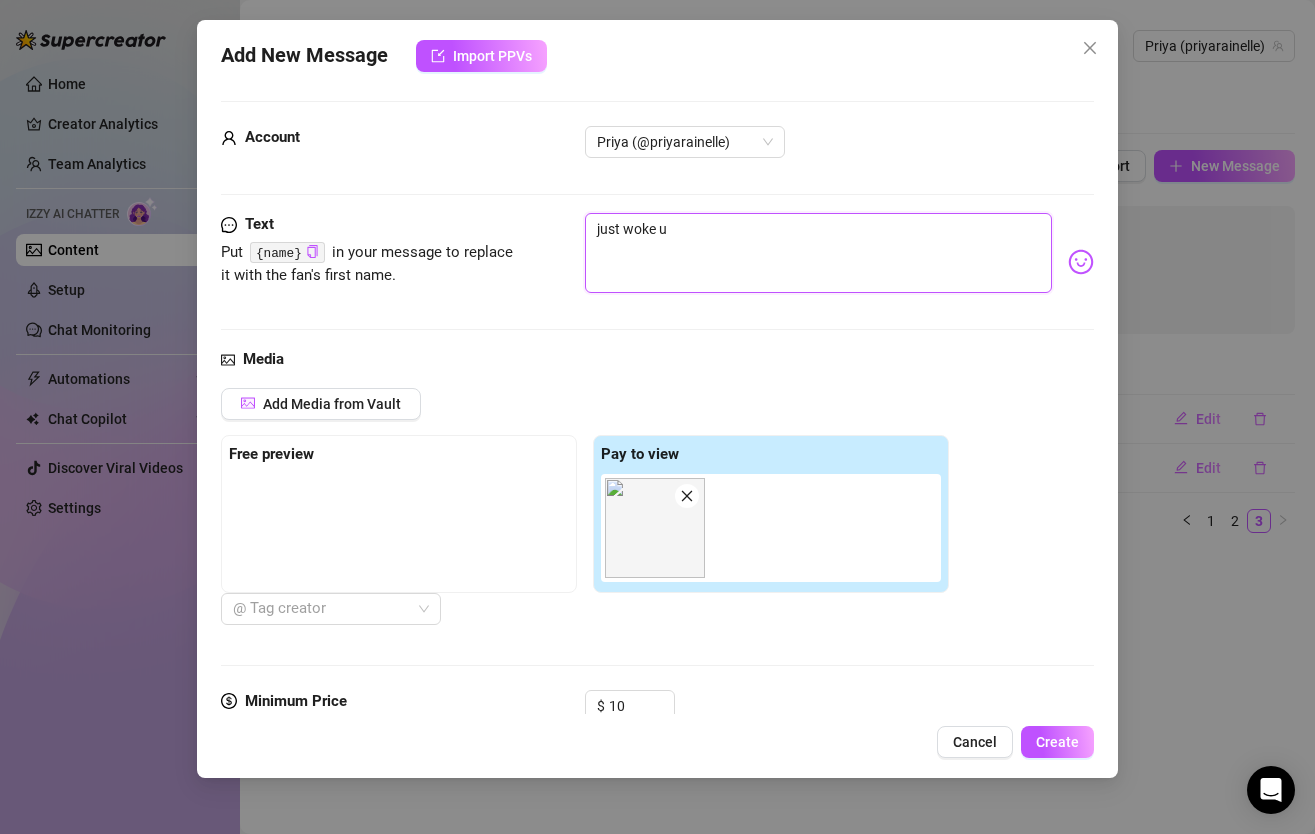 type on "just woke up" 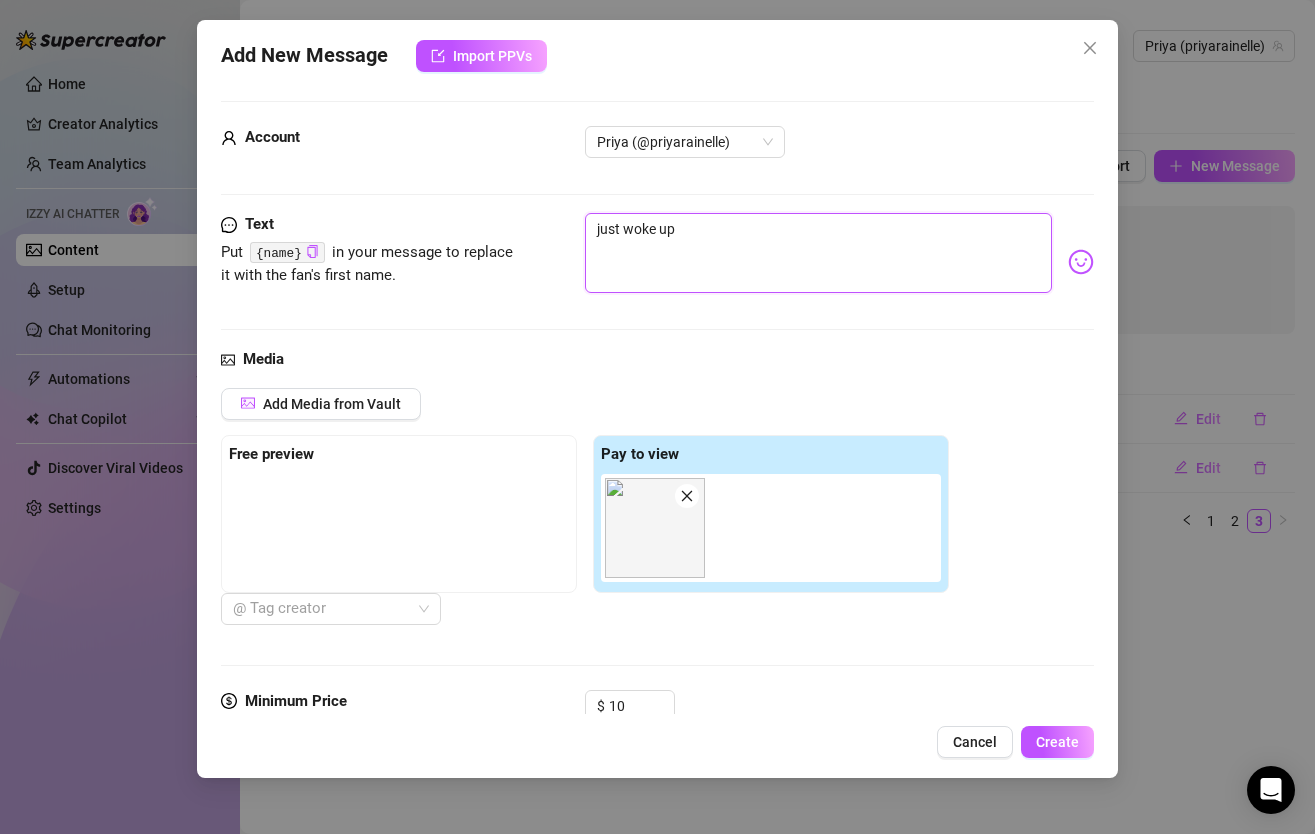 type on "just woke up" 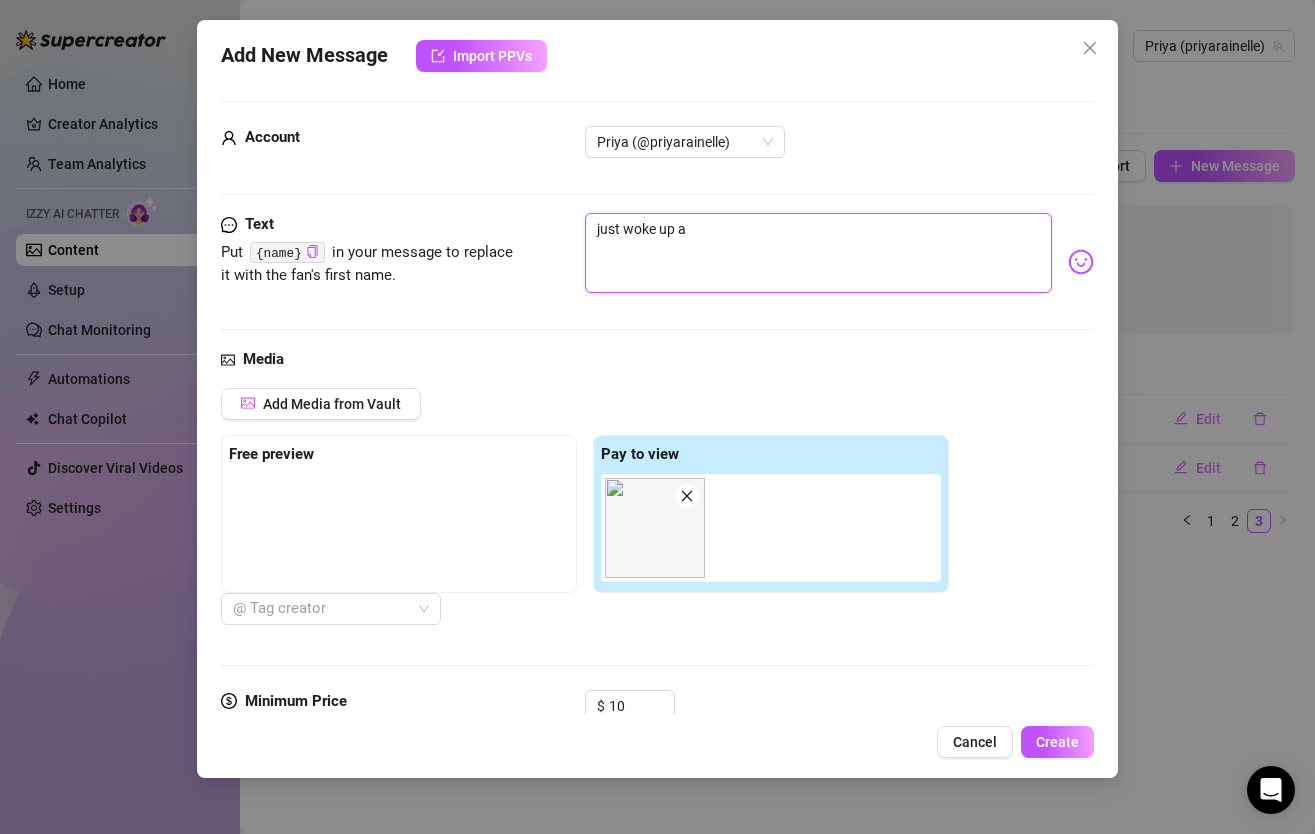 type on "just woke up an" 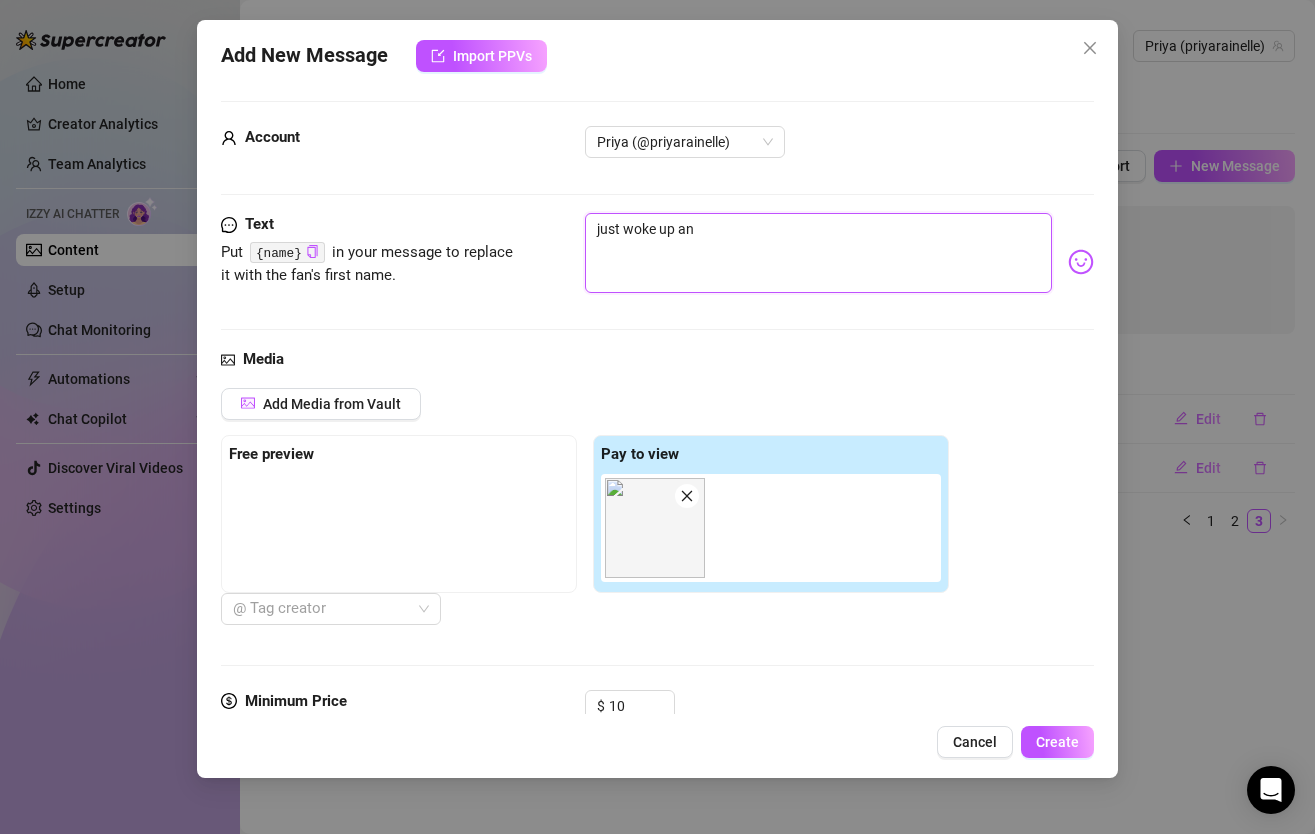 type on "just woke up and" 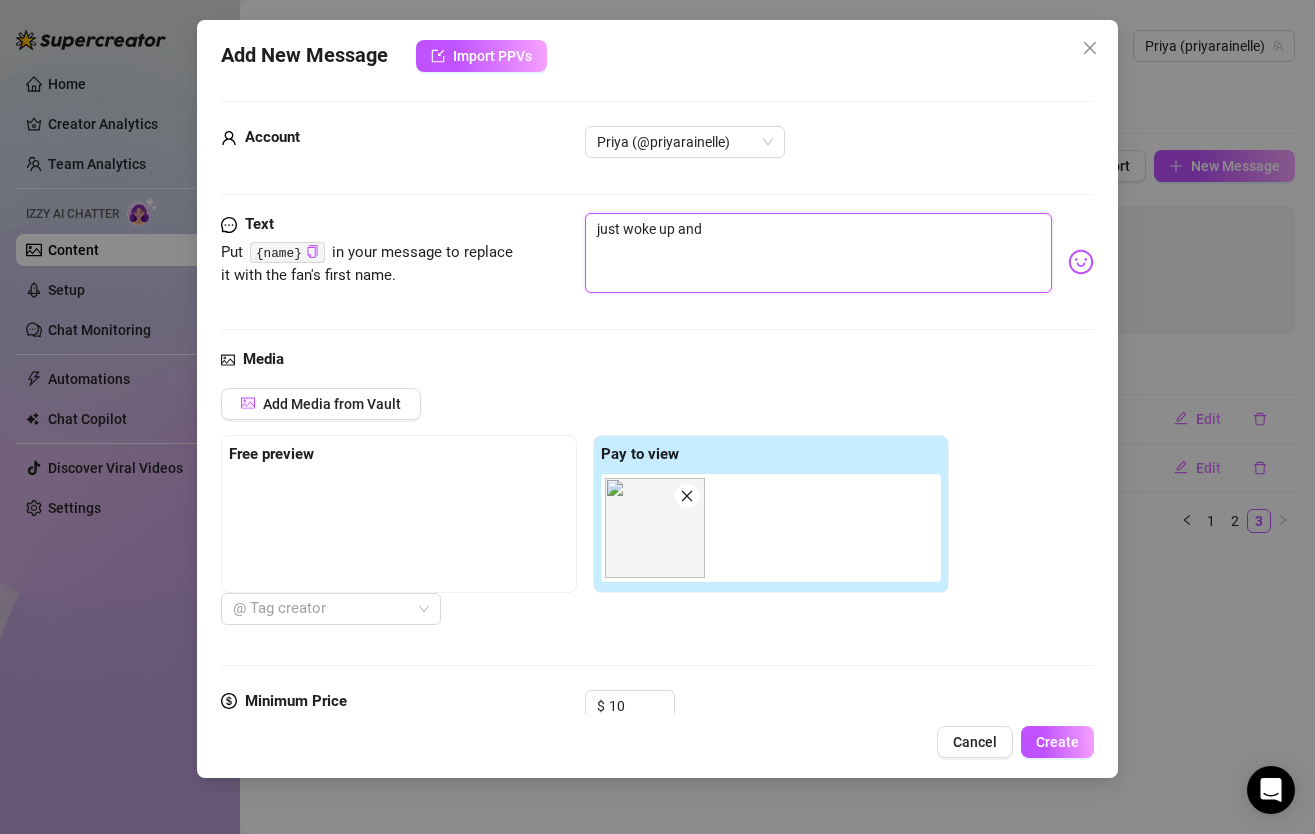 type on "just woke up and" 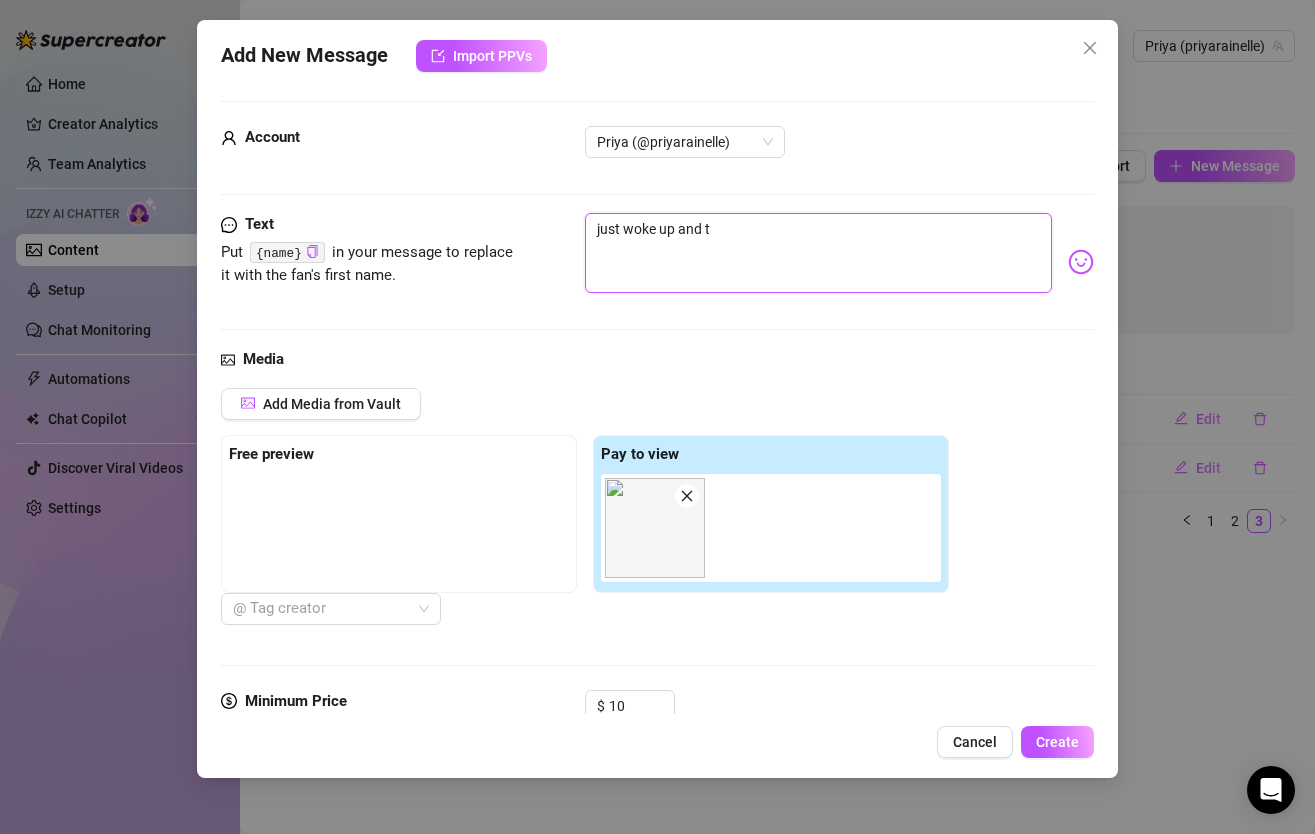 type on "just woke up and th" 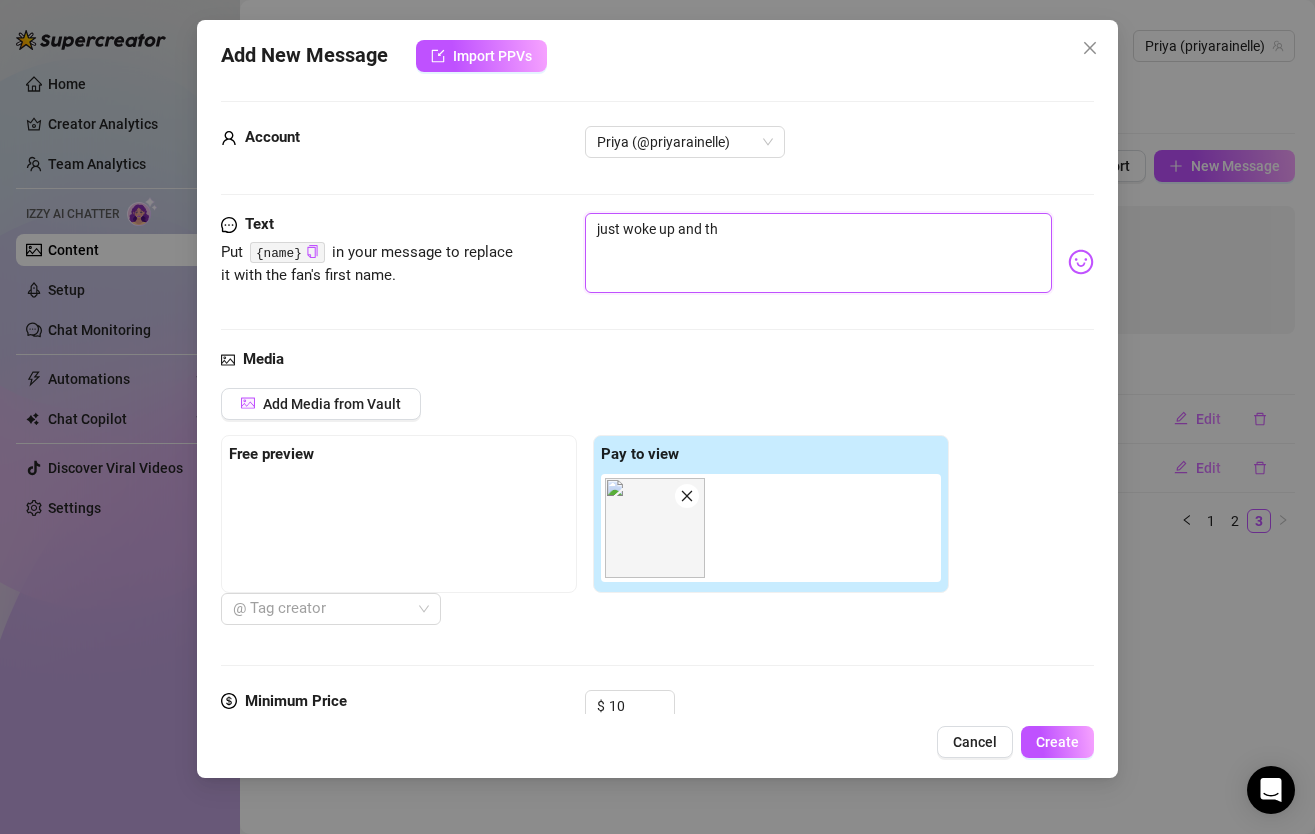 type on "just woke up and thi" 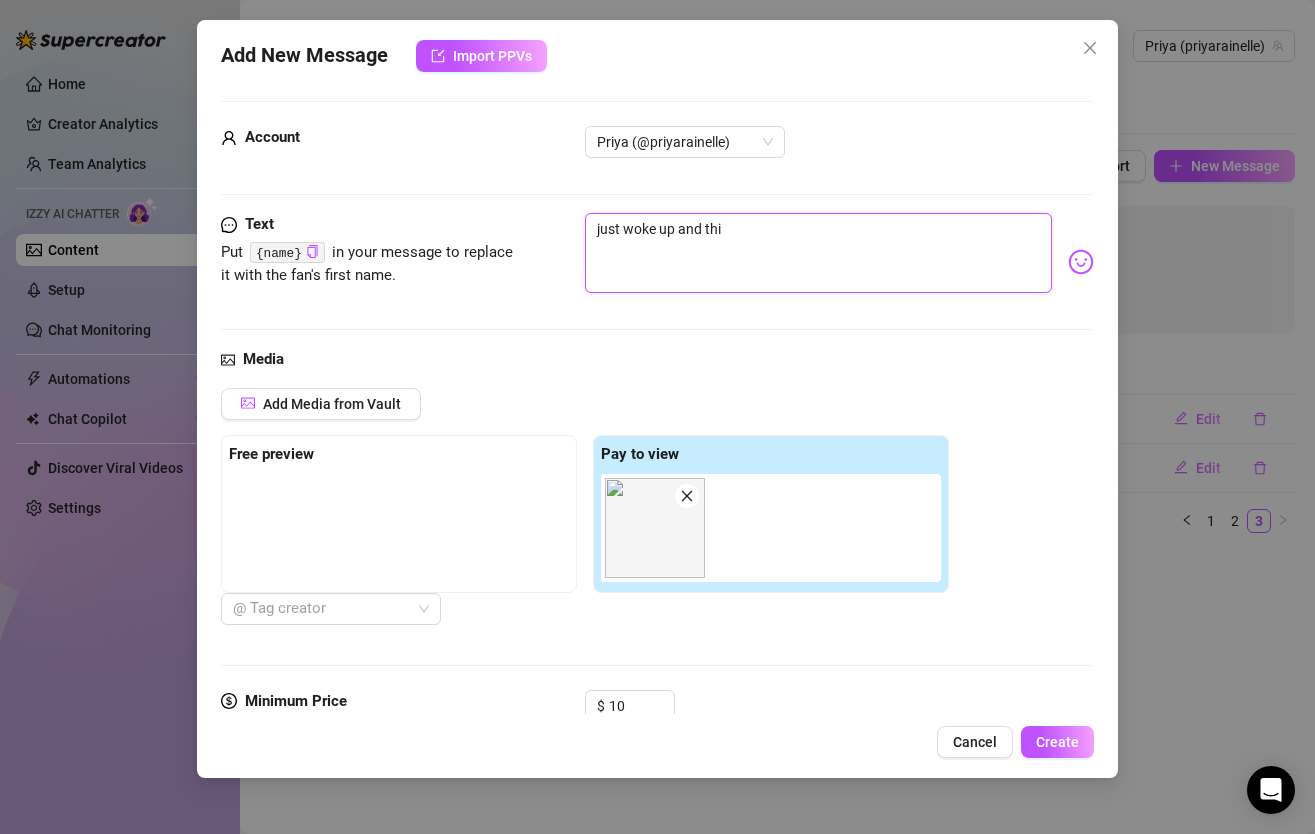 type on "just woke up and this" 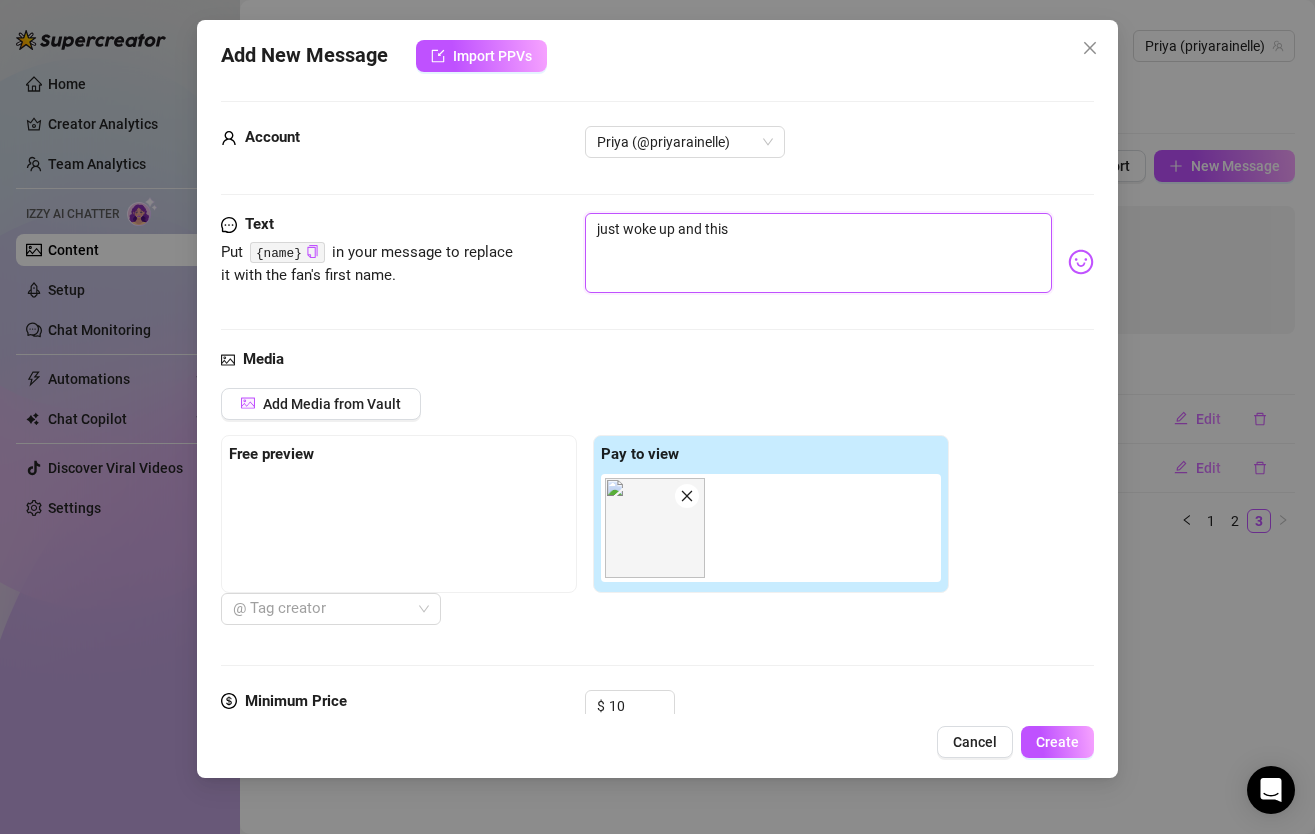 type on "just woke up and this" 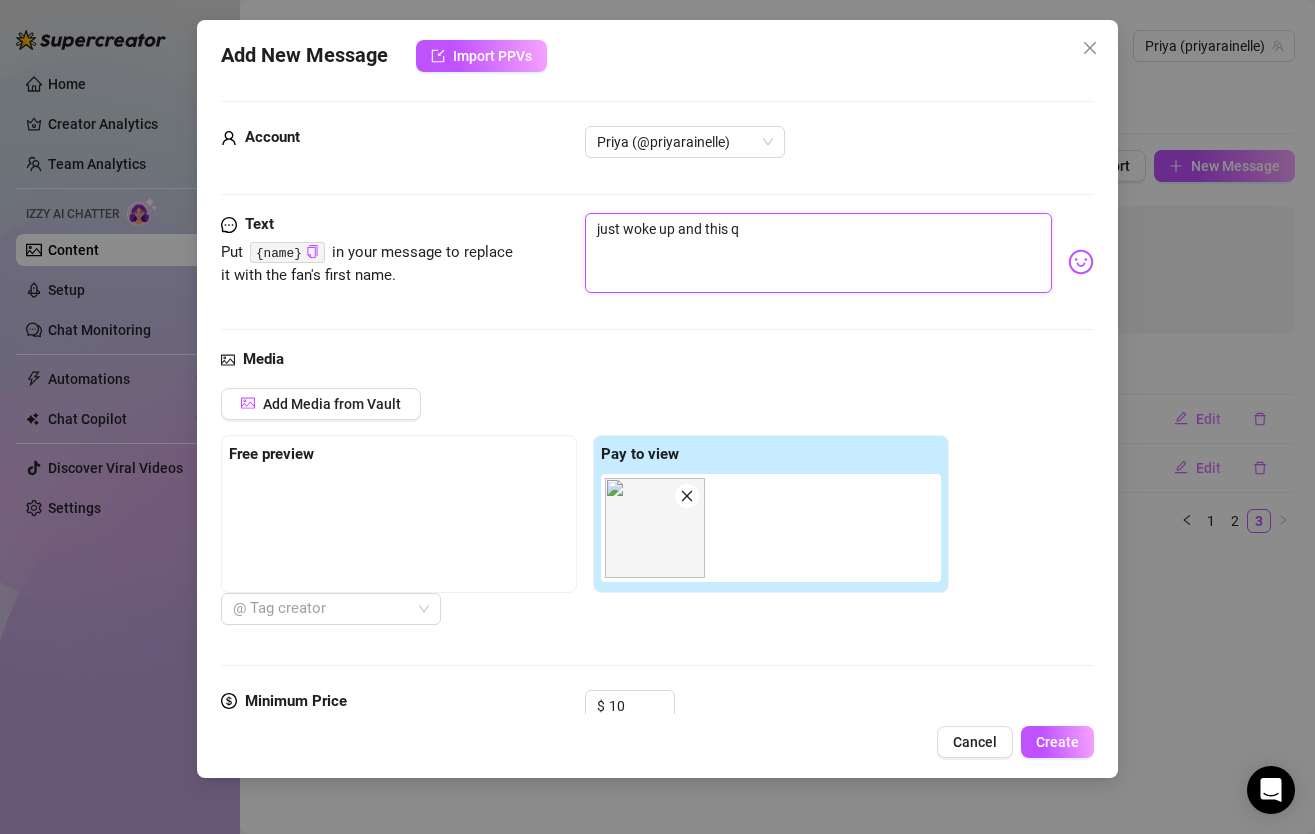 type on "just woke up and this qu" 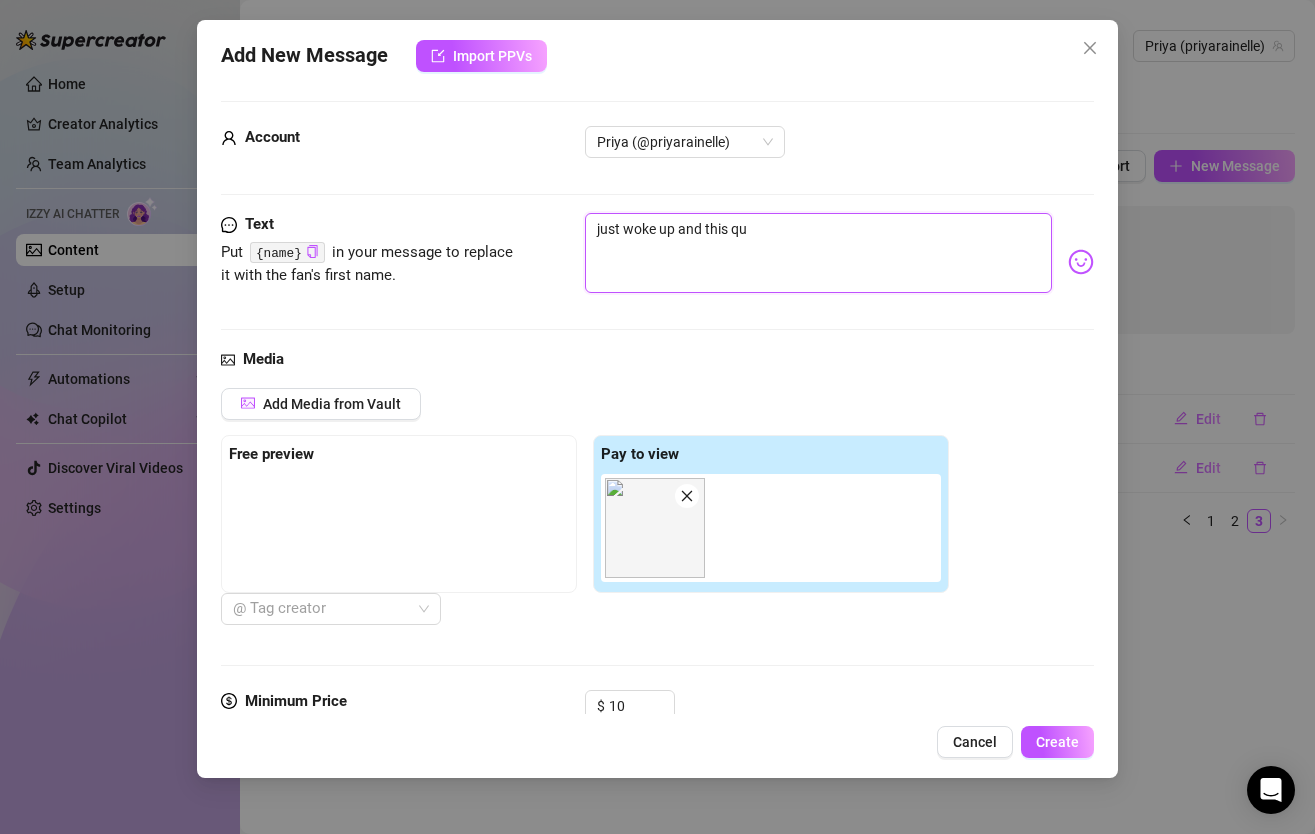 type on "just woke up and this que" 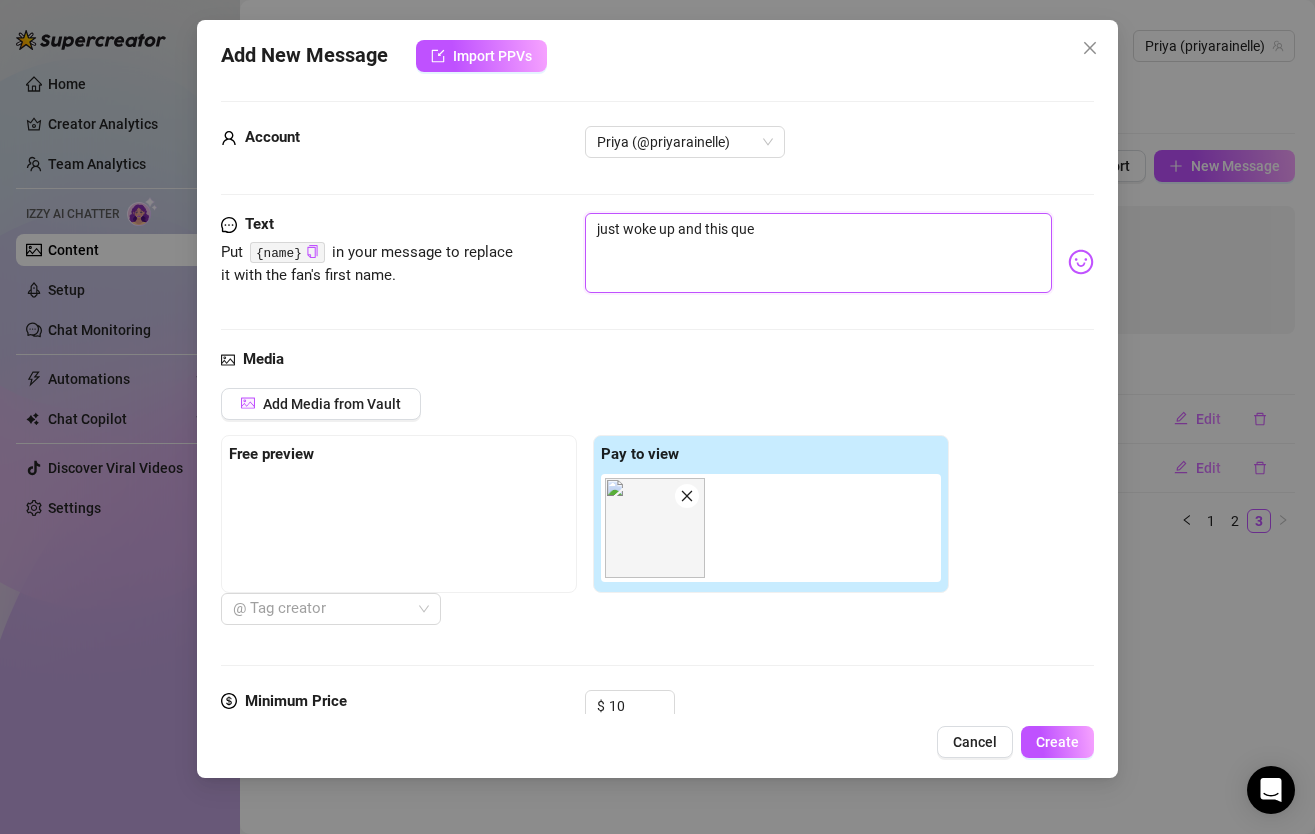 type on "just woke up and this ques" 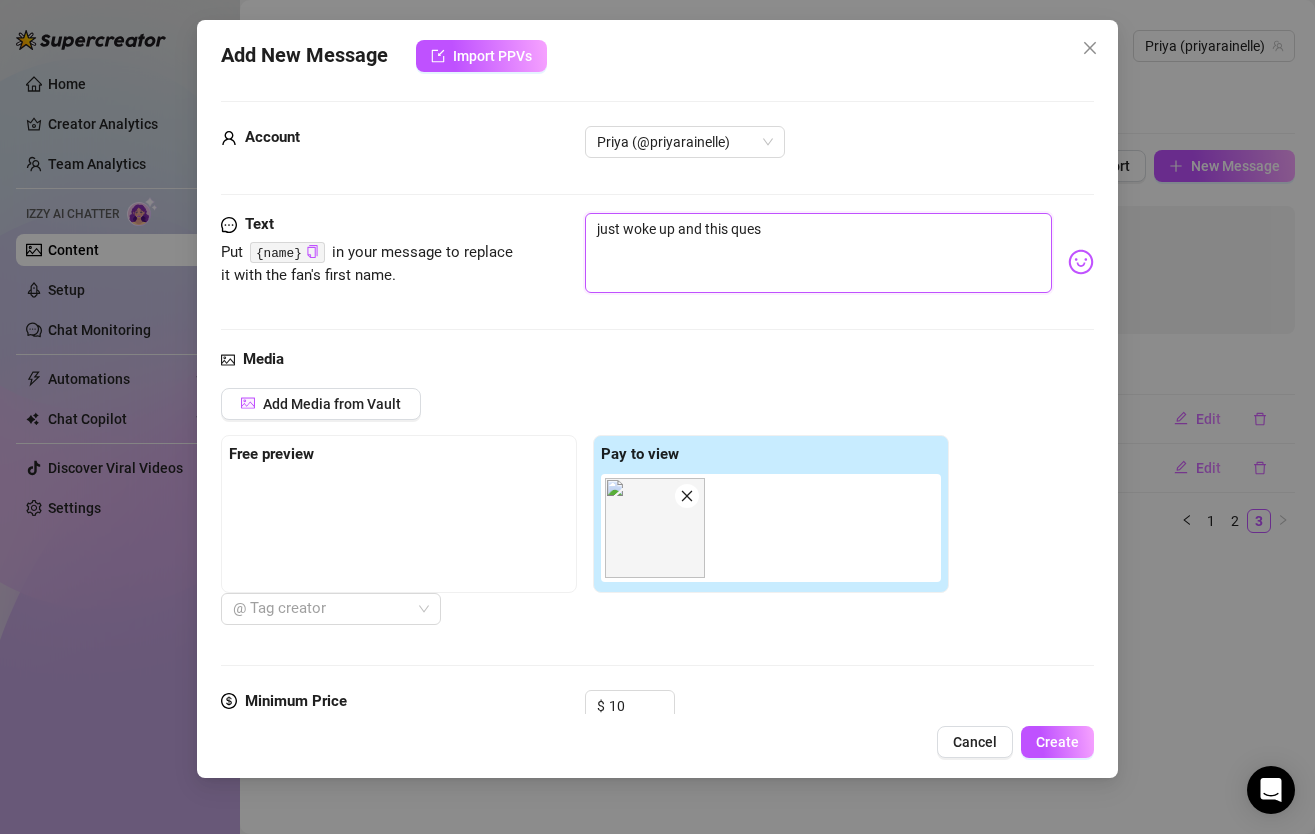 type on "just woke up and this quest" 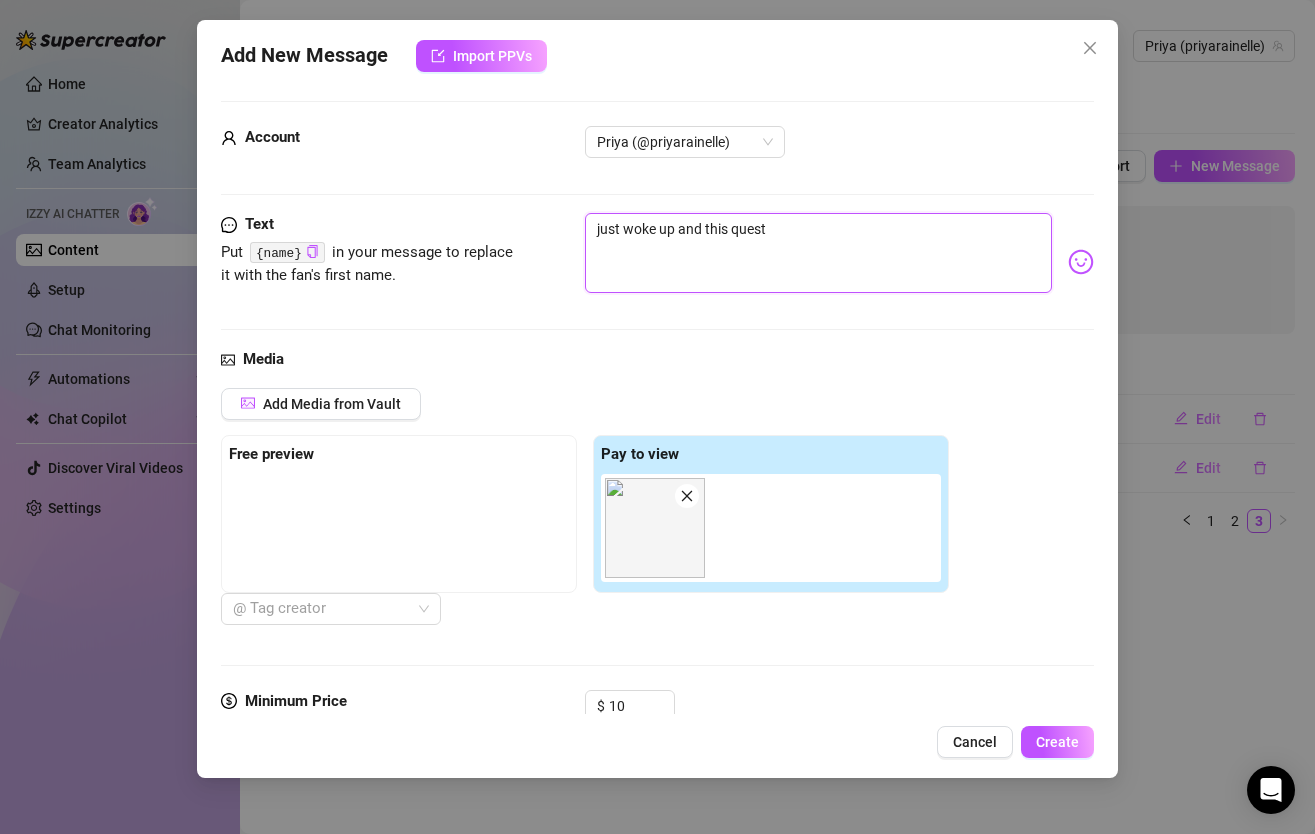 type on "just woke up and this questi" 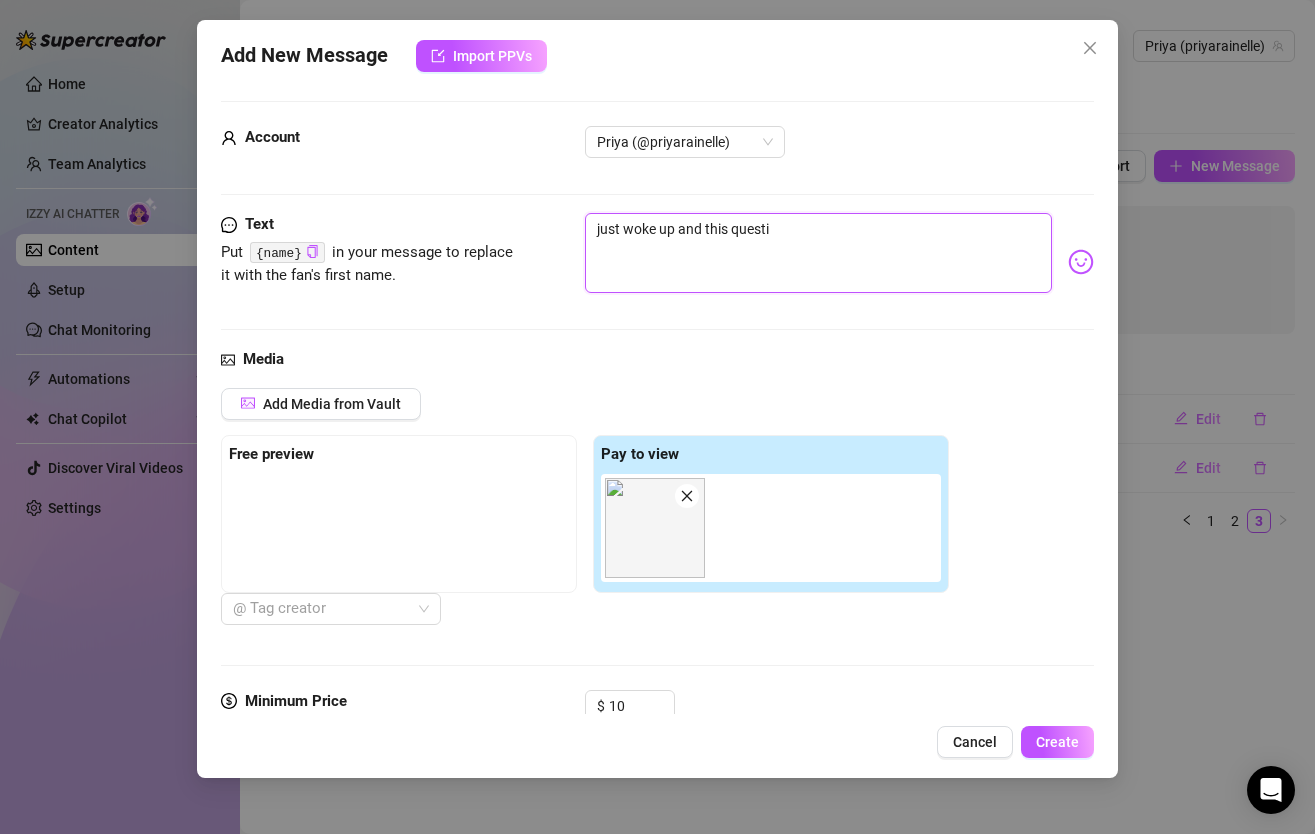 type on "just woke up and this questio" 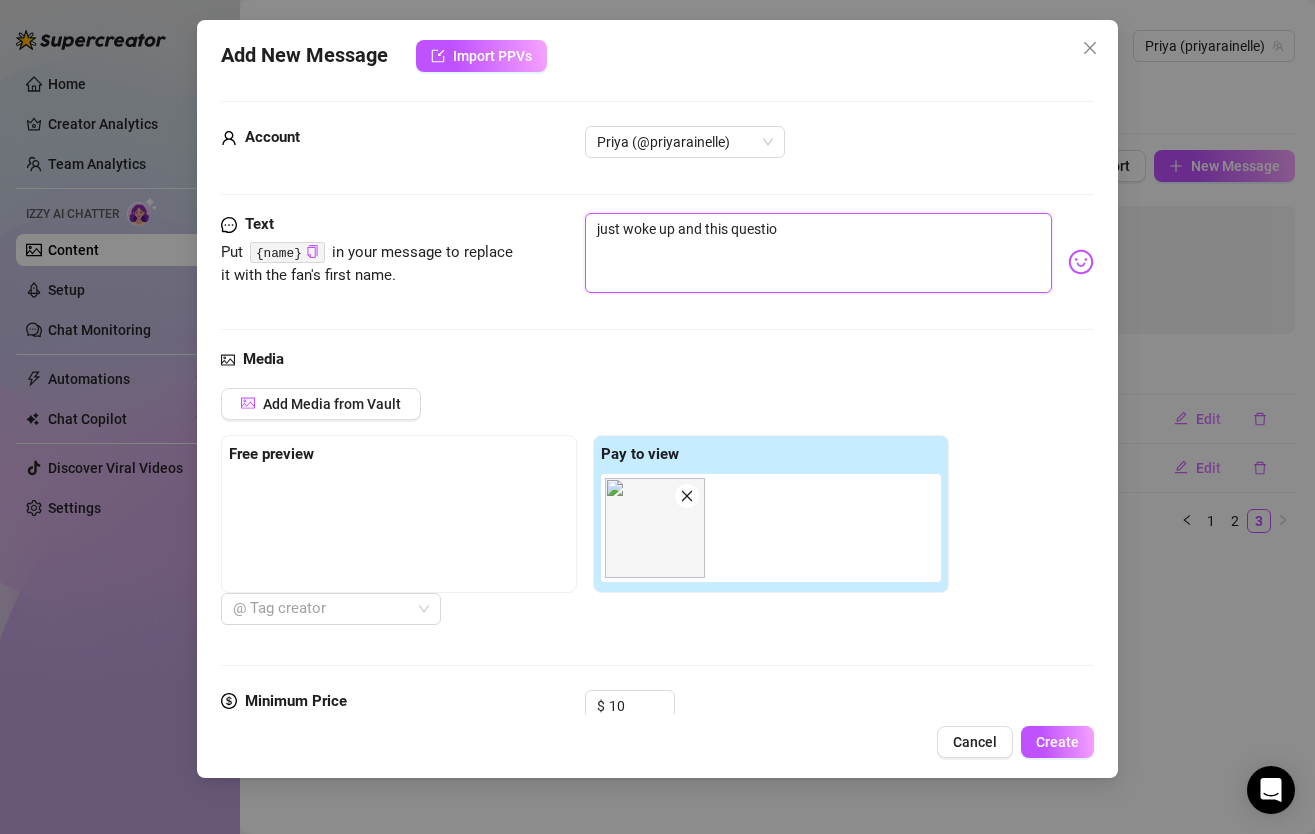 type on "just woke up and this question" 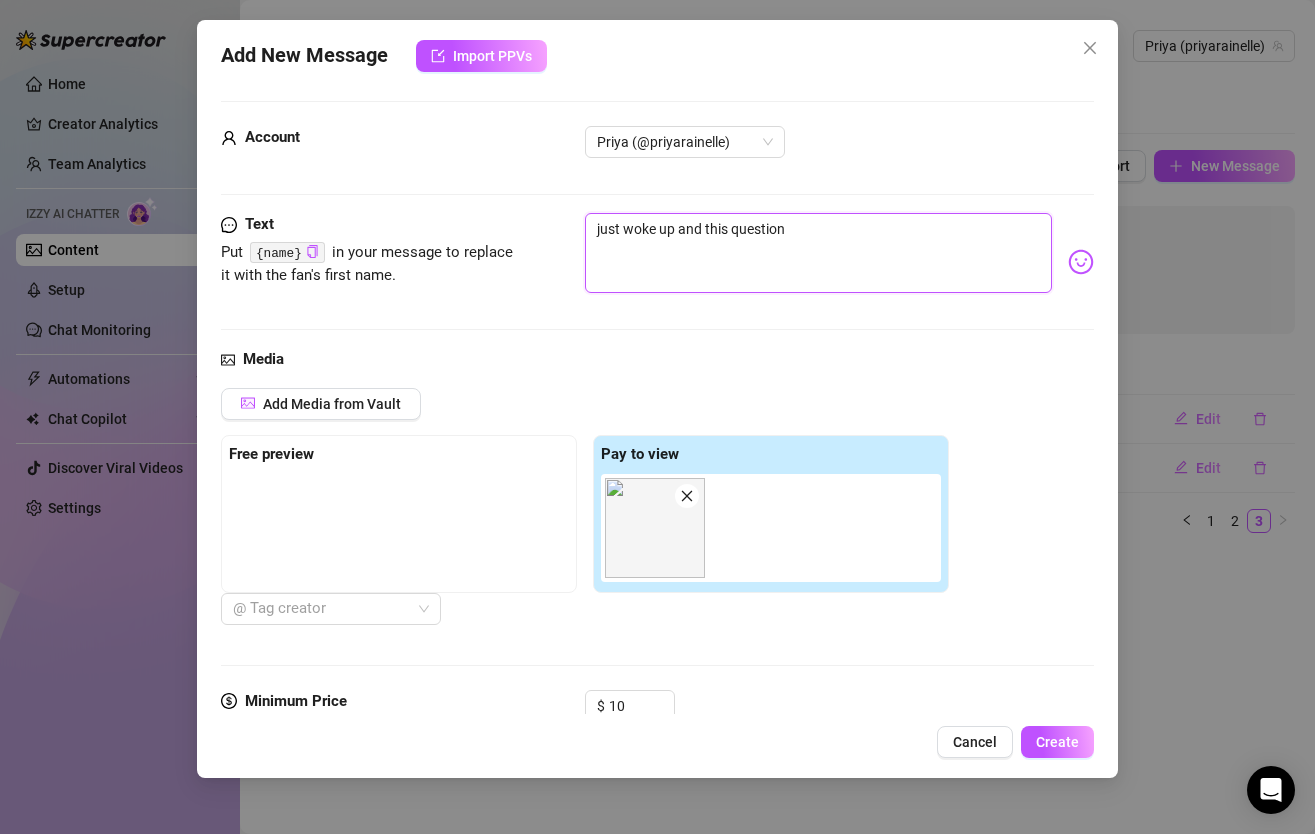 type on "just woke up and this question" 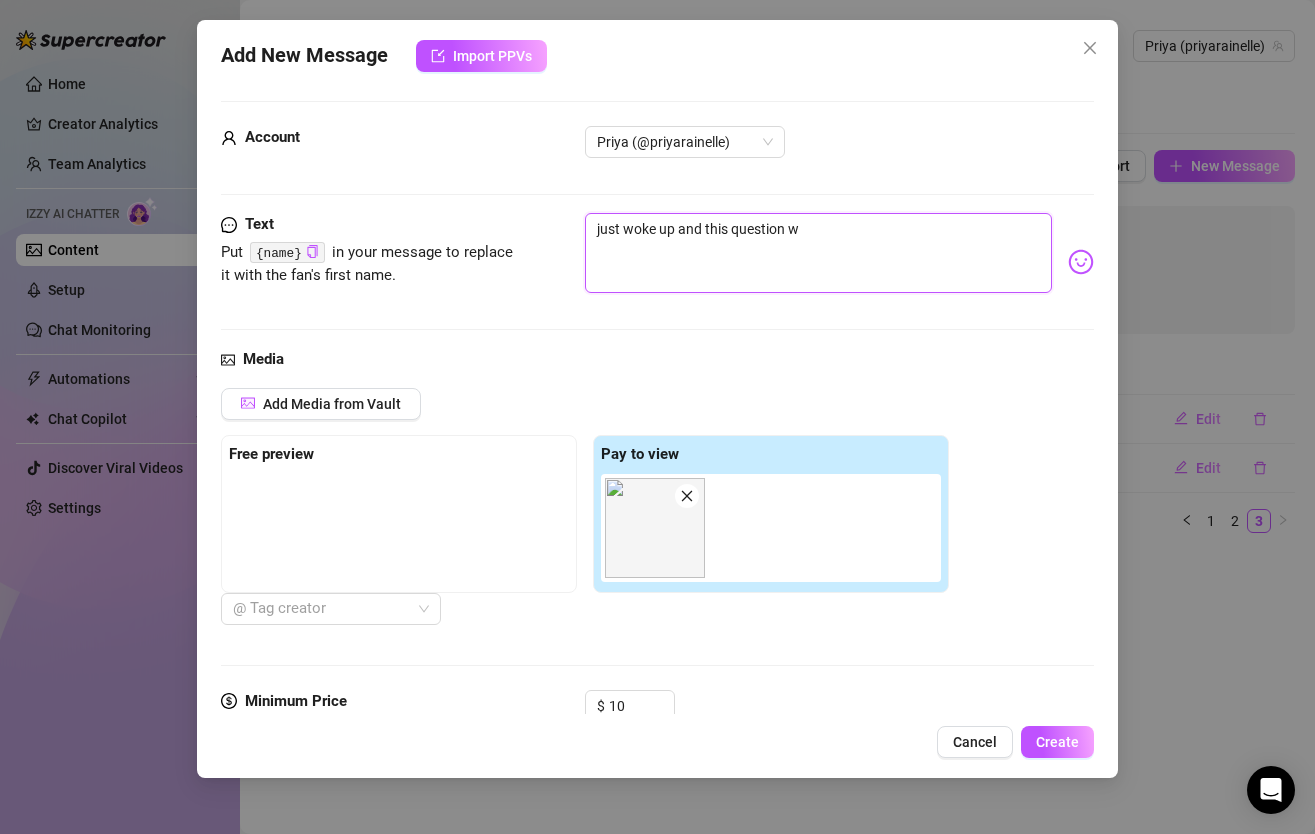 type on "just woke up and this question wa" 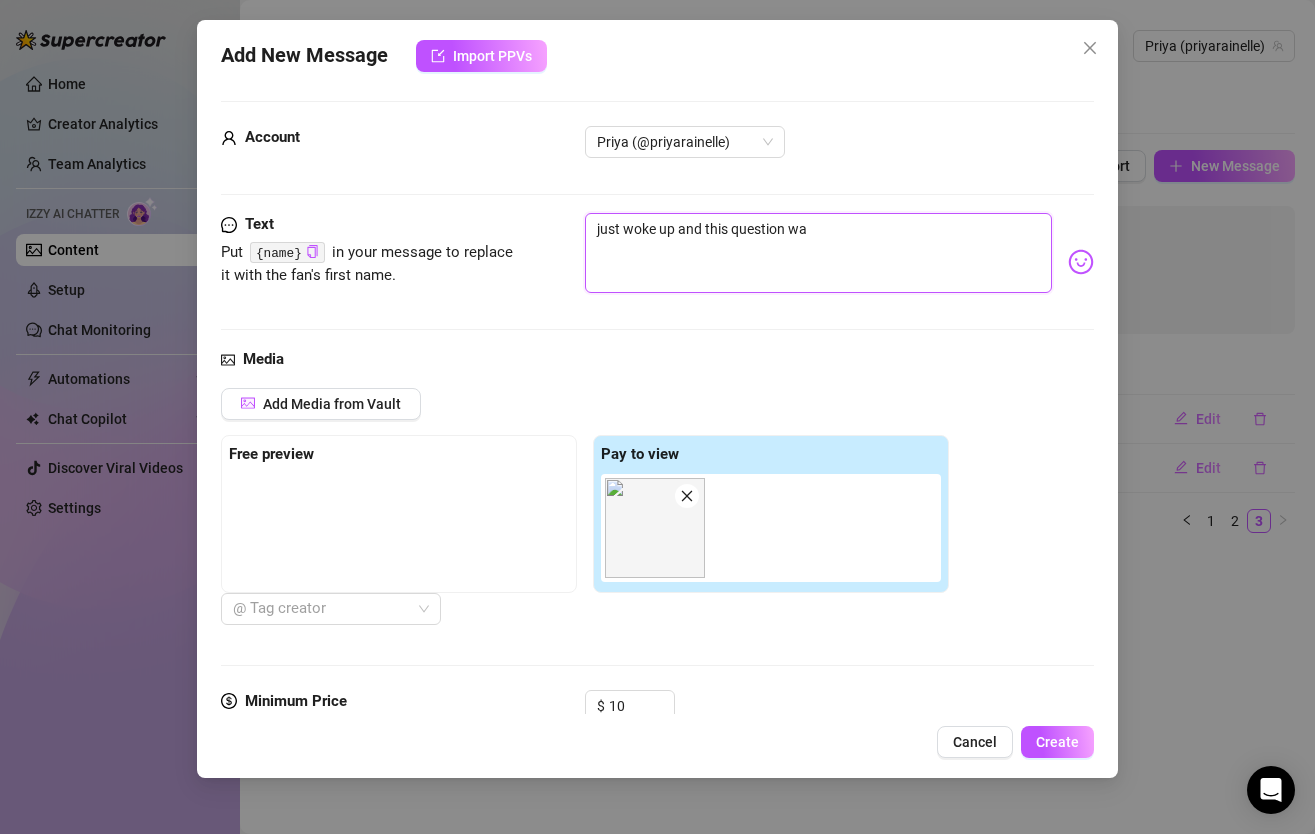 type on "just woke up and this question was" 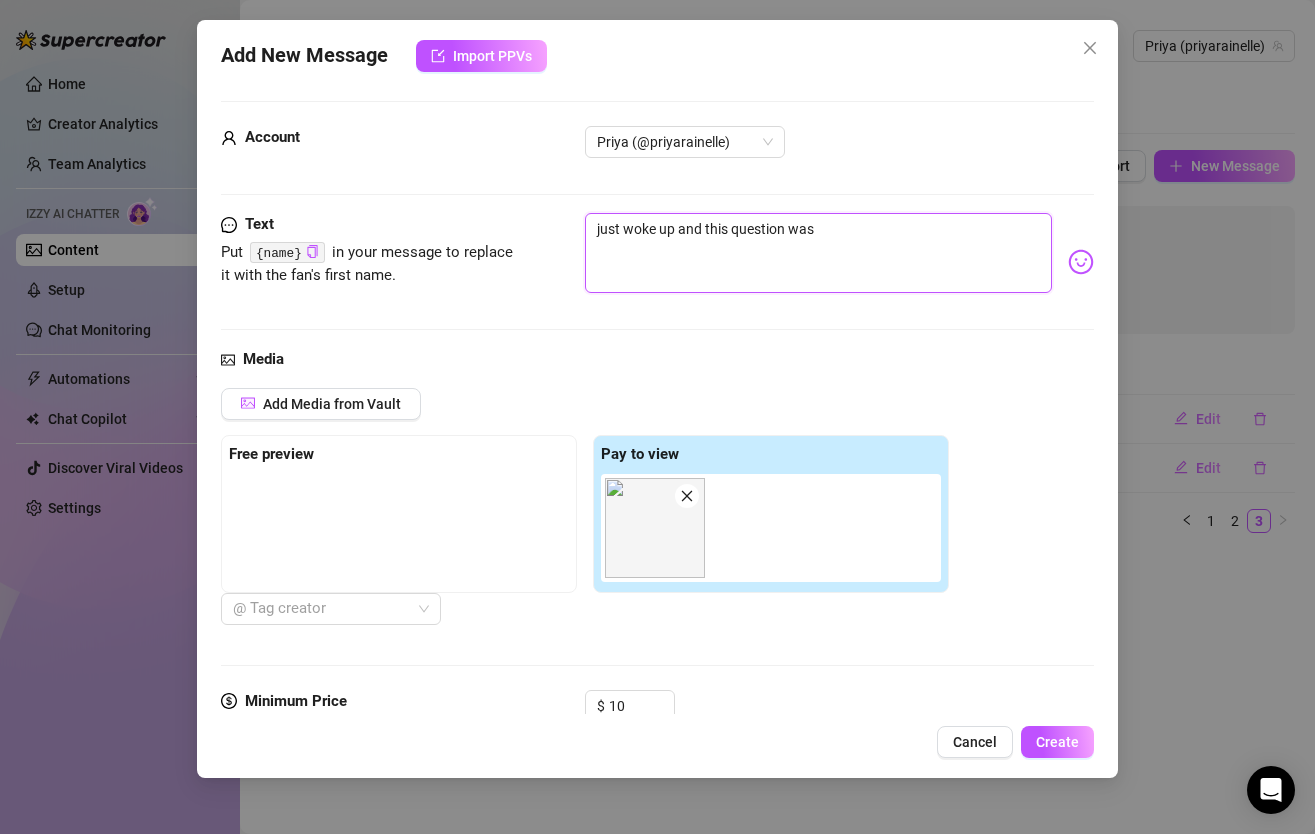 type on "just woke up and this question wa" 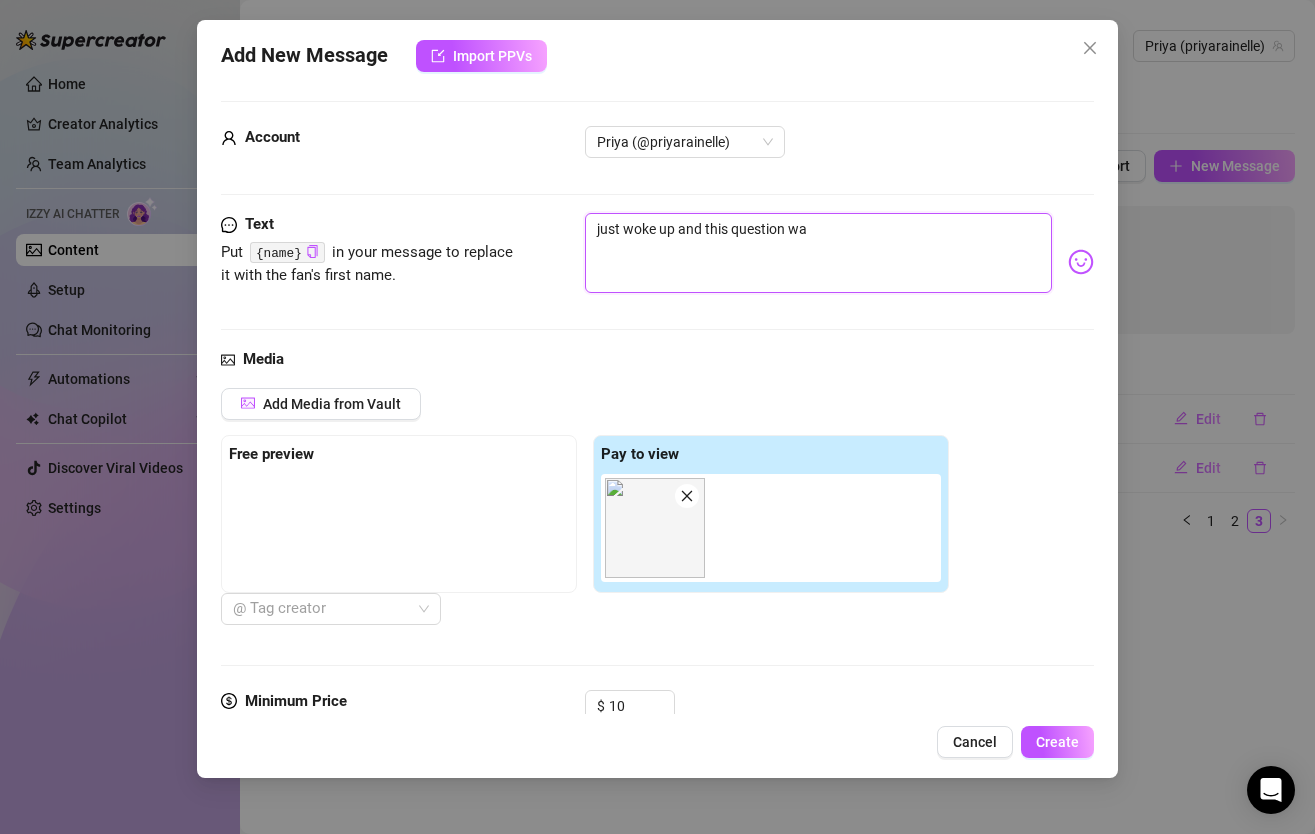 type on "just woke up and this question w" 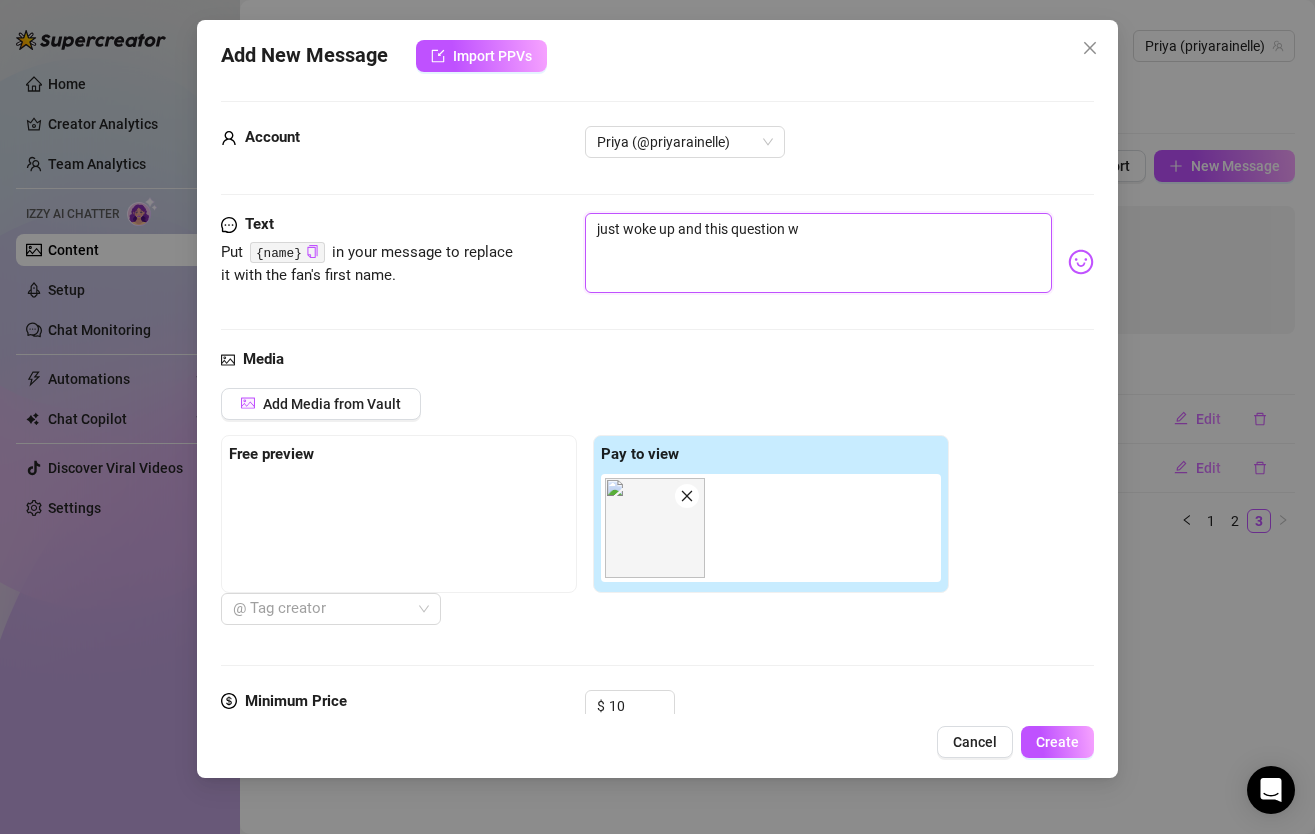 type on "just woke up and this question" 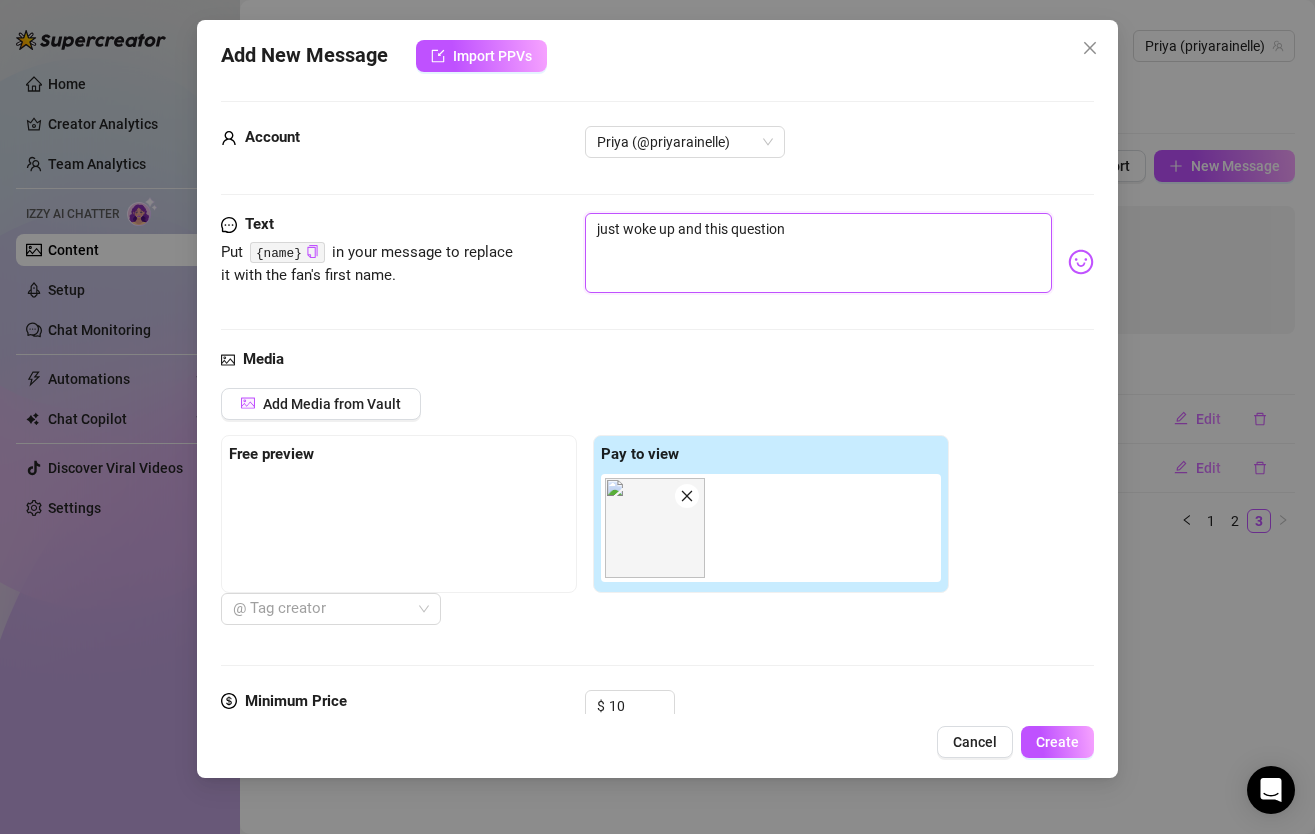 type on "just woke up and this question" 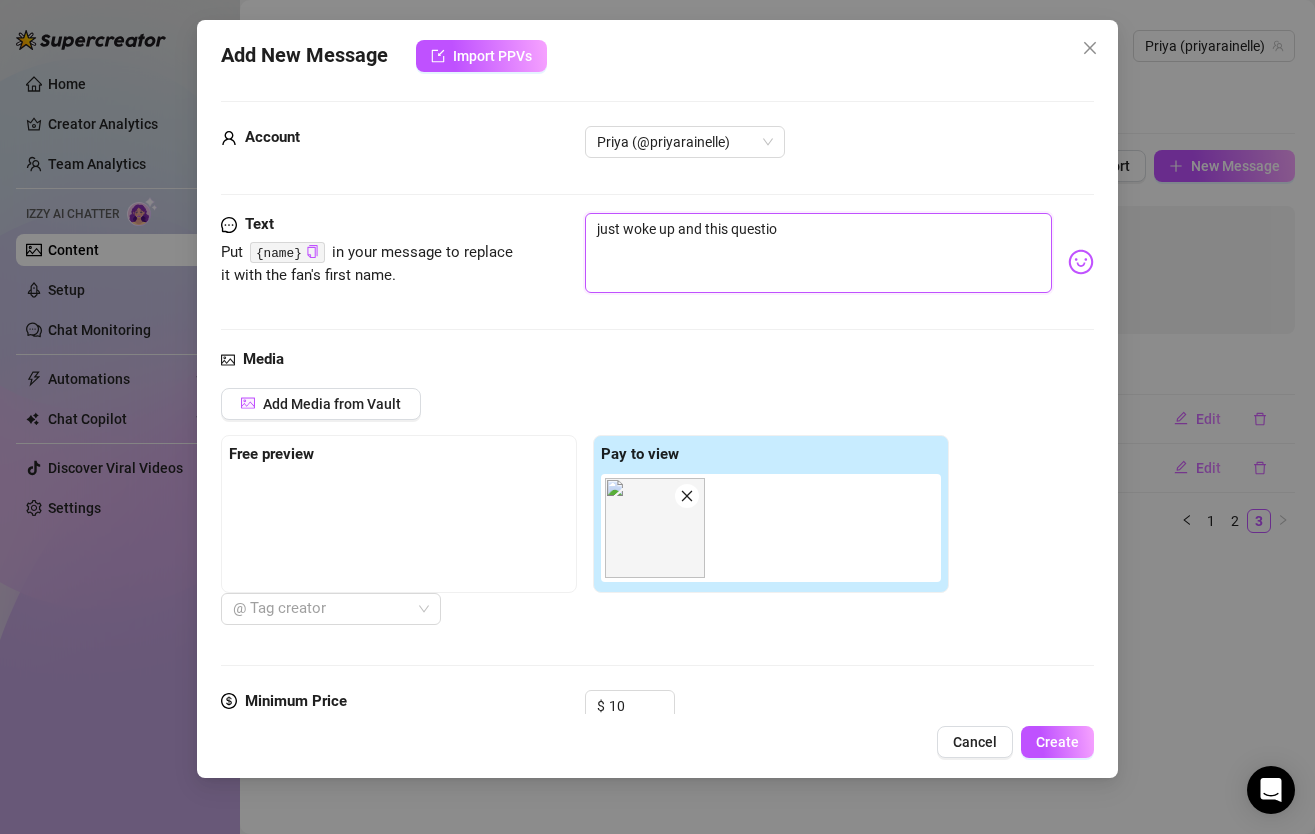 type on "just woke up and this questi" 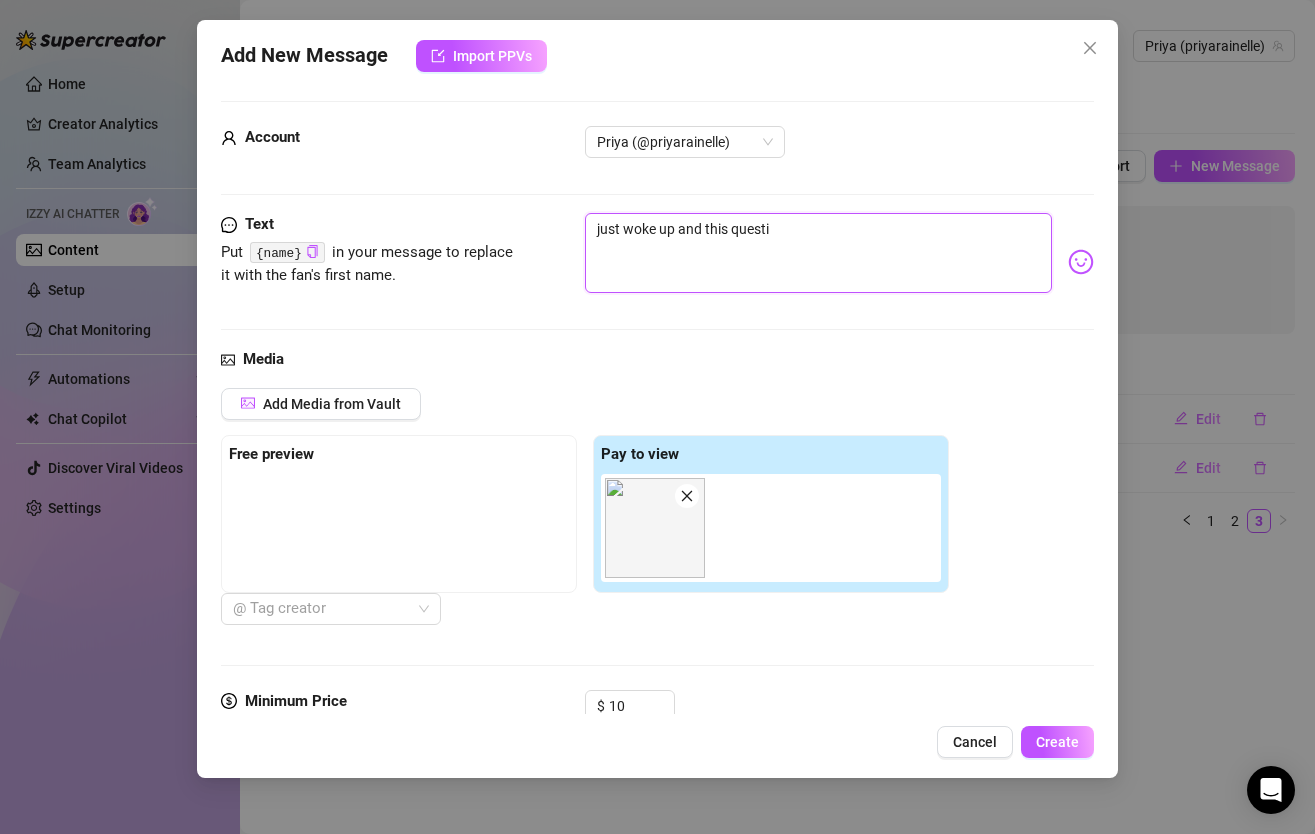 type on "just woke up and this quest" 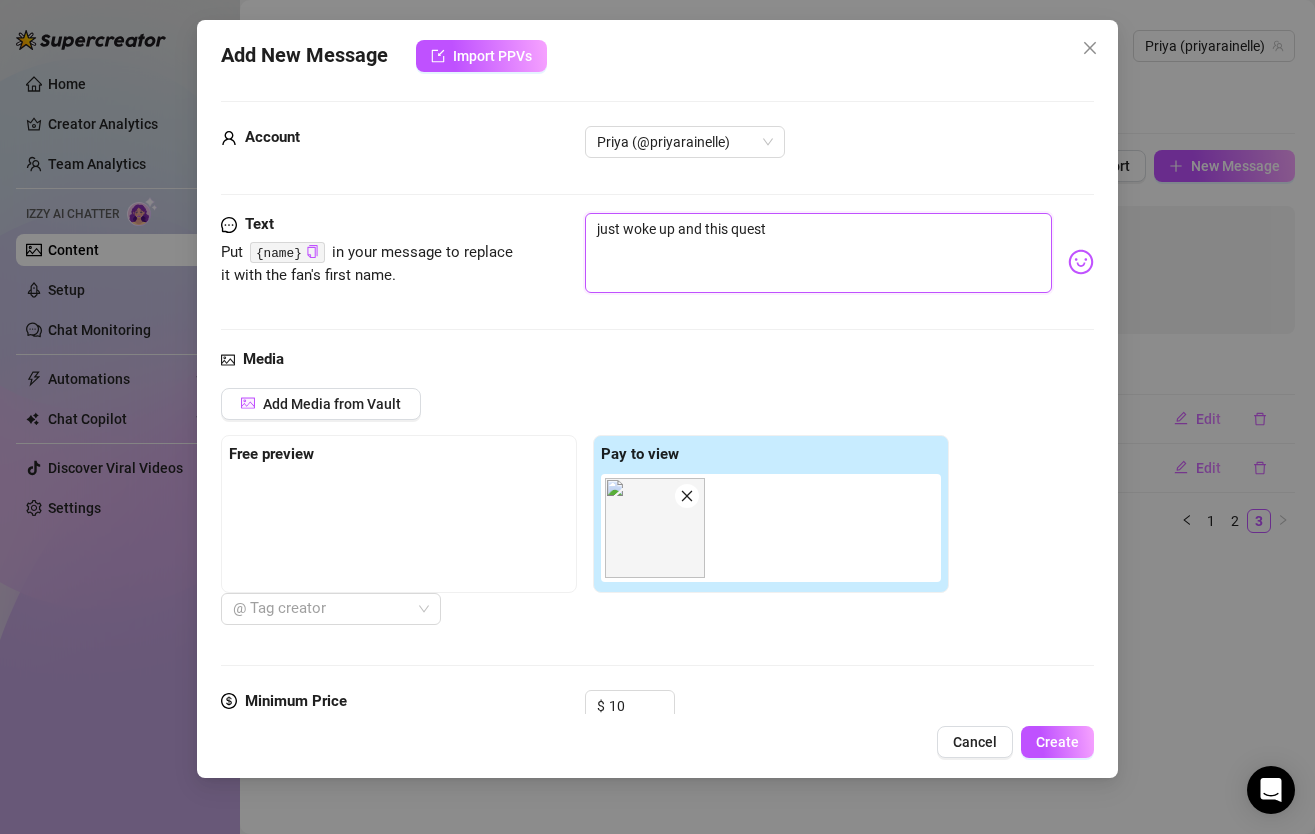 type on "just woke up and this ques" 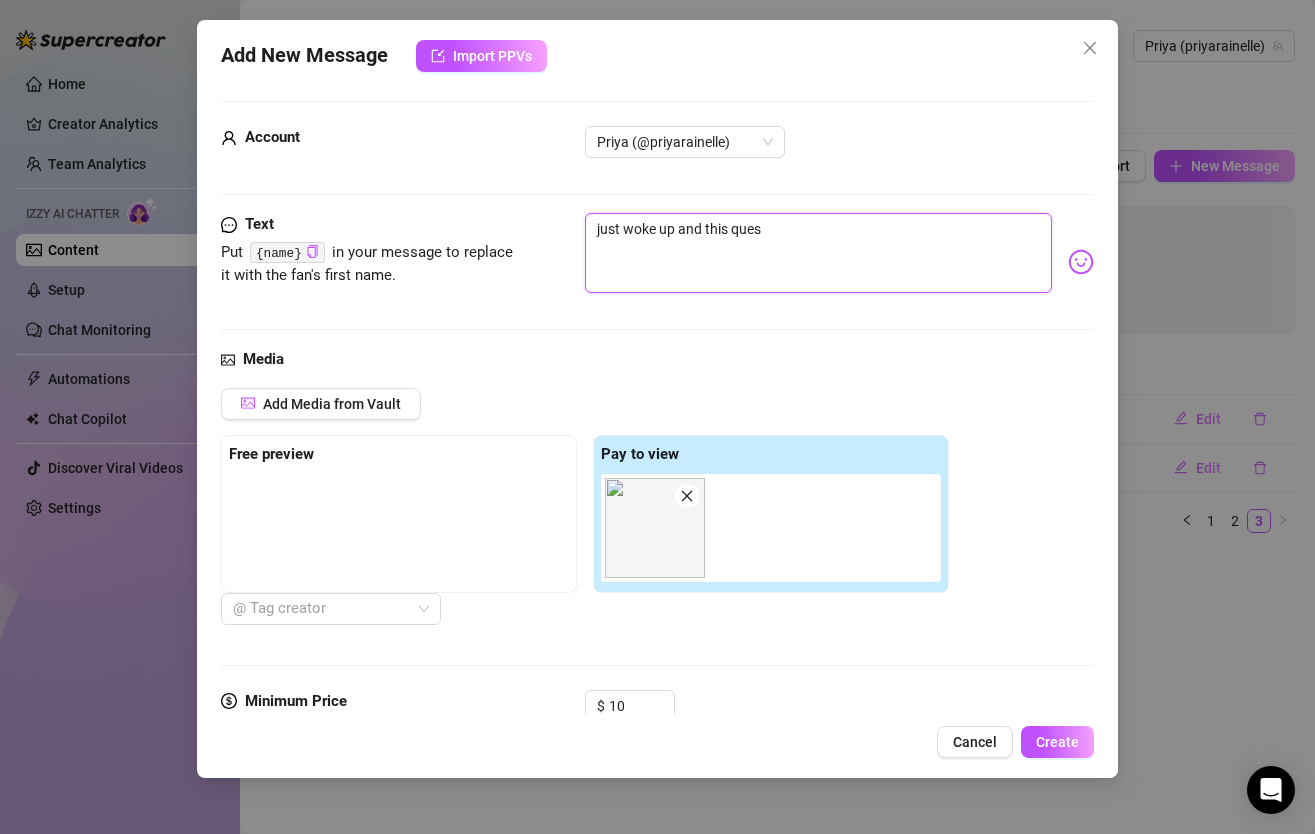type on "just woke up and this que" 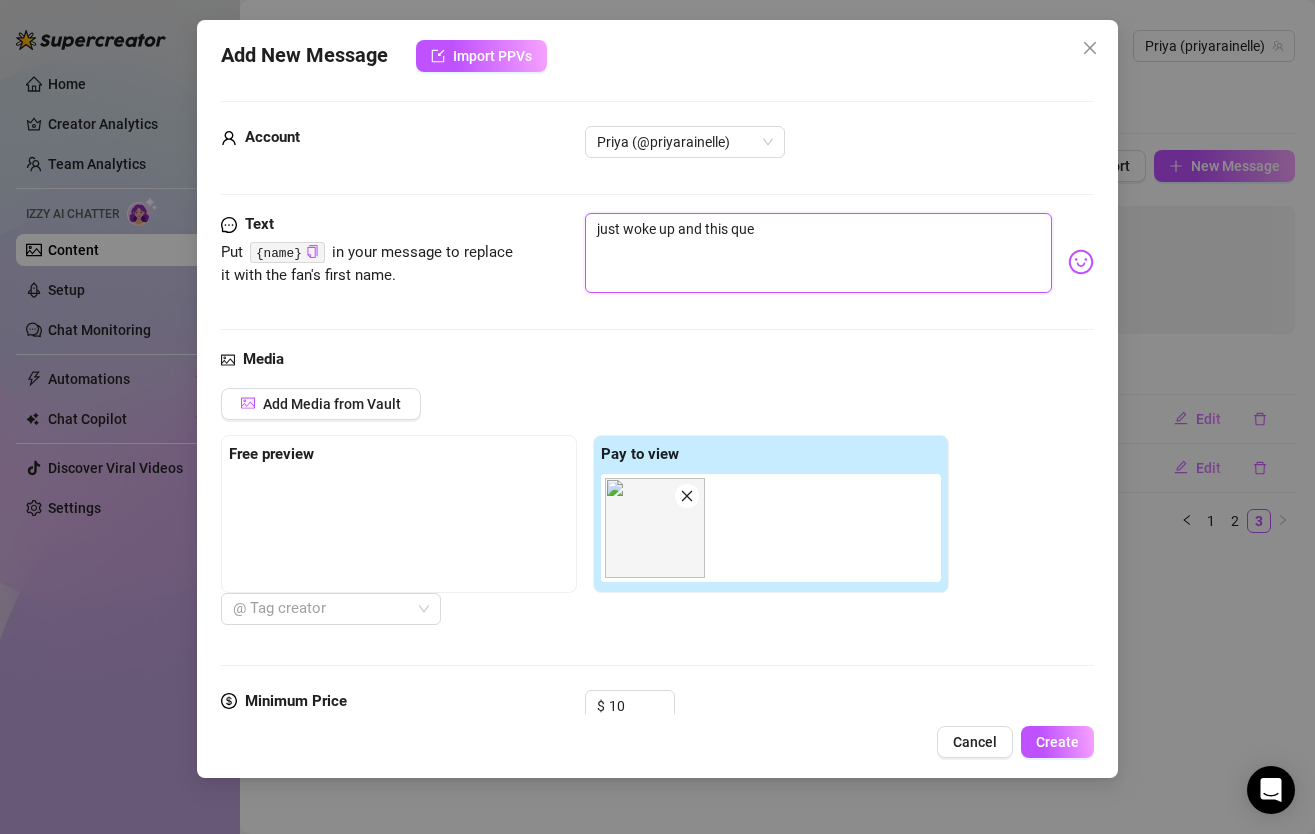 type on "just woke up and this qu" 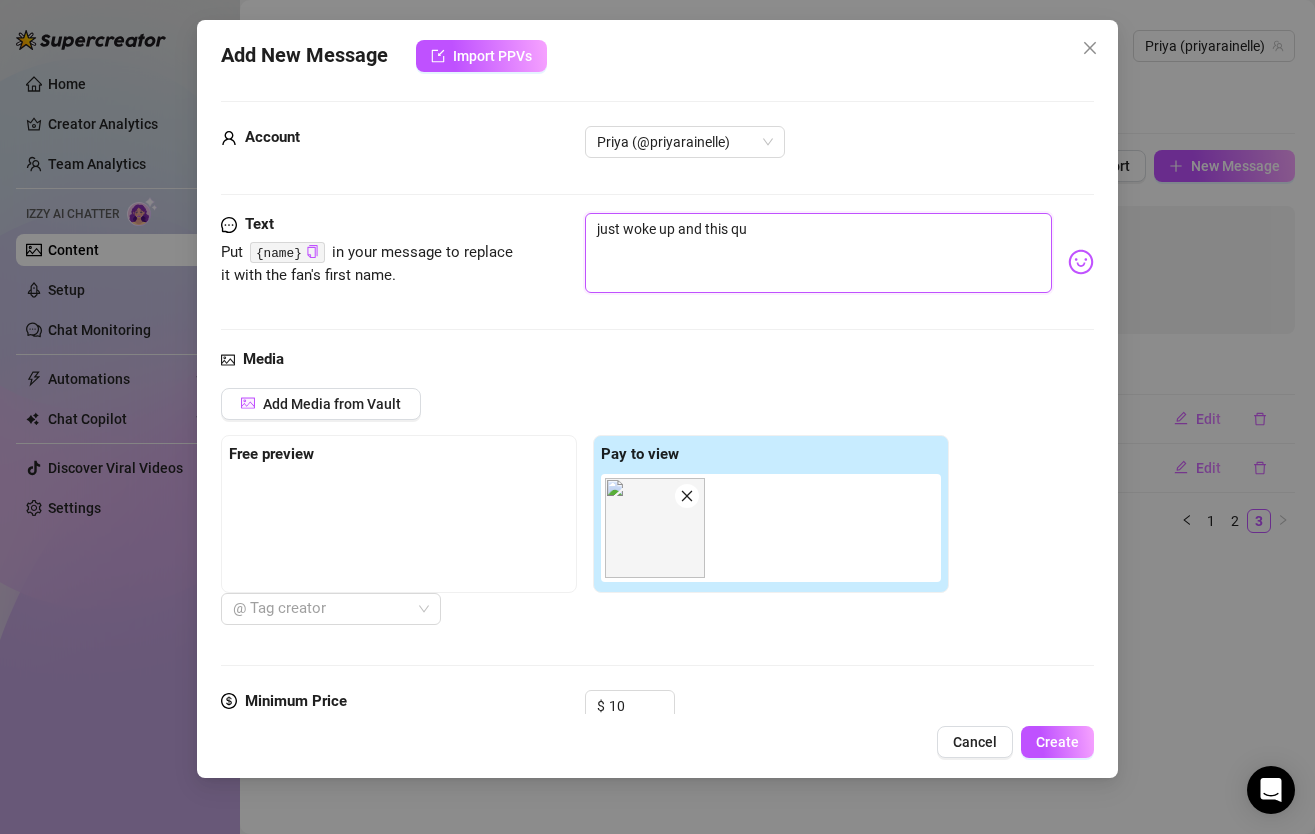 type on "just woke up and this q" 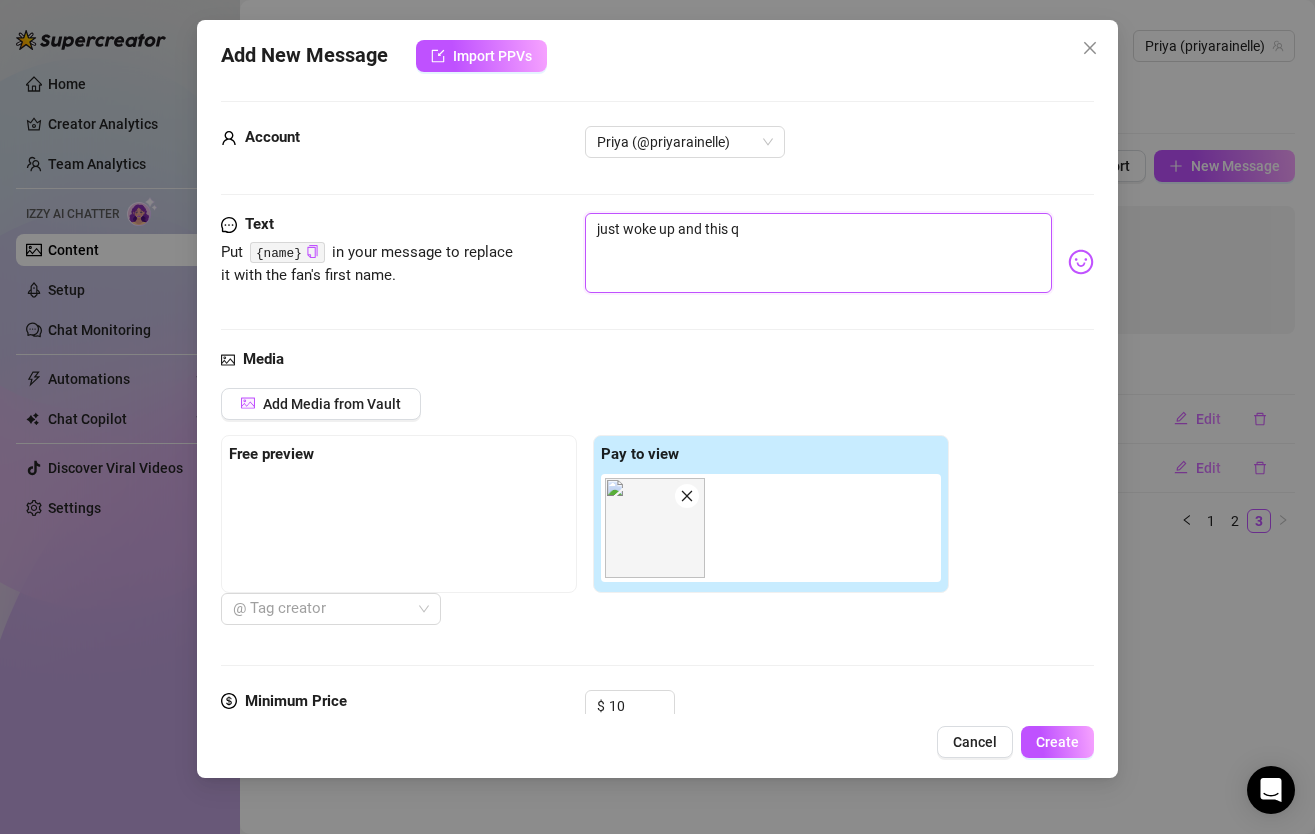 type on "just woke up and this" 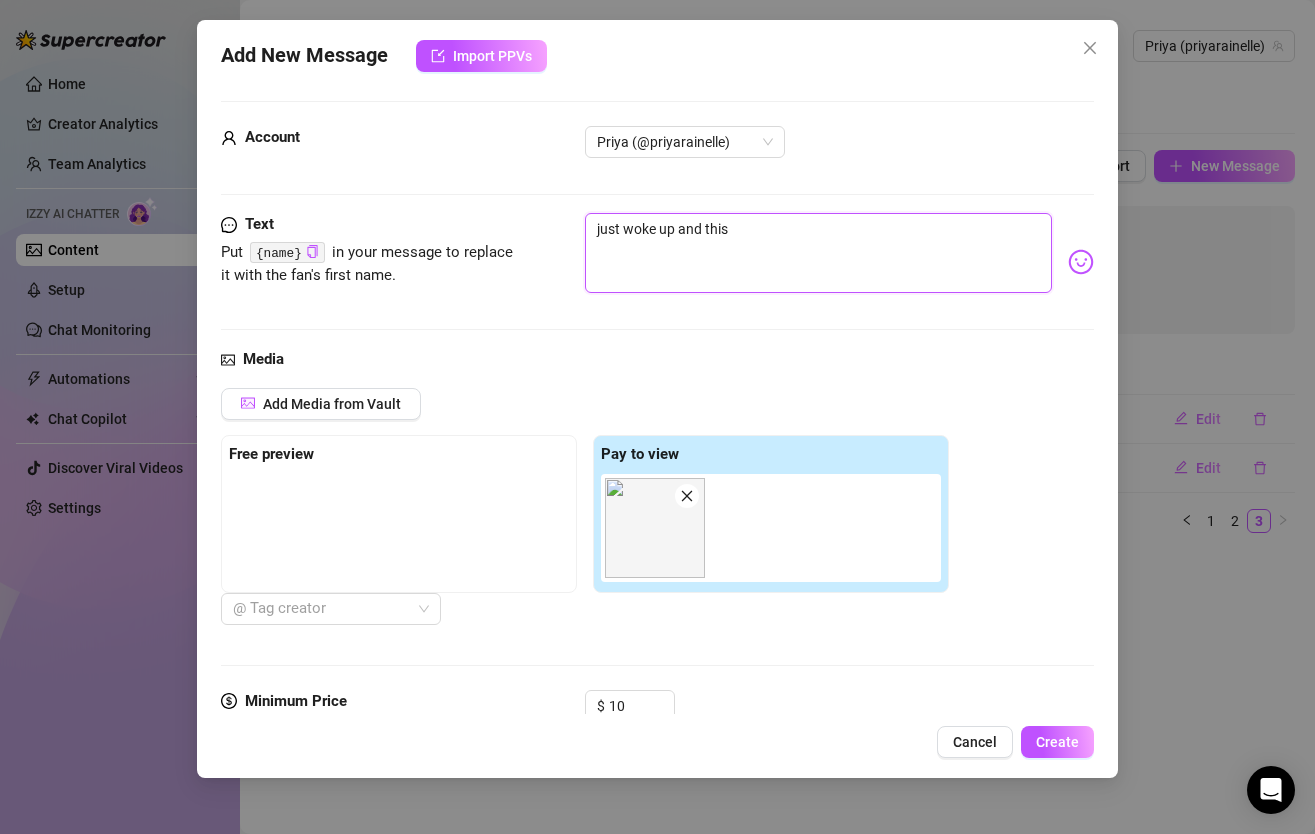 type on "just woke up and this" 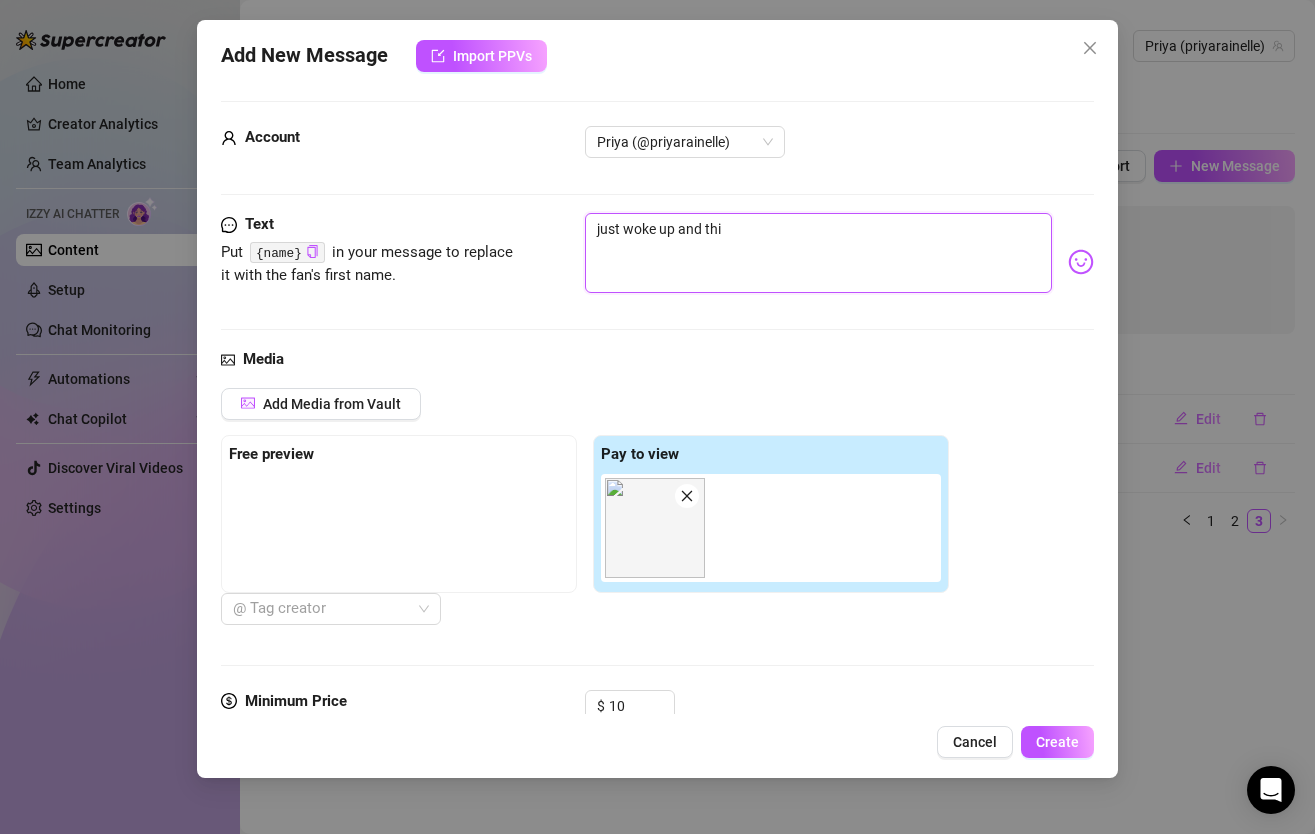 type on "just woke up and th" 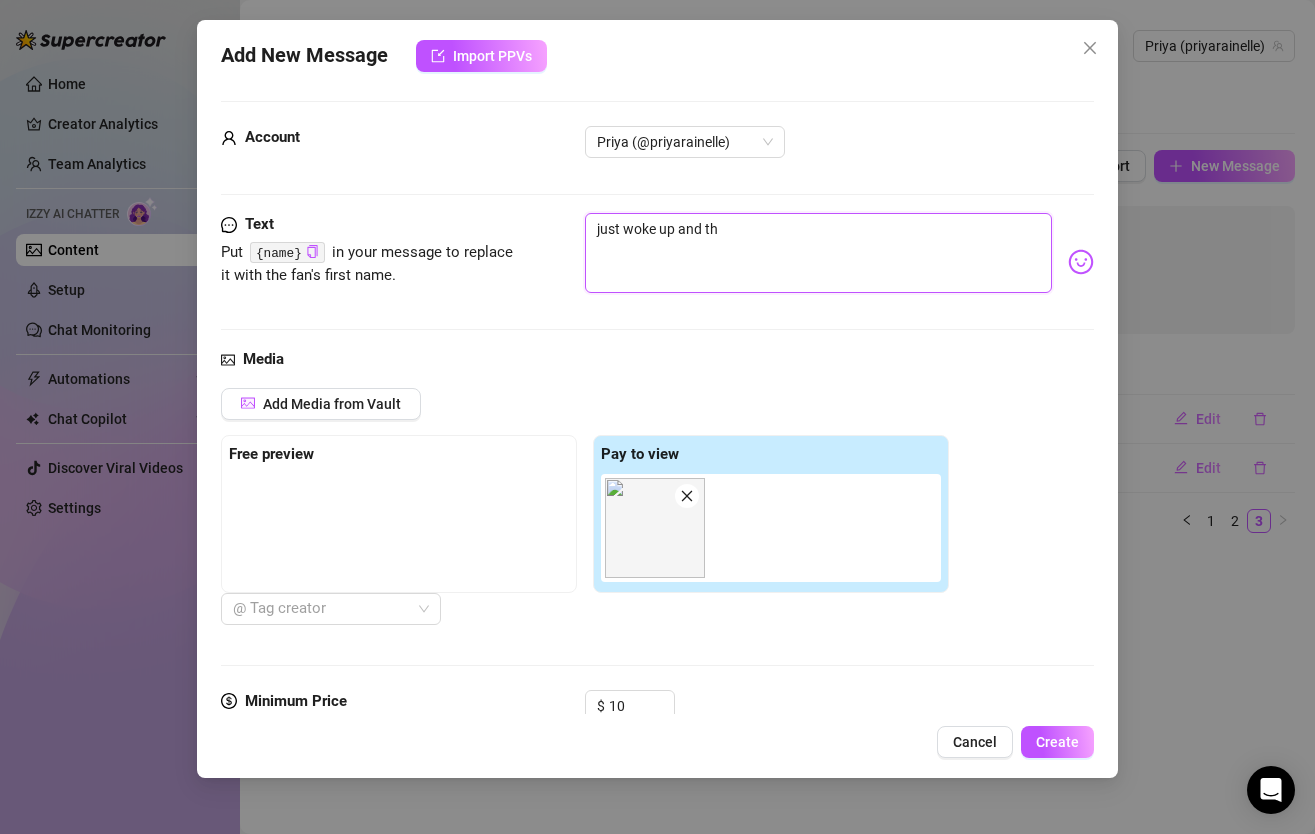 type on "just woke up and t" 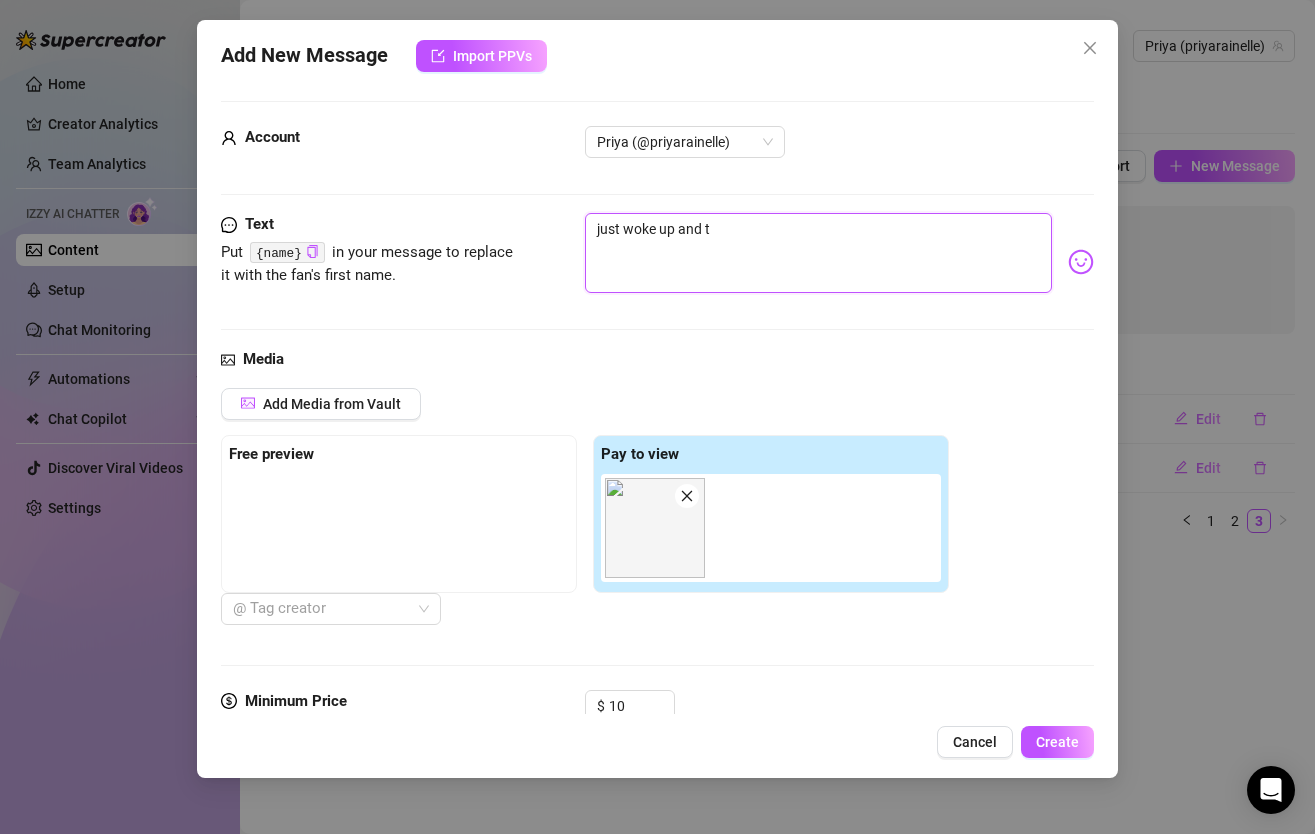 type on "just woke up and" 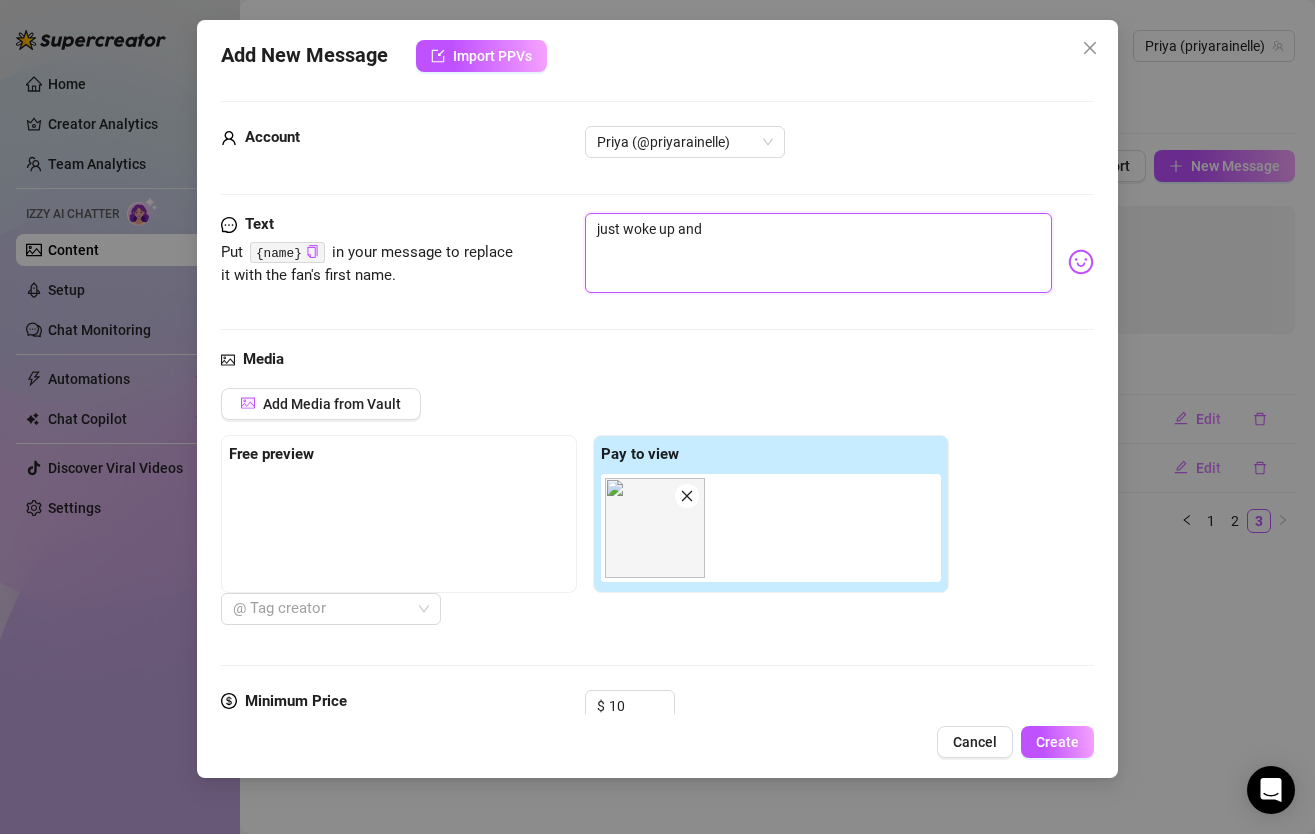 type on "just woke up and" 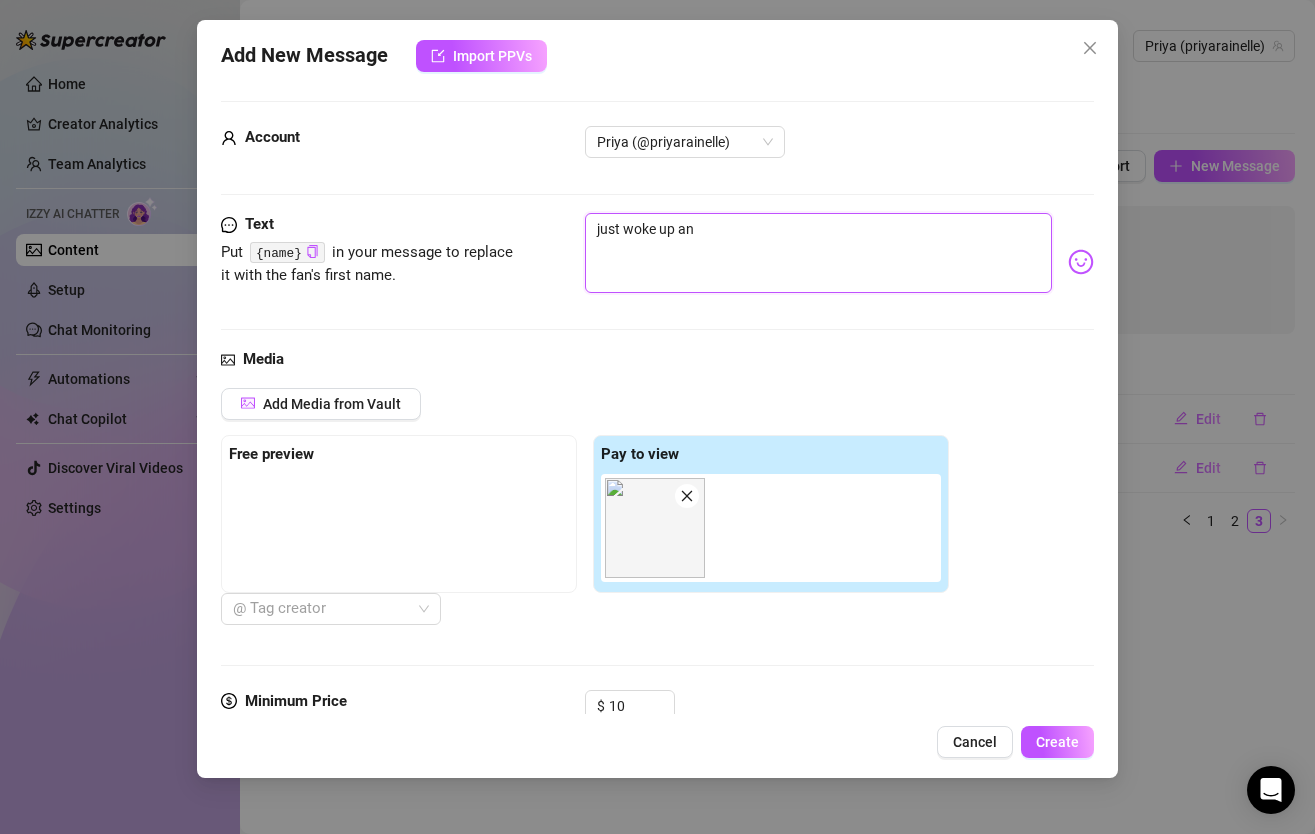 type on "just woke up a" 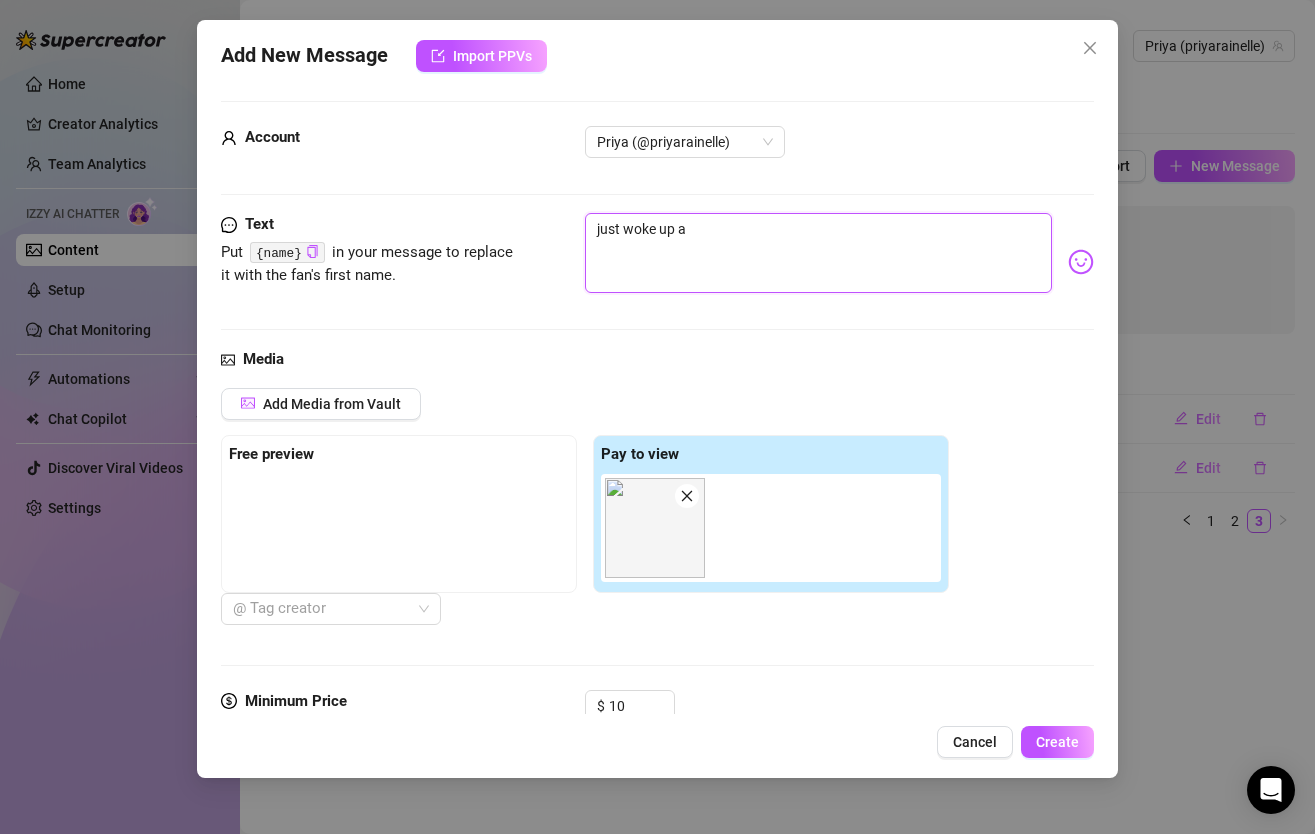 type on "just woke up" 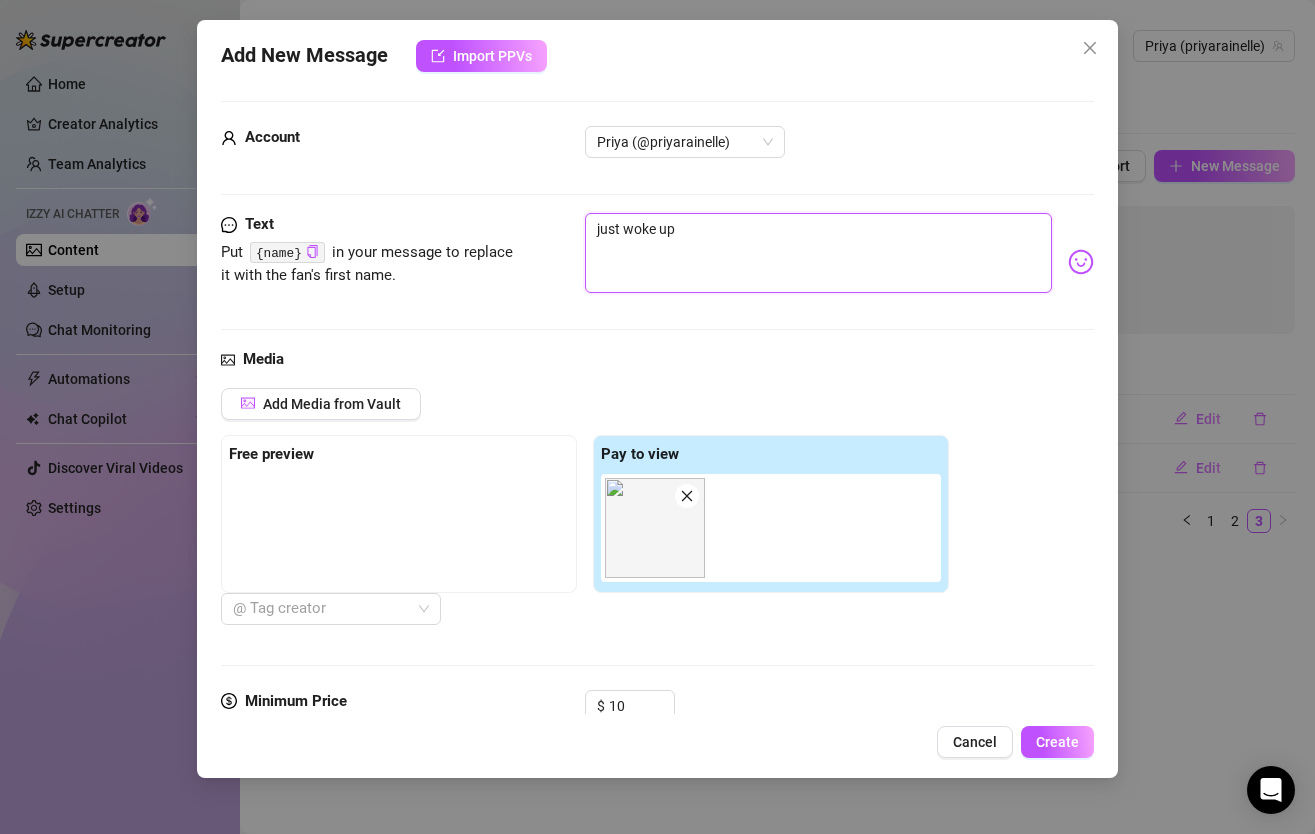 type on "just woke up" 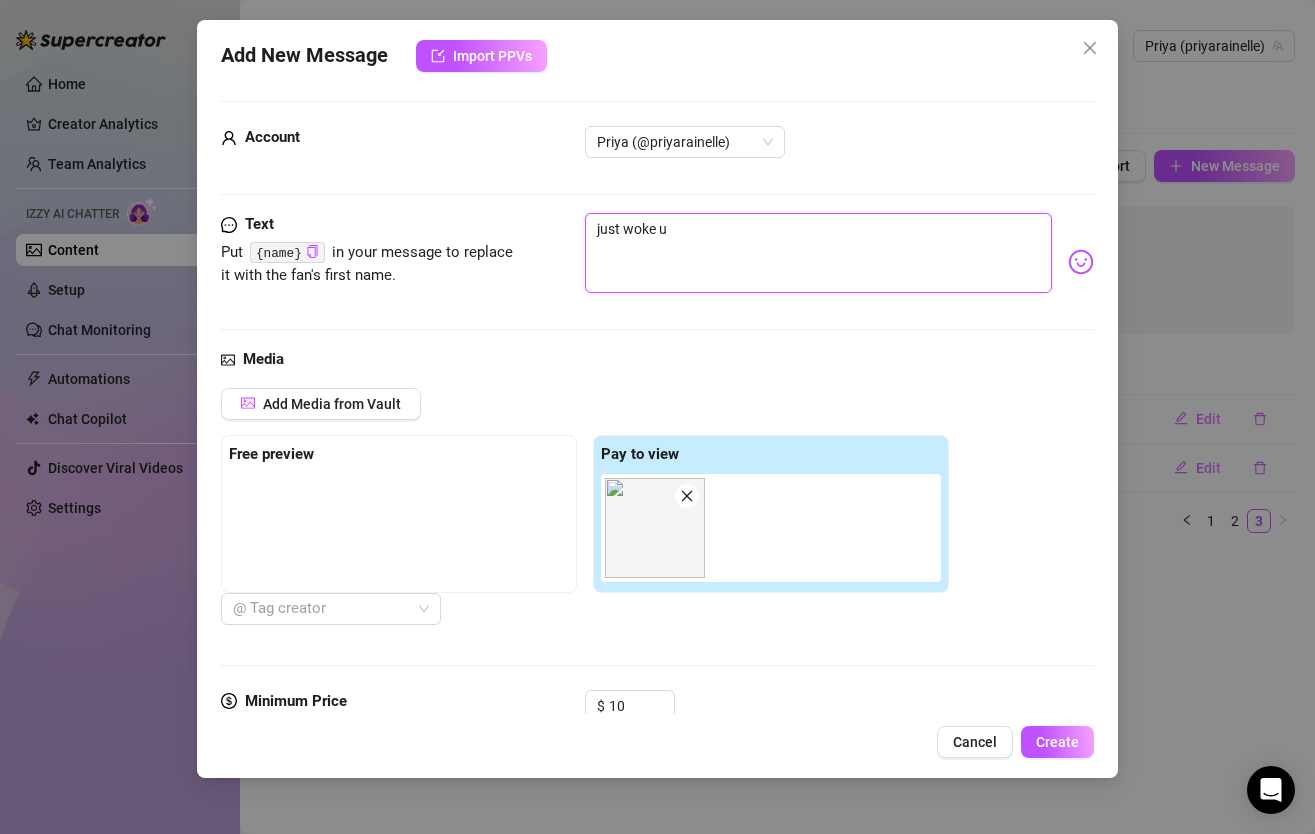 type on "just woke" 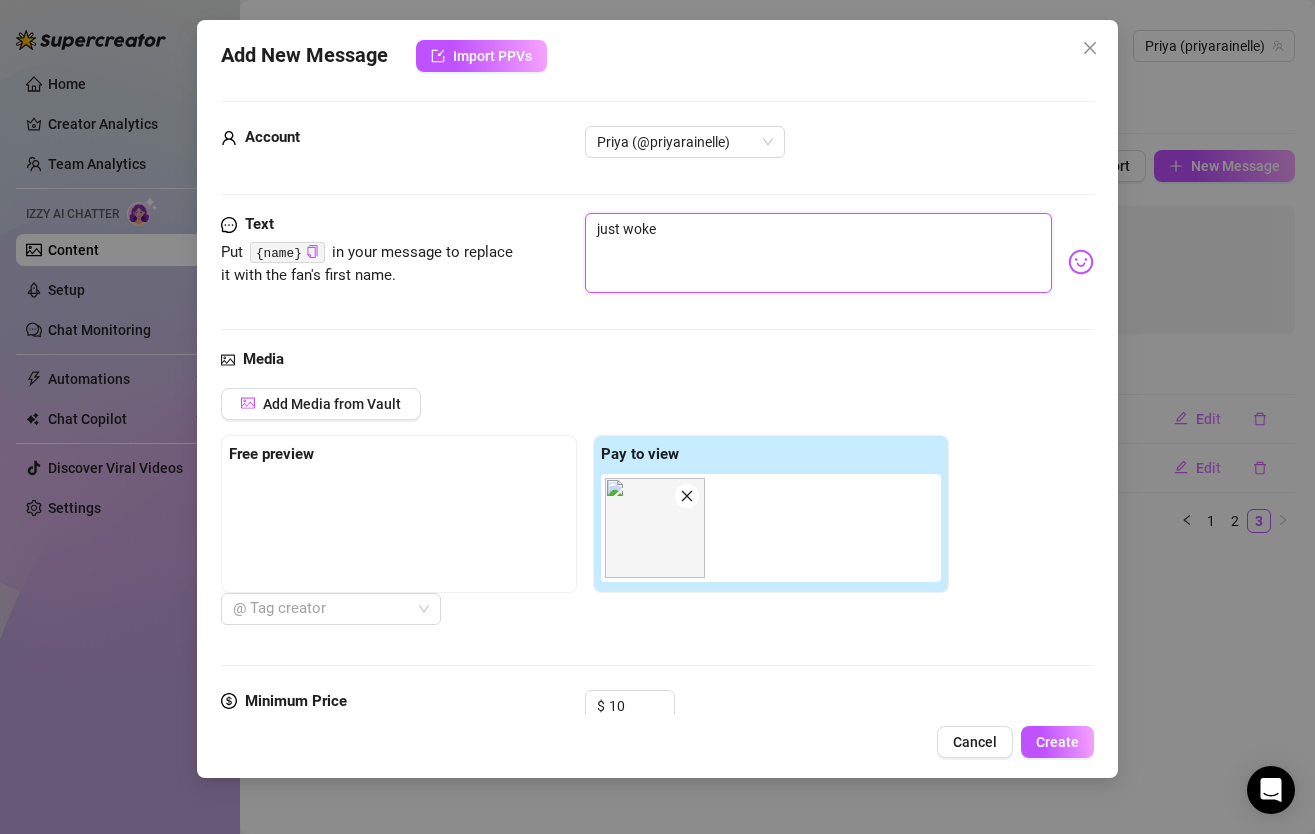 type on "just woke" 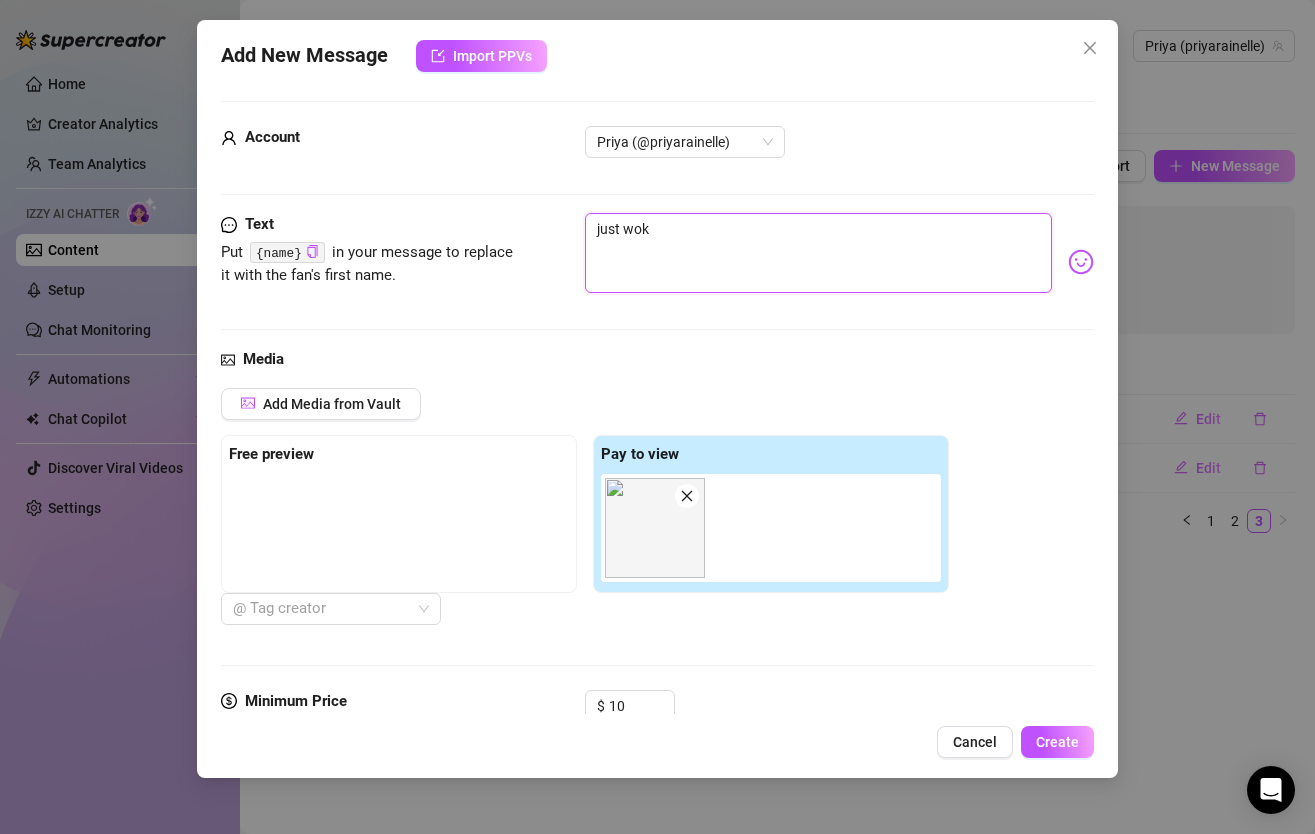 type on "just wo" 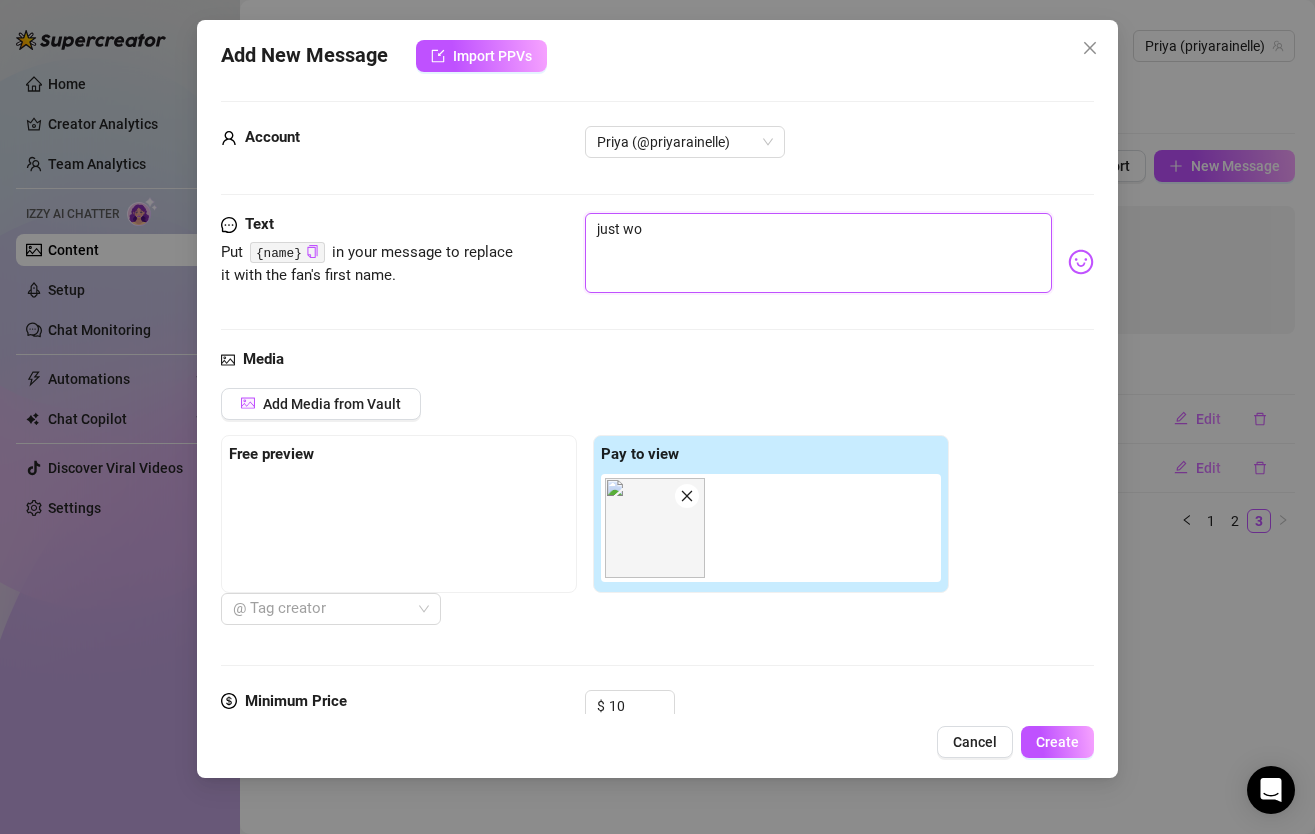 type on "just w" 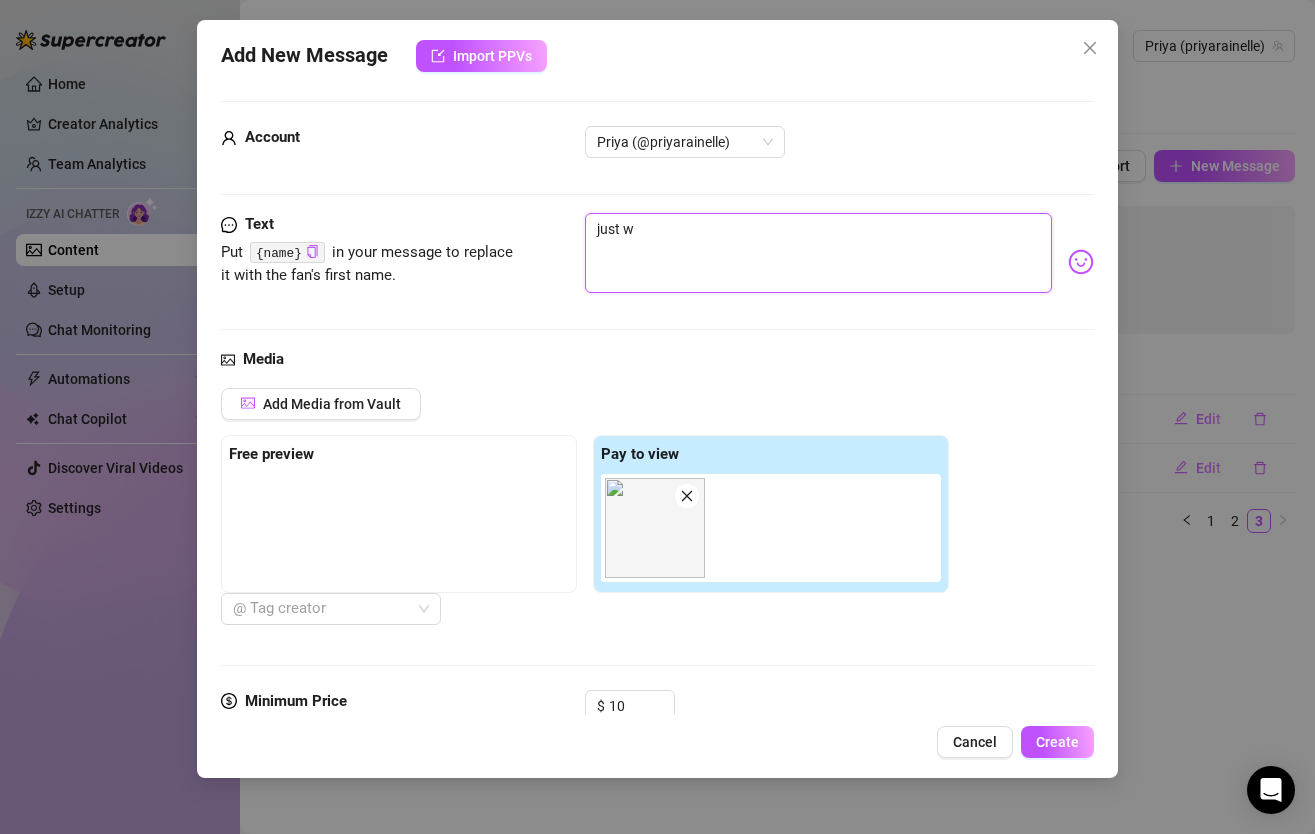 type on "just" 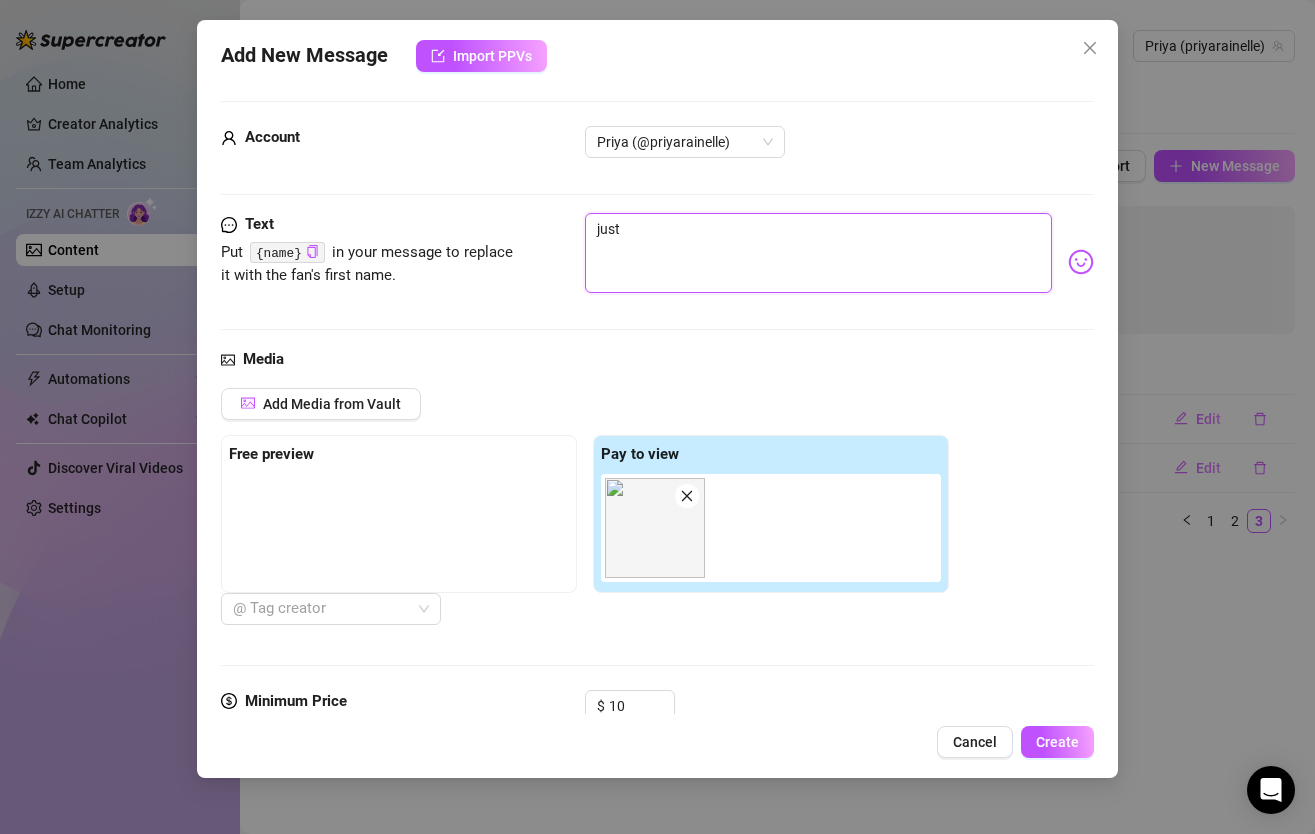 type on "just" 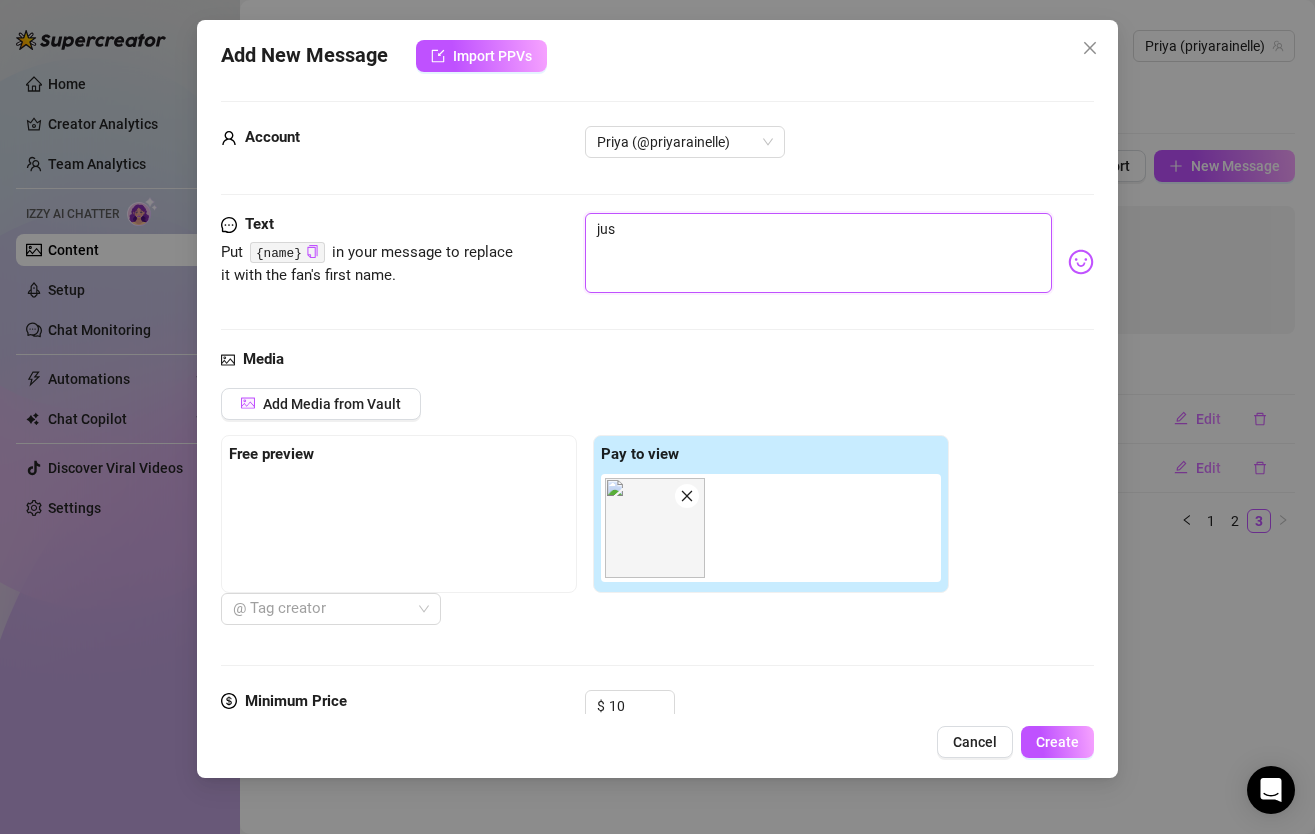 type on "ju" 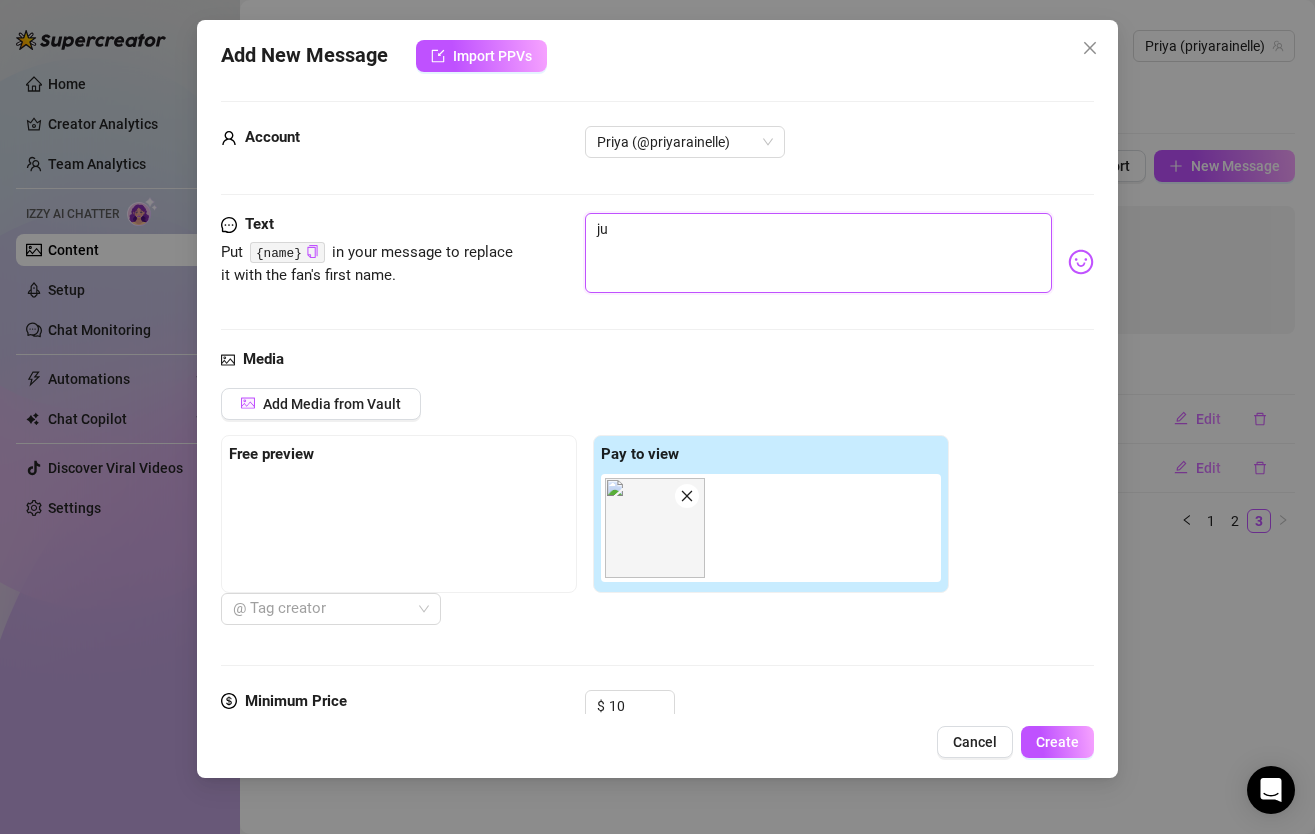 type on "j" 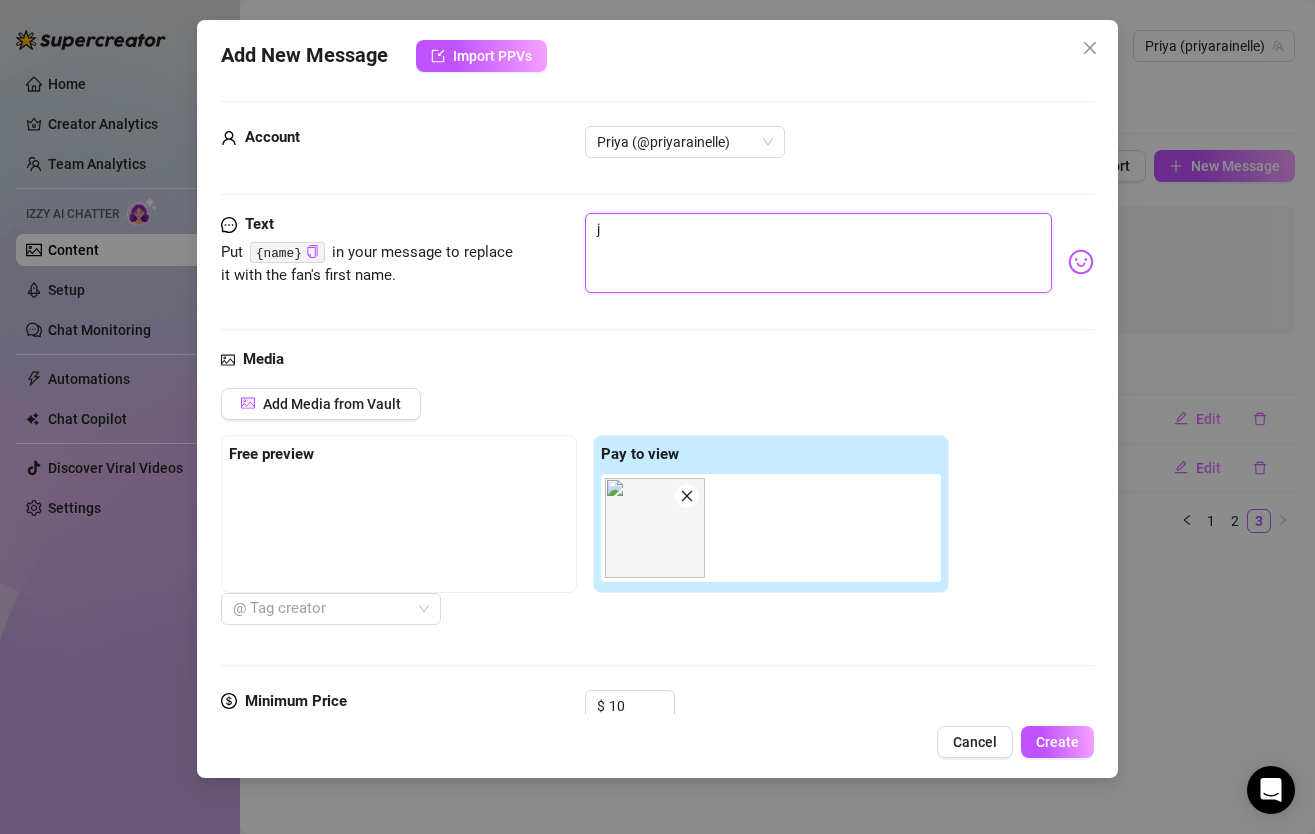 type on "Type your message here..." 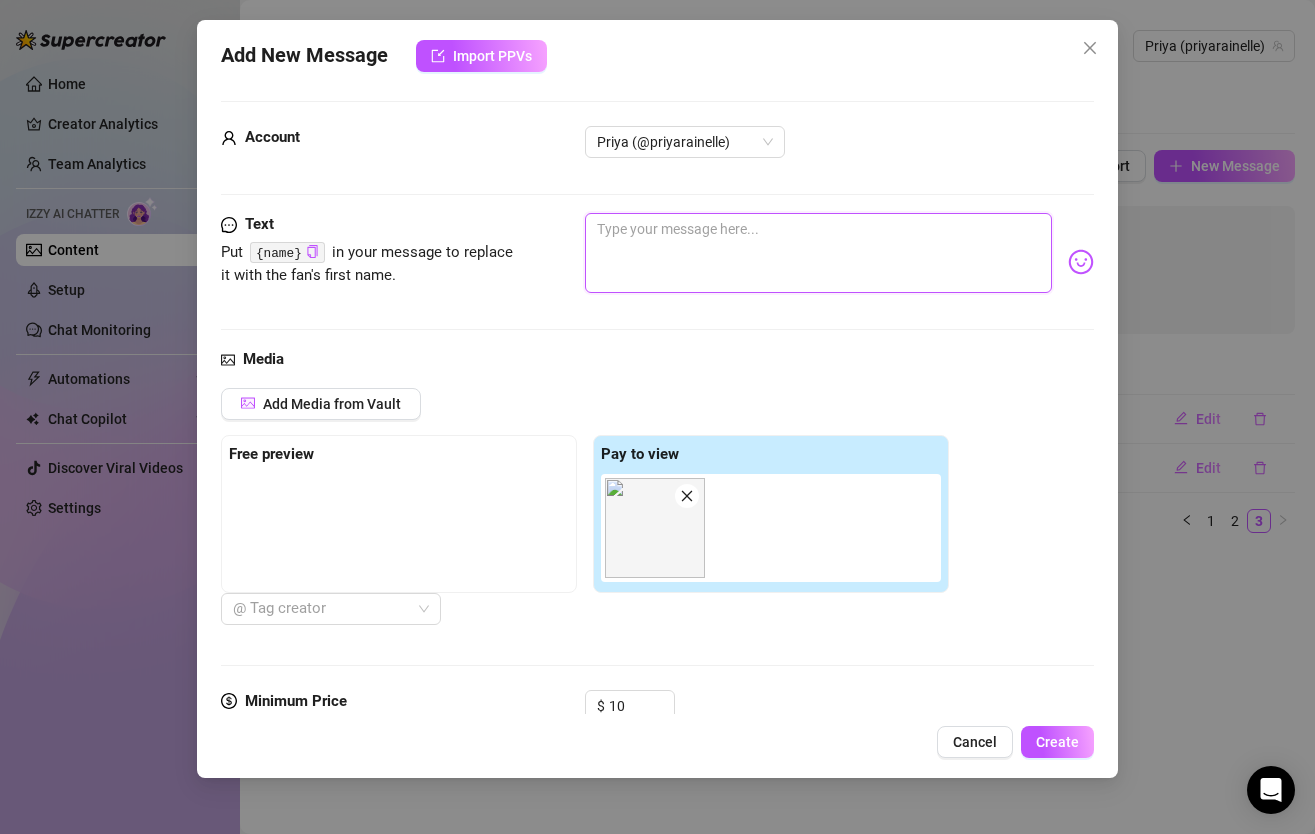 type on "I" 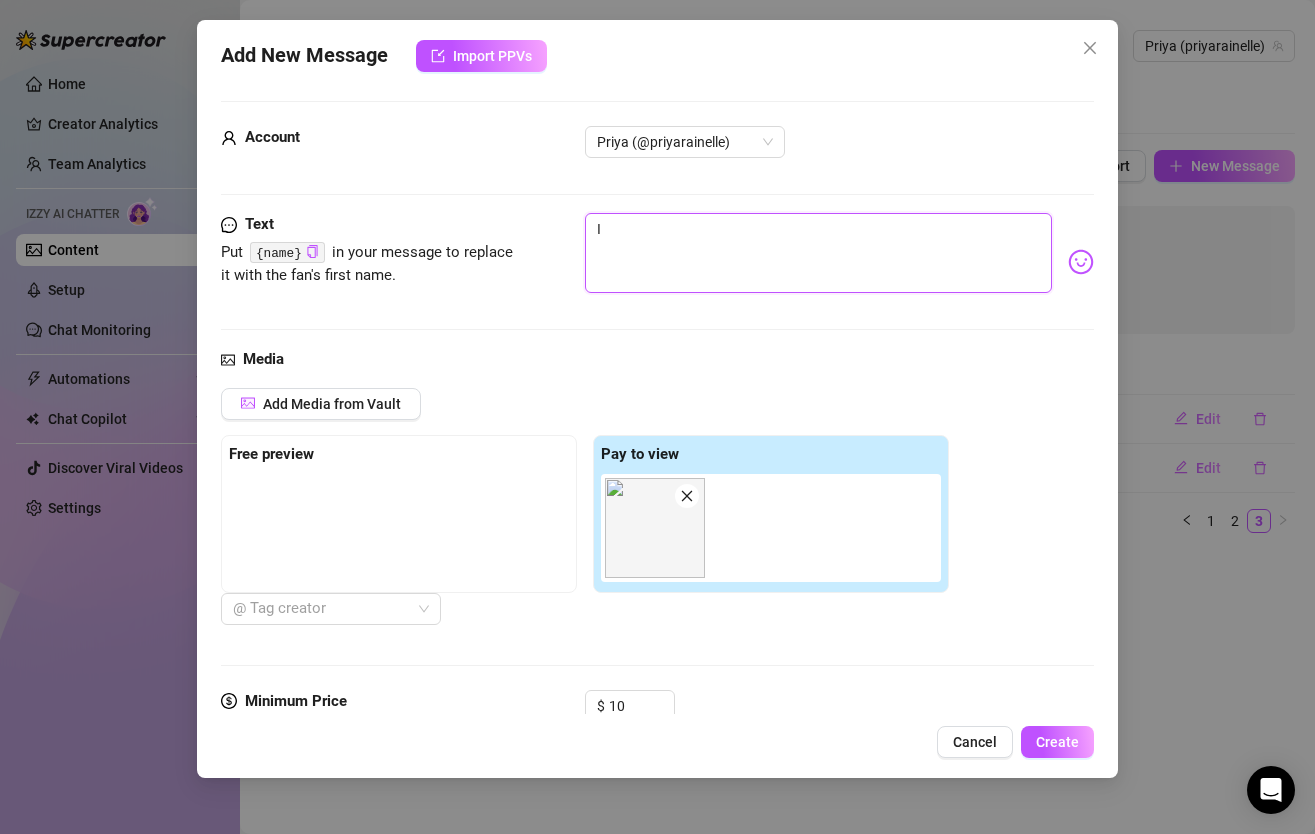 type on "I'" 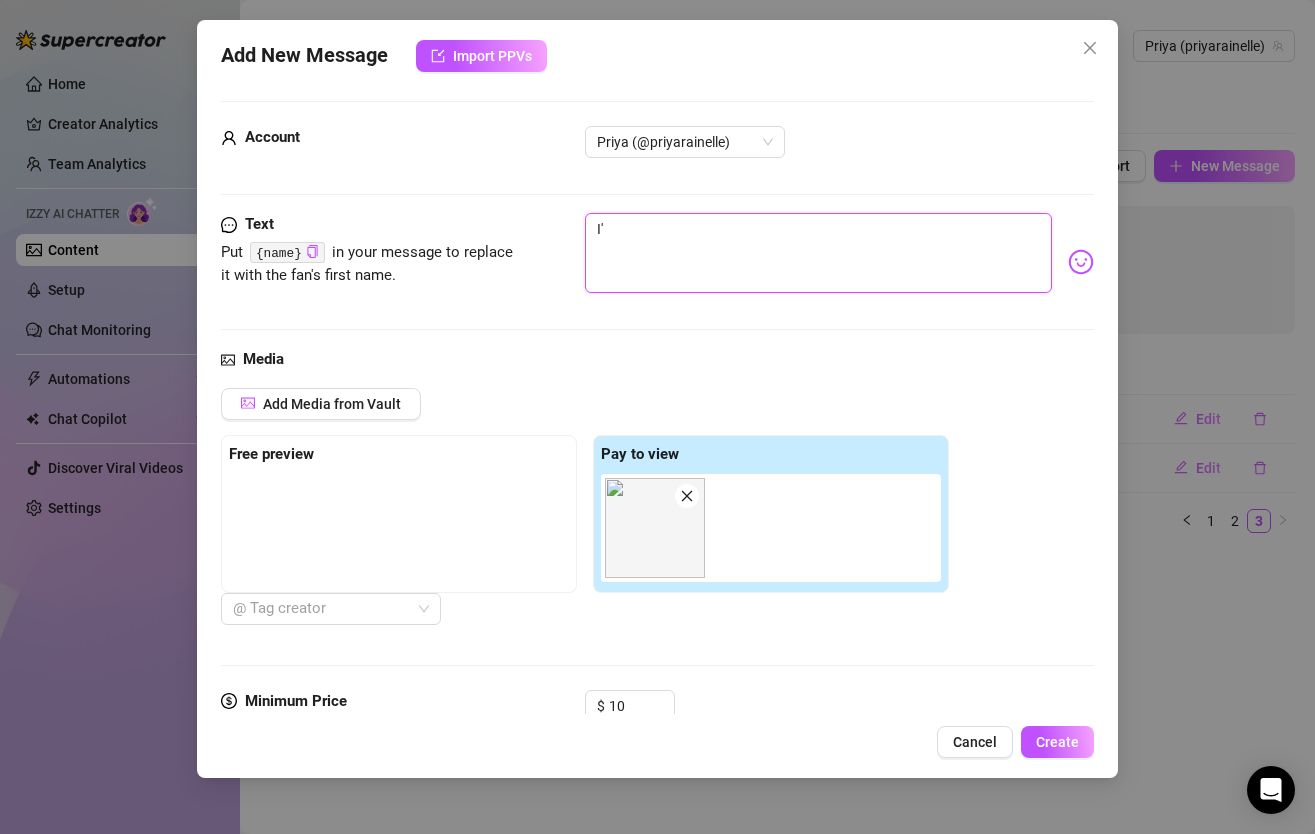 type on "I'm" 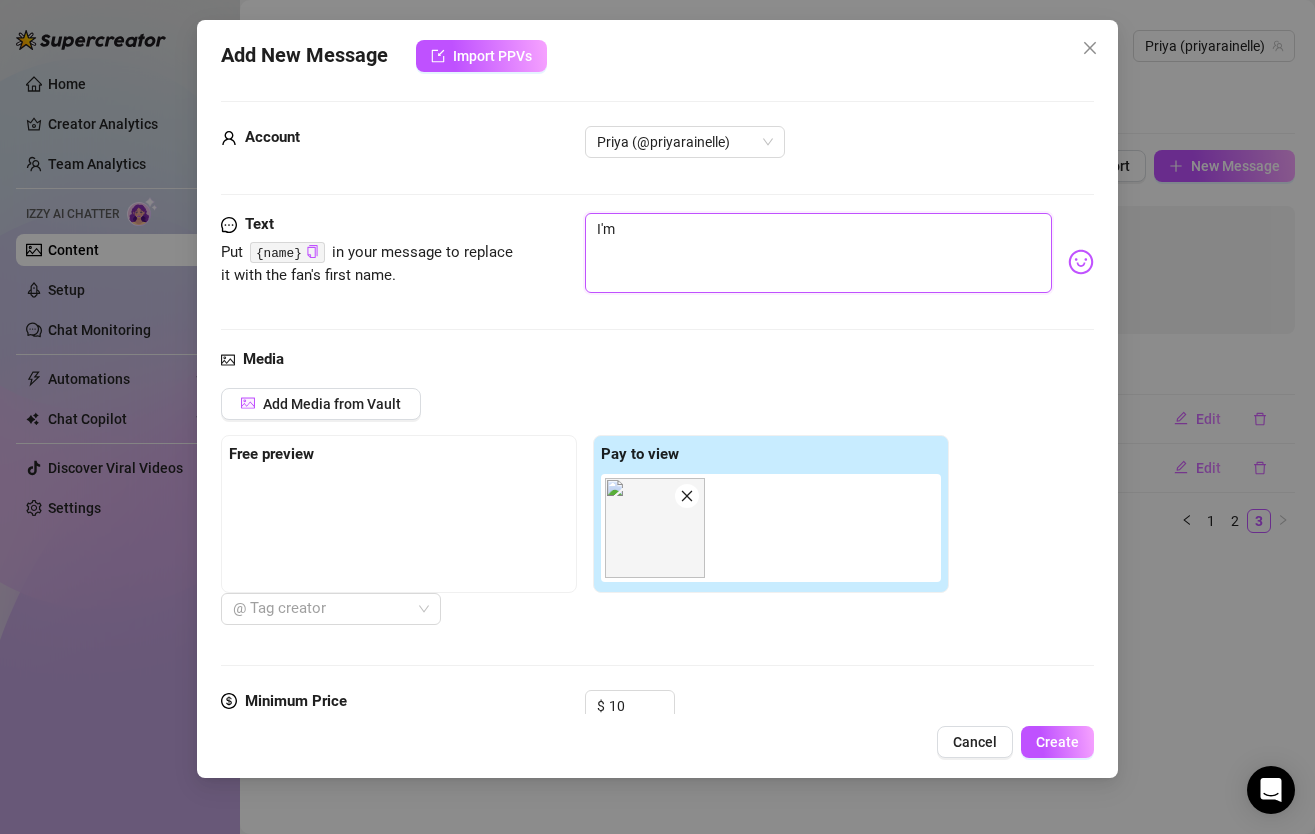 type on "I'm" 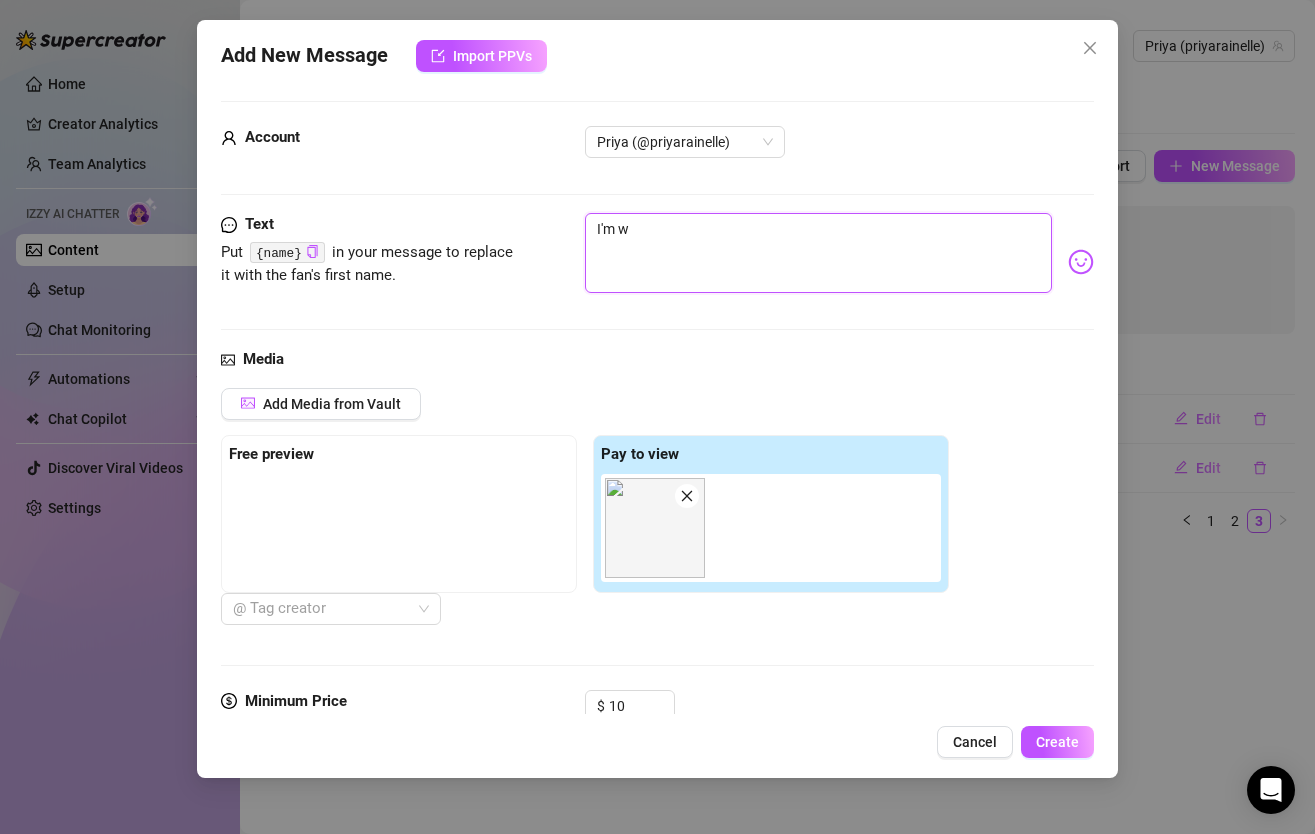 type on "I'm wi" 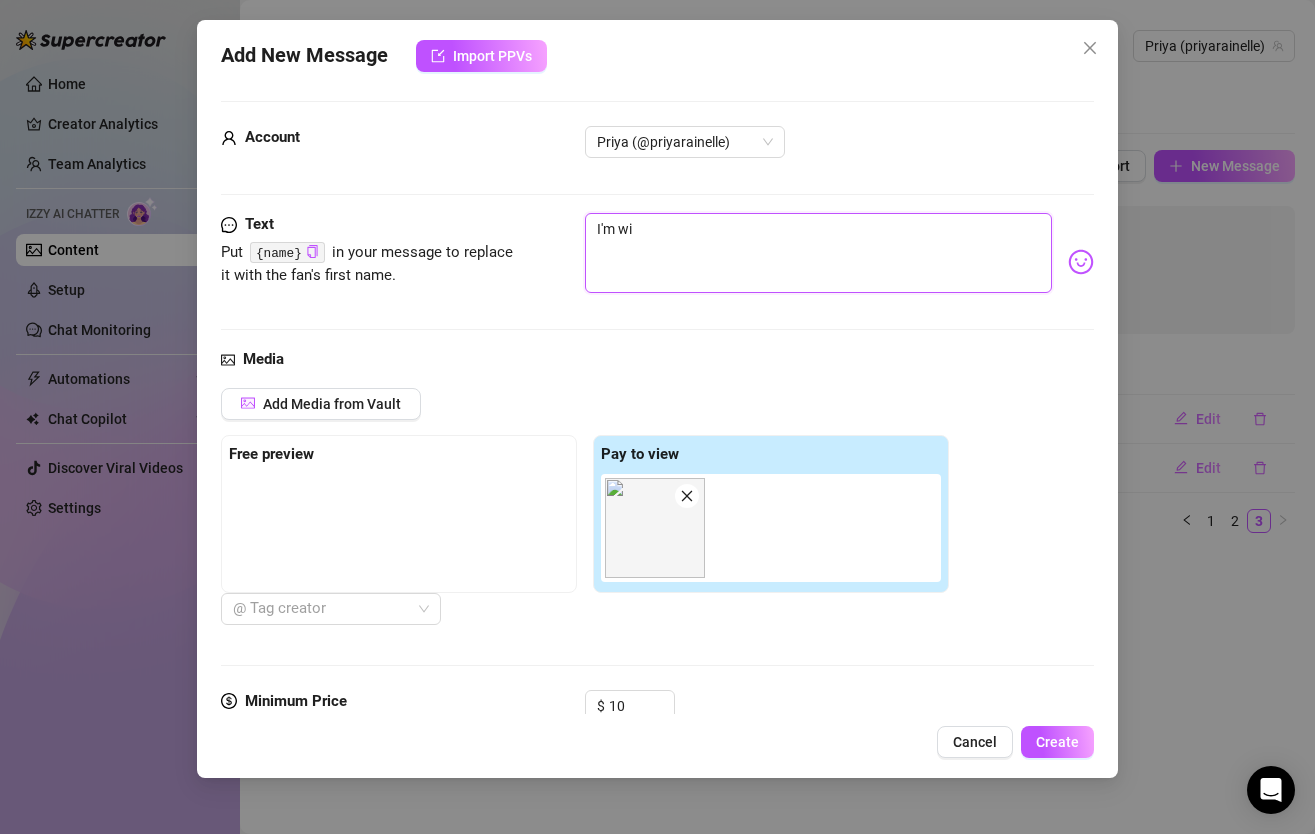 type on "I'm wis" 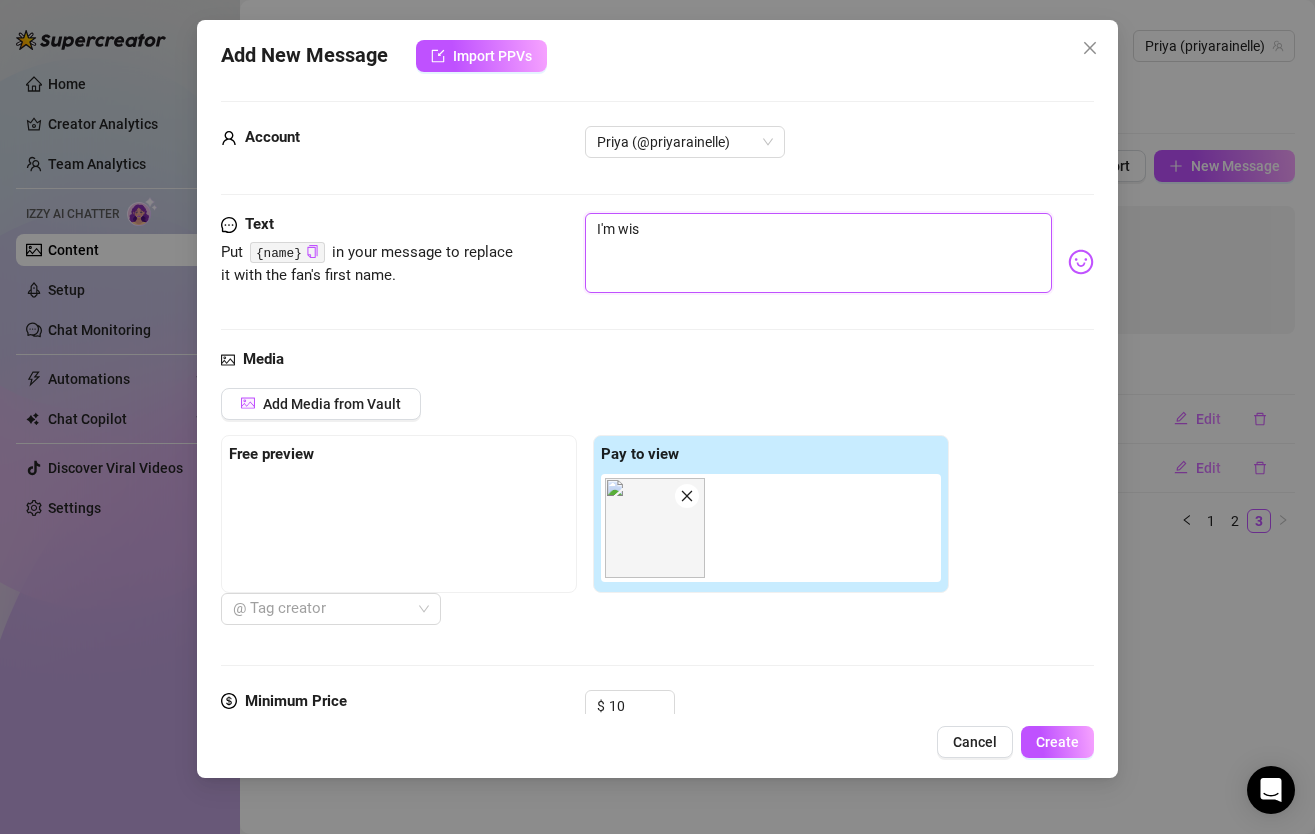 type on "I'm wish" 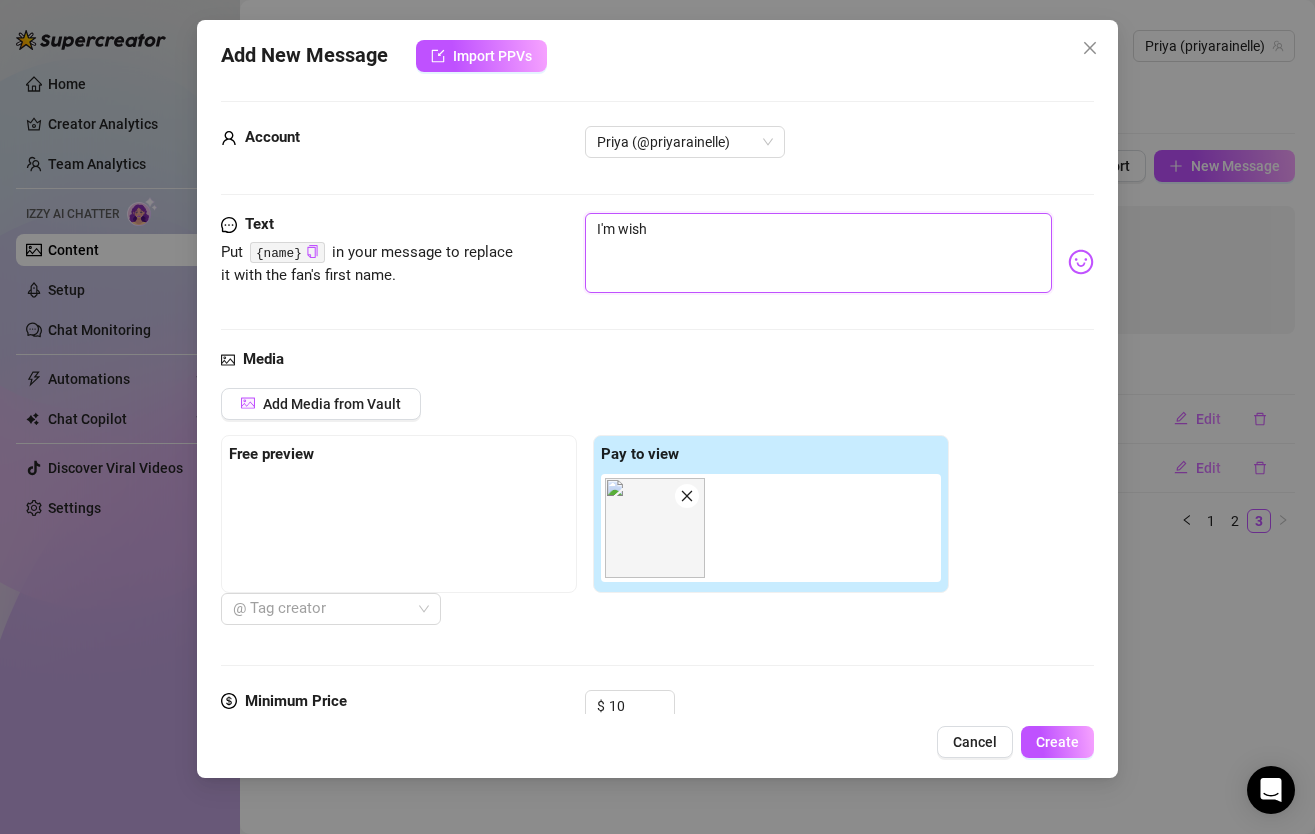 type on "I'm wishi" 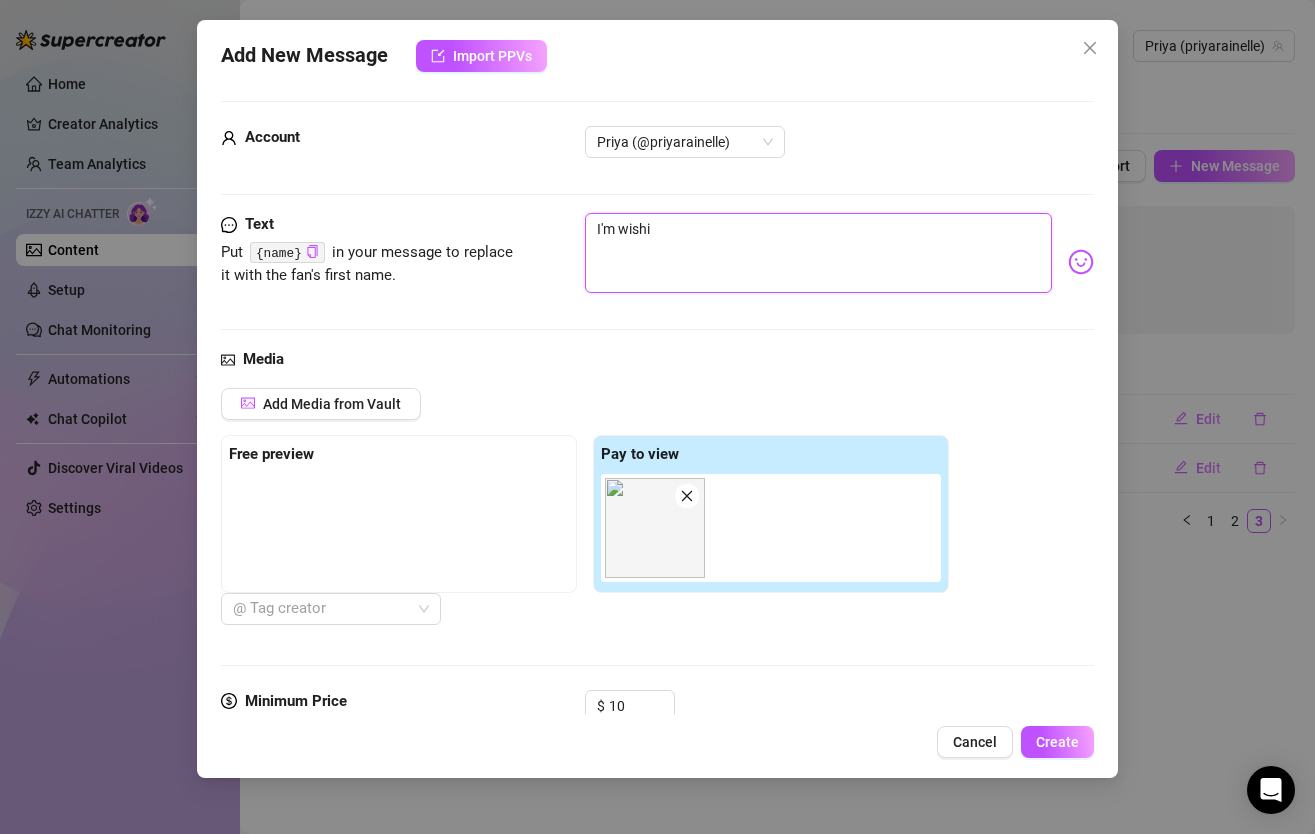 type on "I'm wishin" 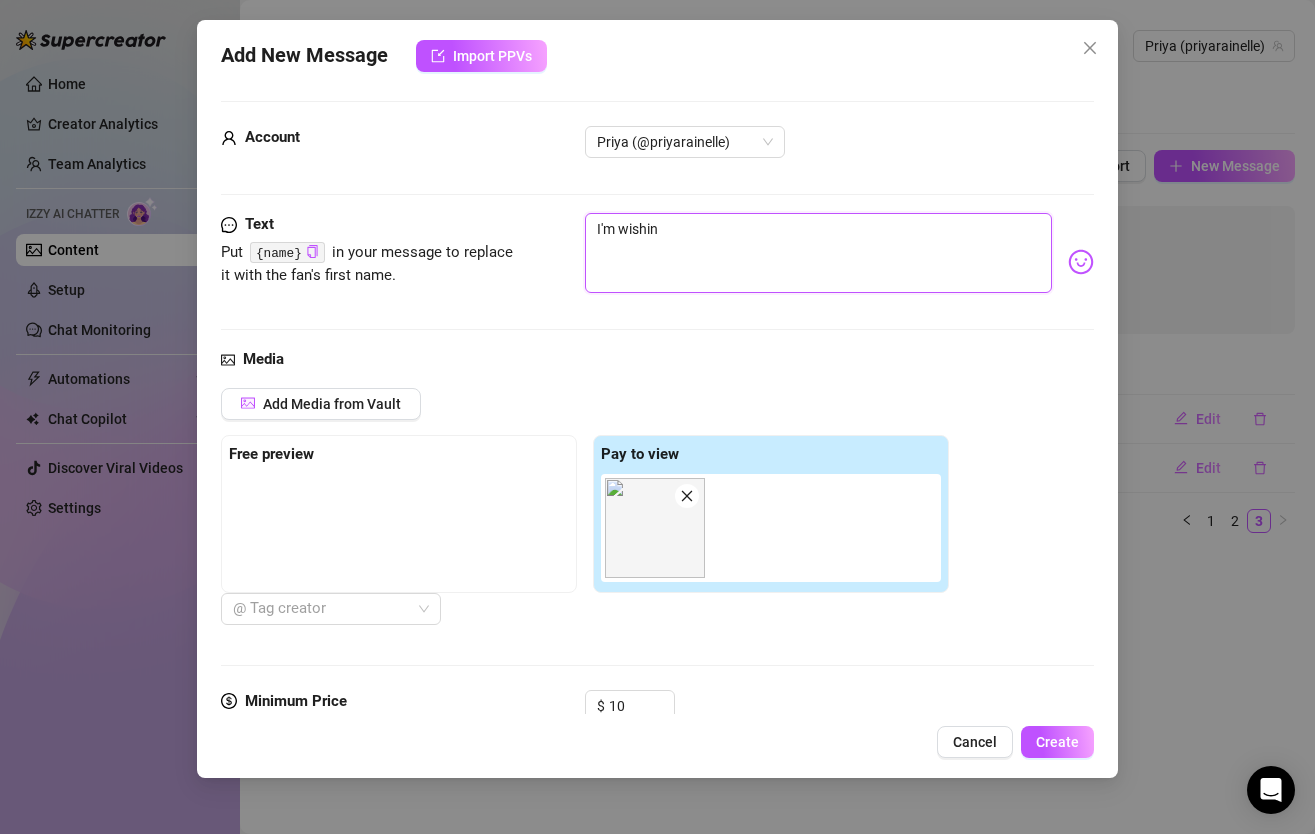 type on "I'm wishi" 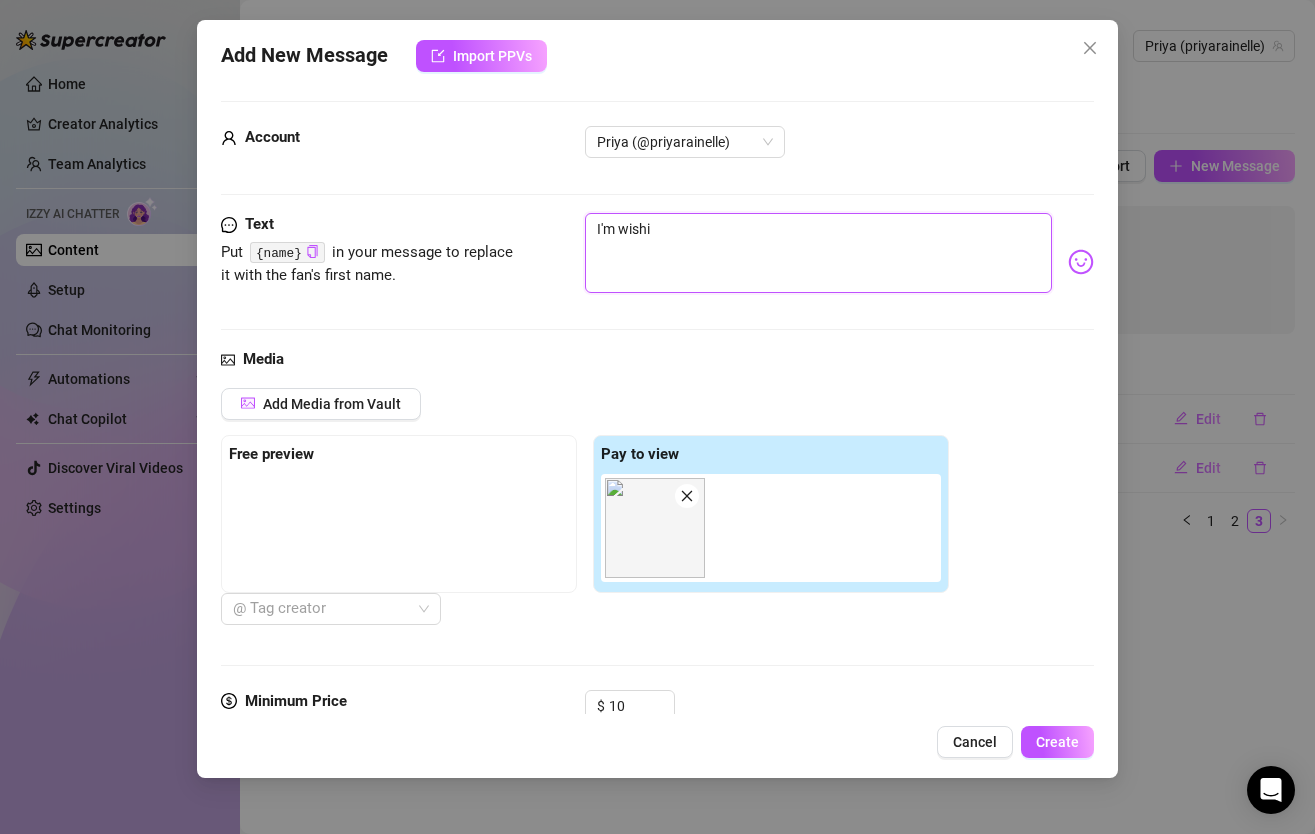 type on "I'm wish" 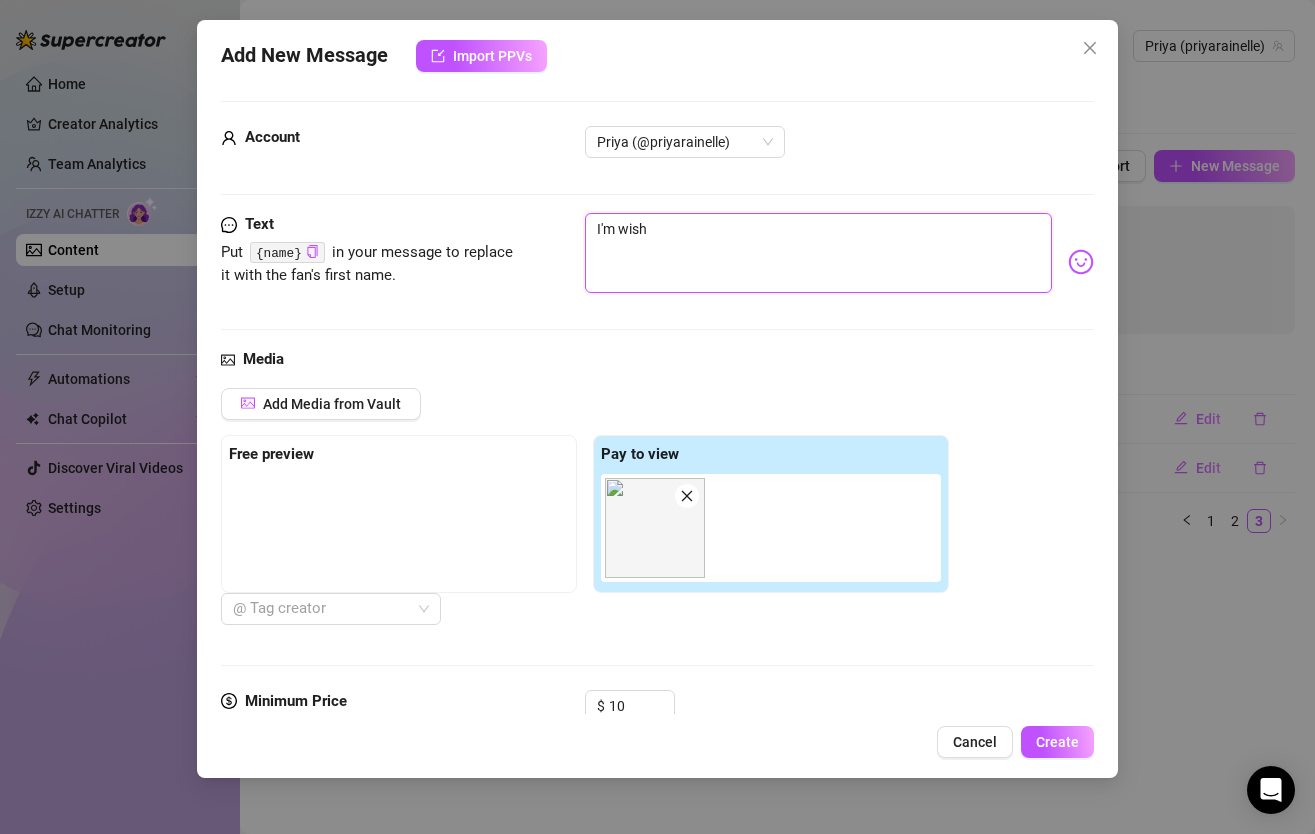 type on "I'm wis" 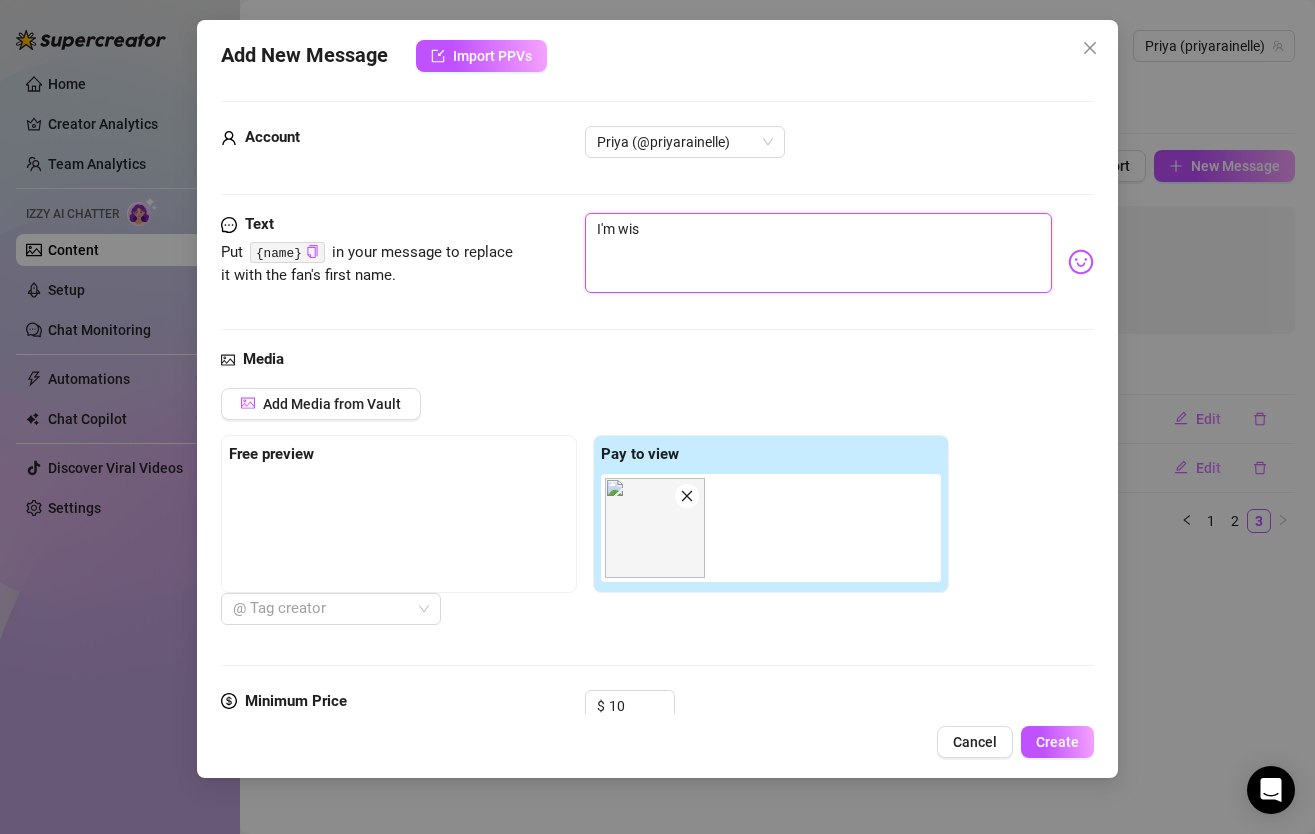 type on "I'm wi" 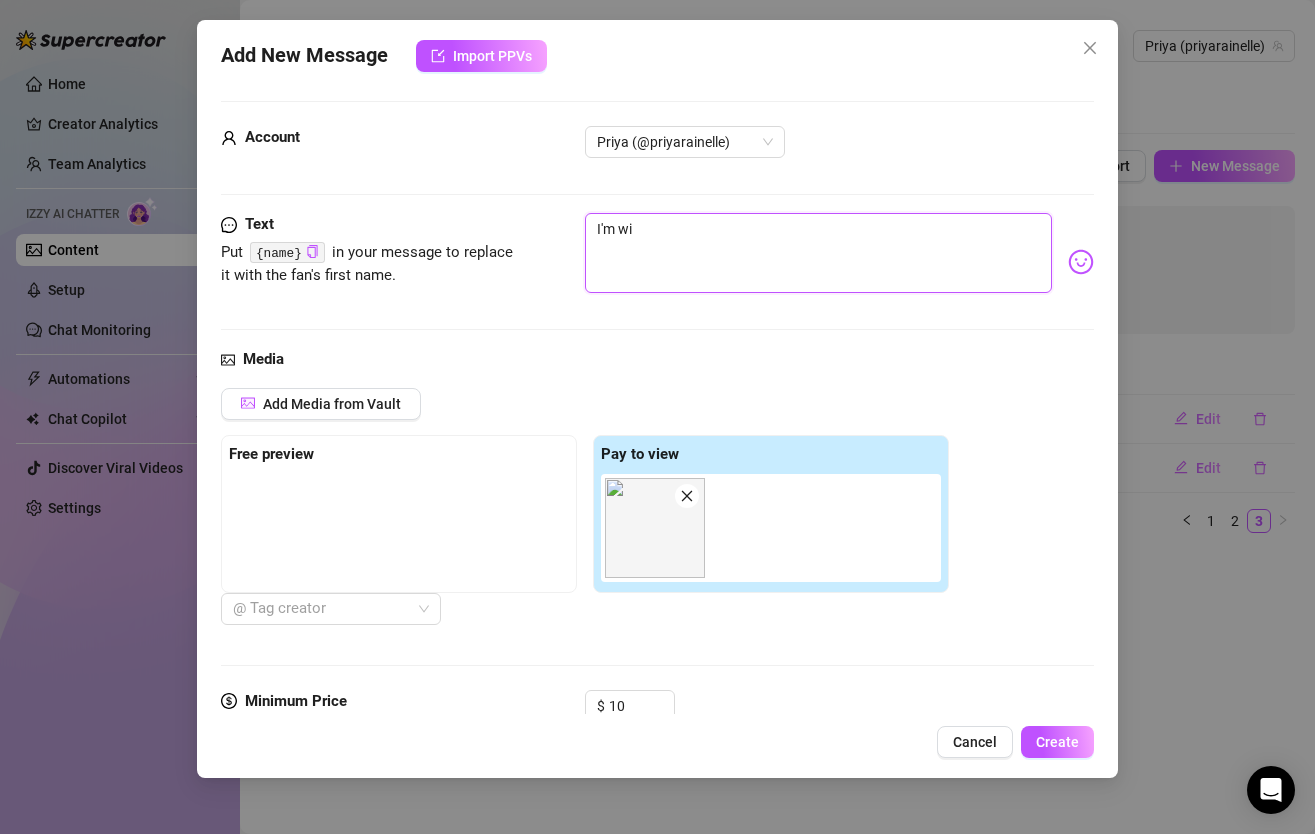 type on "I'm w" 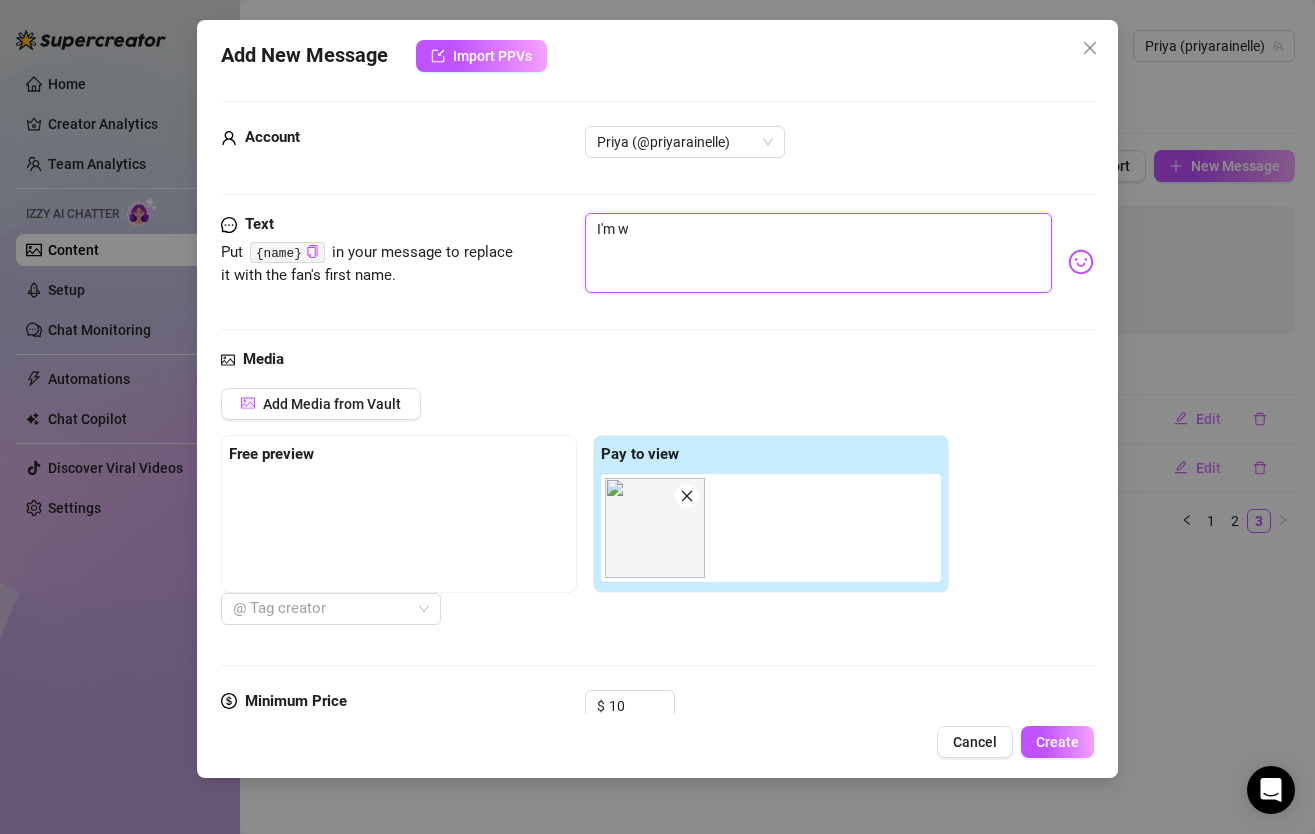 type on "I'm" 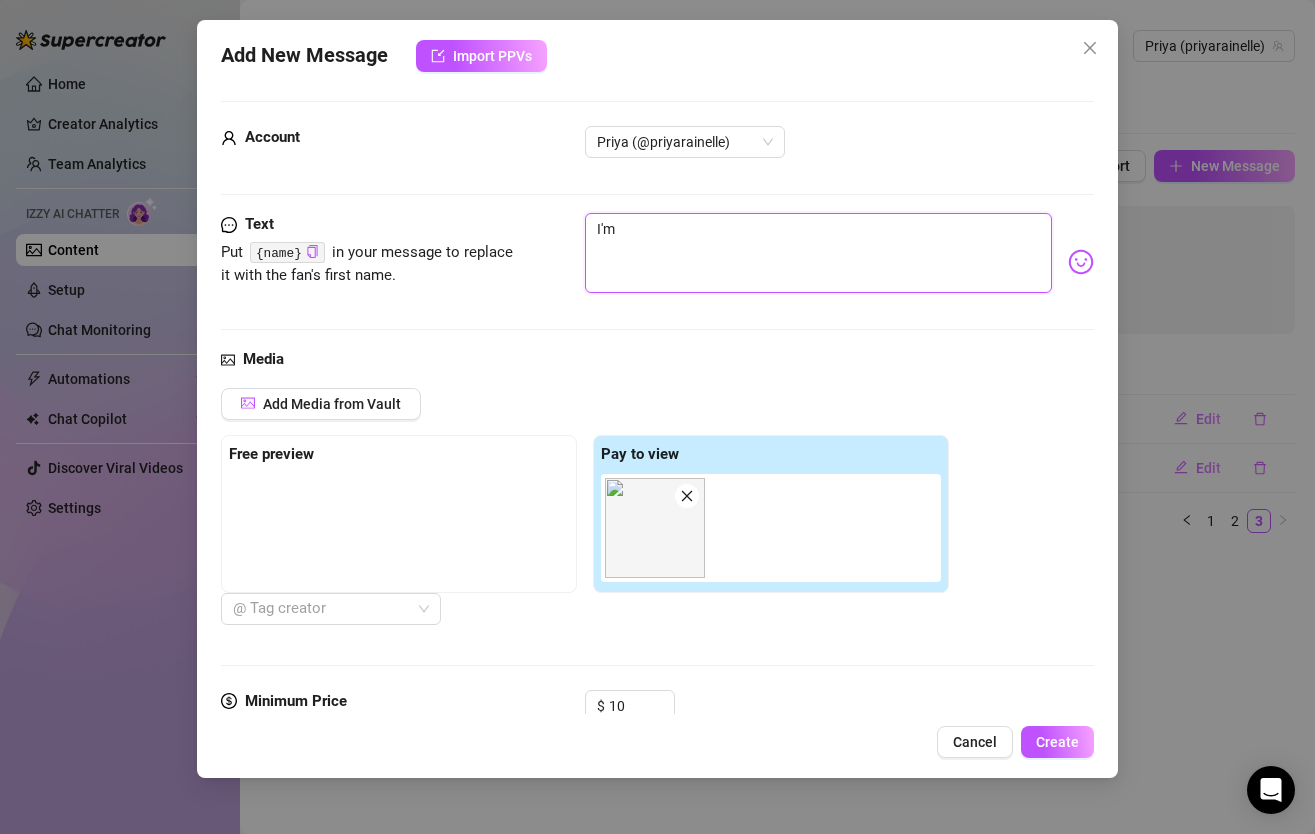 type on "I'm" 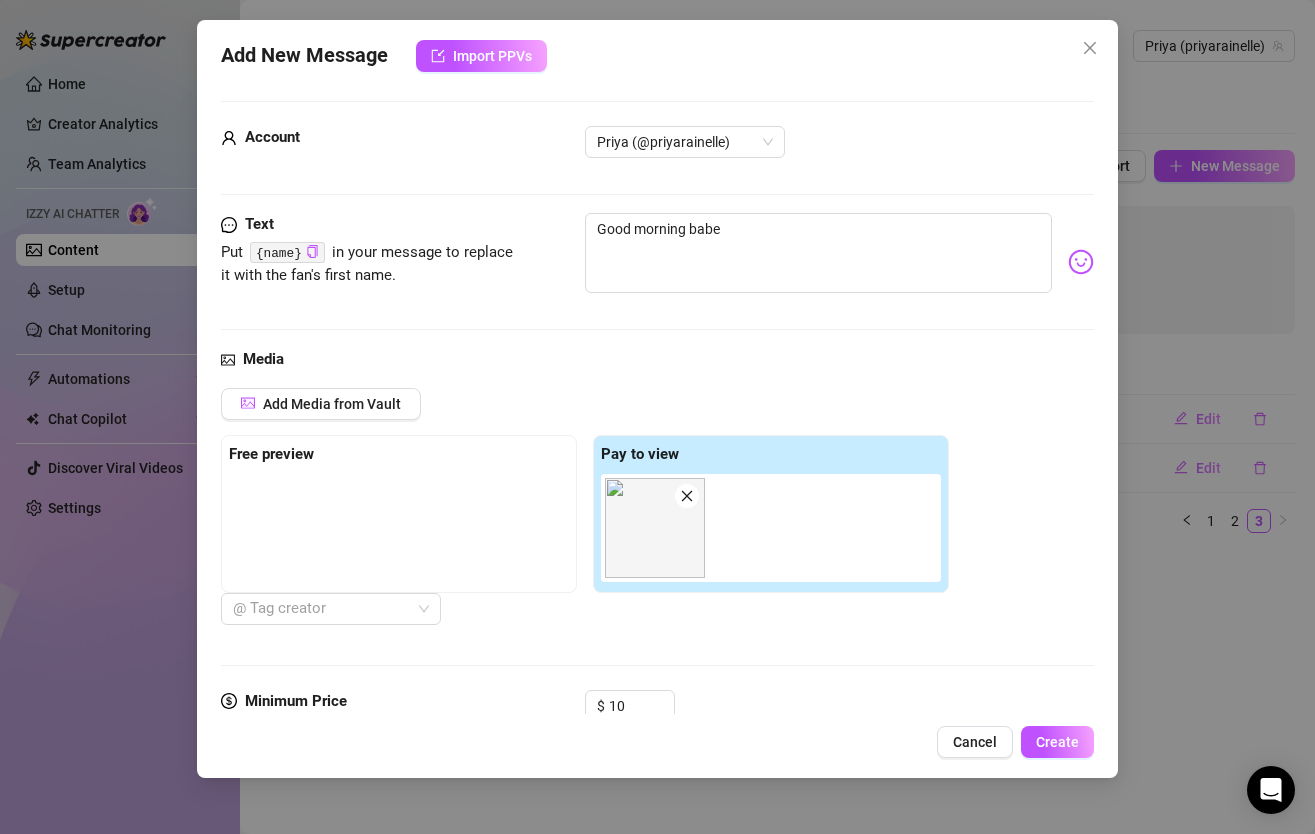 click on "Add New Message Import PPVs Account [NAME] (@[NAME]) Text Put   {name}   in your message to replace it with the fan's first name. Good morning babe  Media Add Media from Vault Free preview Pay to view 00:37   @ Tag creator Minimum Price Set the minimum price for the bundle. $ 10 Cancel Create" at bounding box center (657, 399) 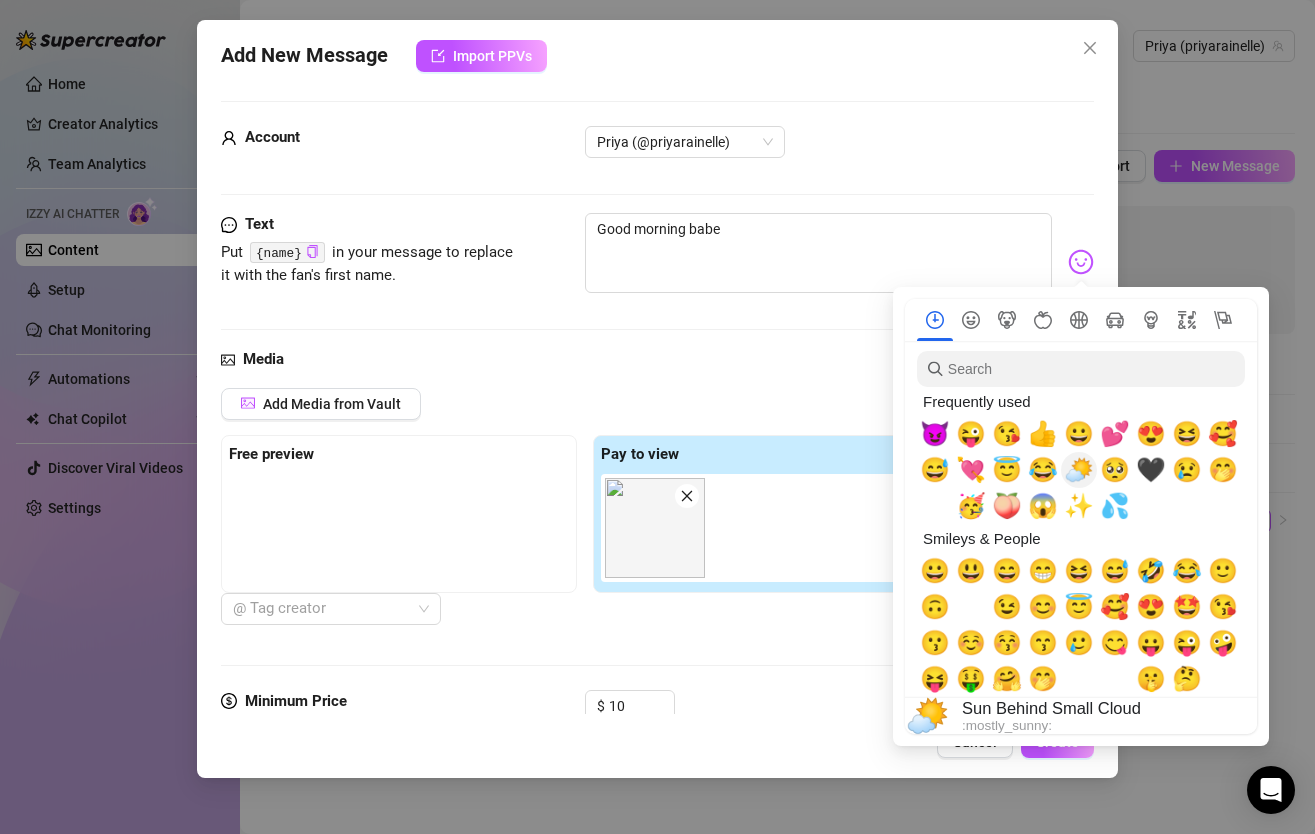 click on "🌤️" at bounding box center [1079, 470] 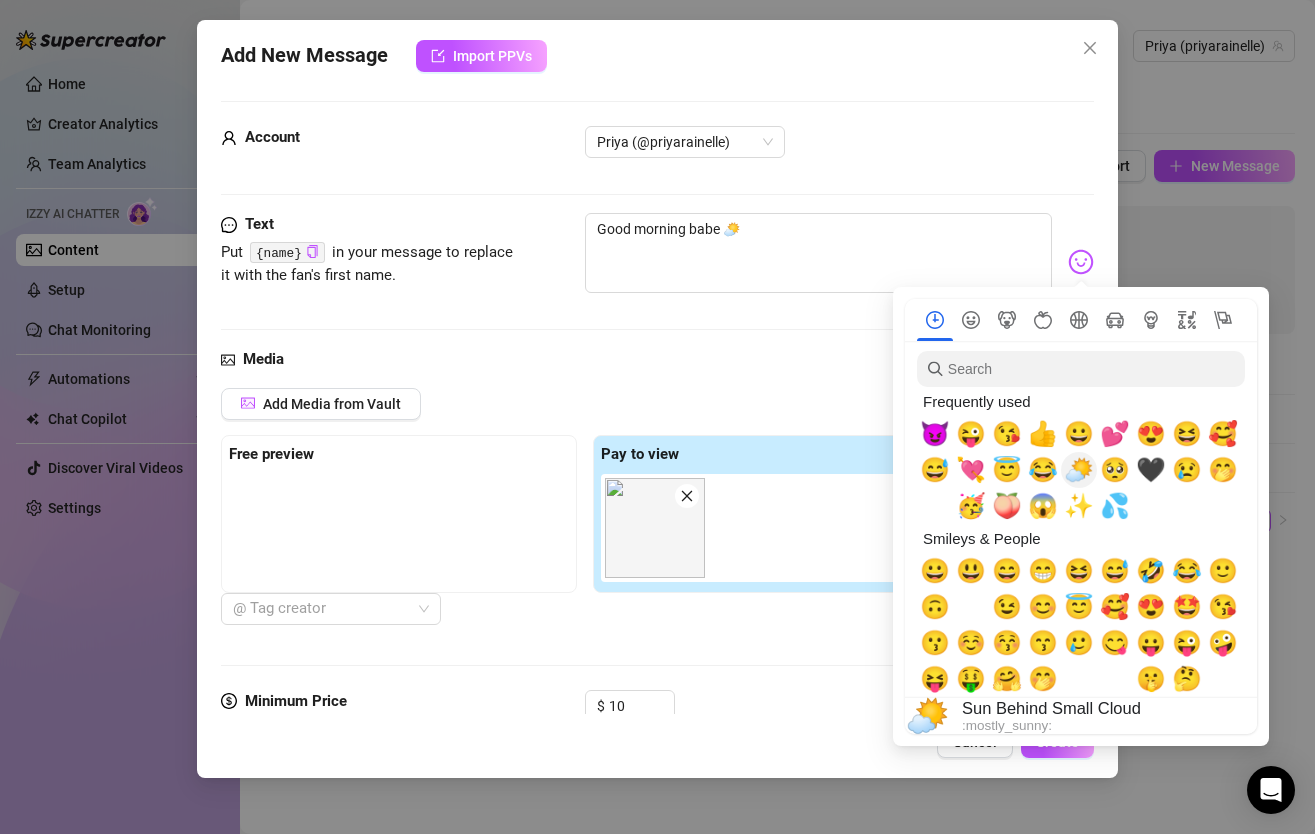 click on "🌤️" at bounding box center (1079, 470) 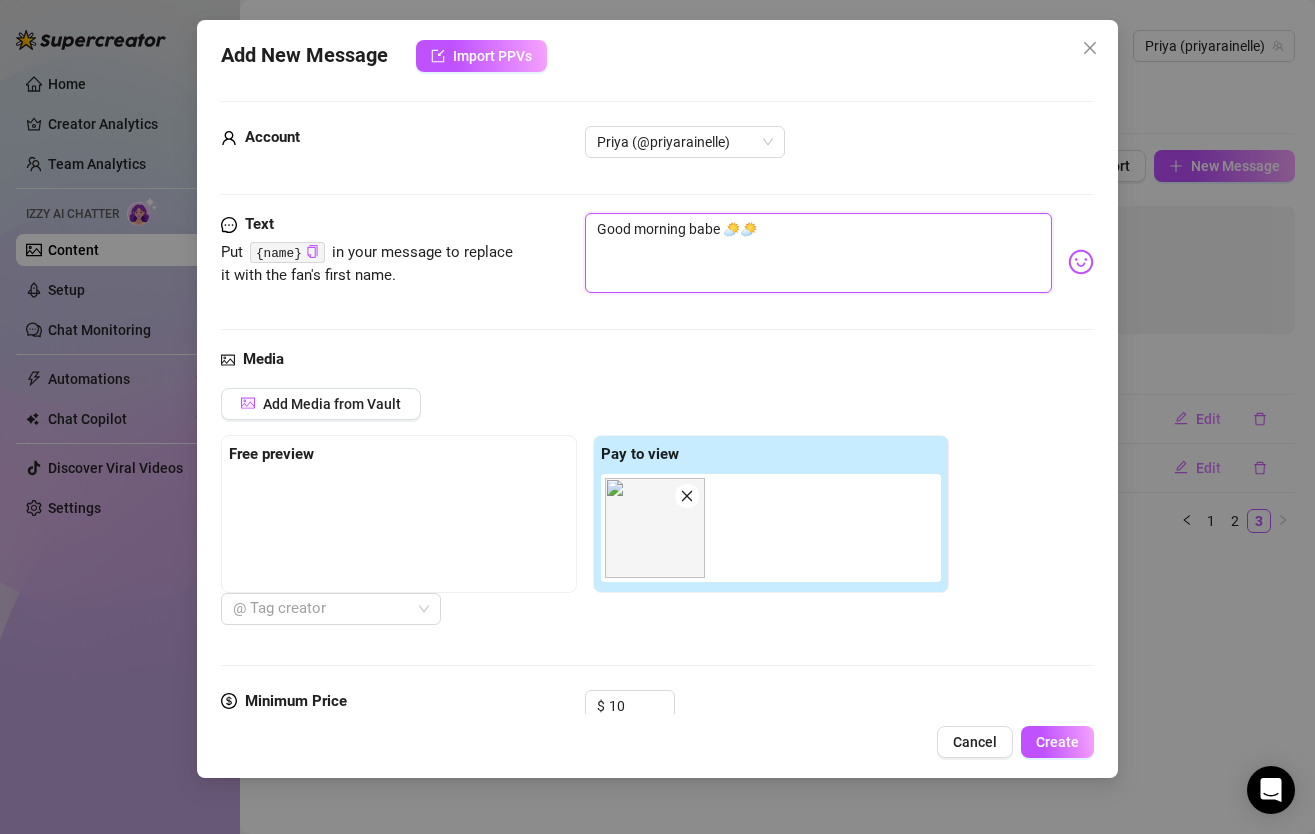 click on "Good morning babe 🌤️🌤️" at bounding box center (818, 253) 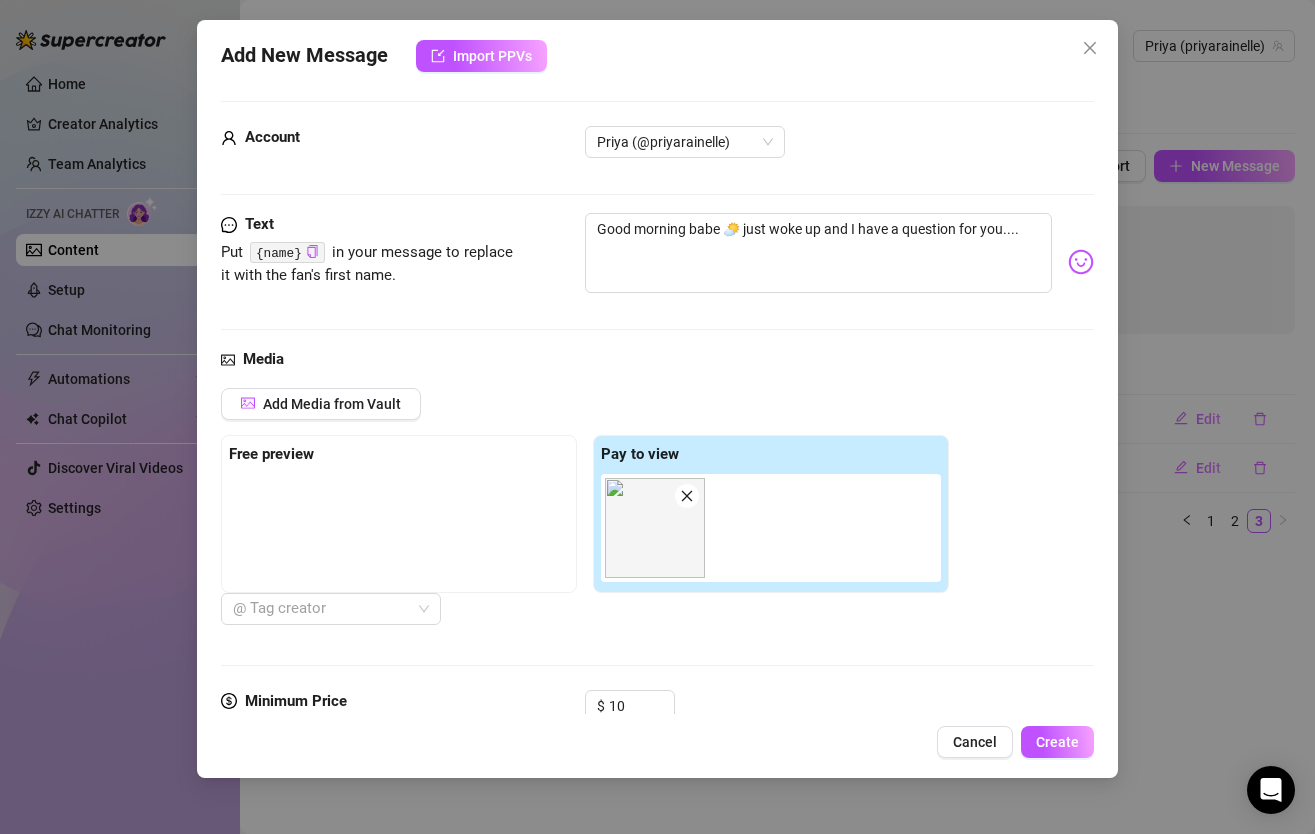 click at bounding box center (1081, 262) 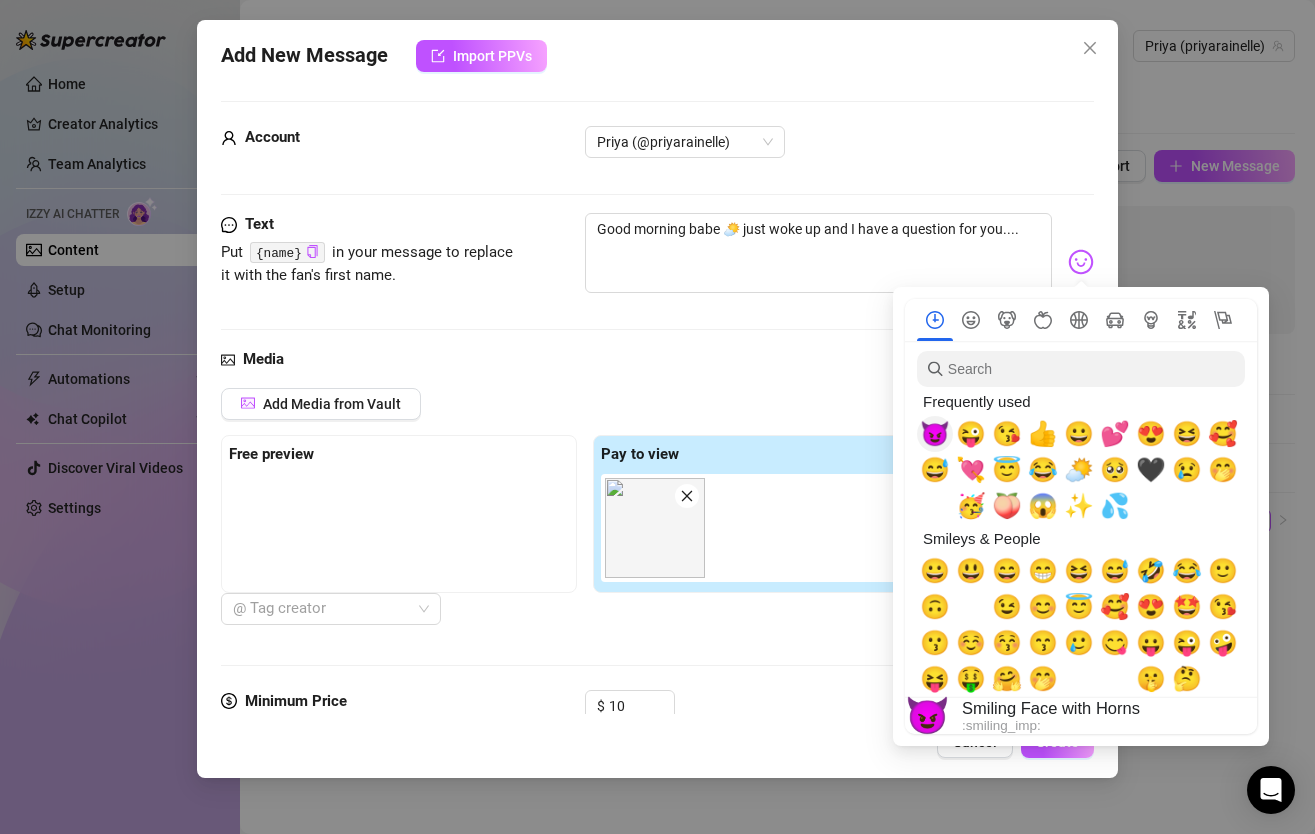 click on "😈" at bounding box center (935, 434) 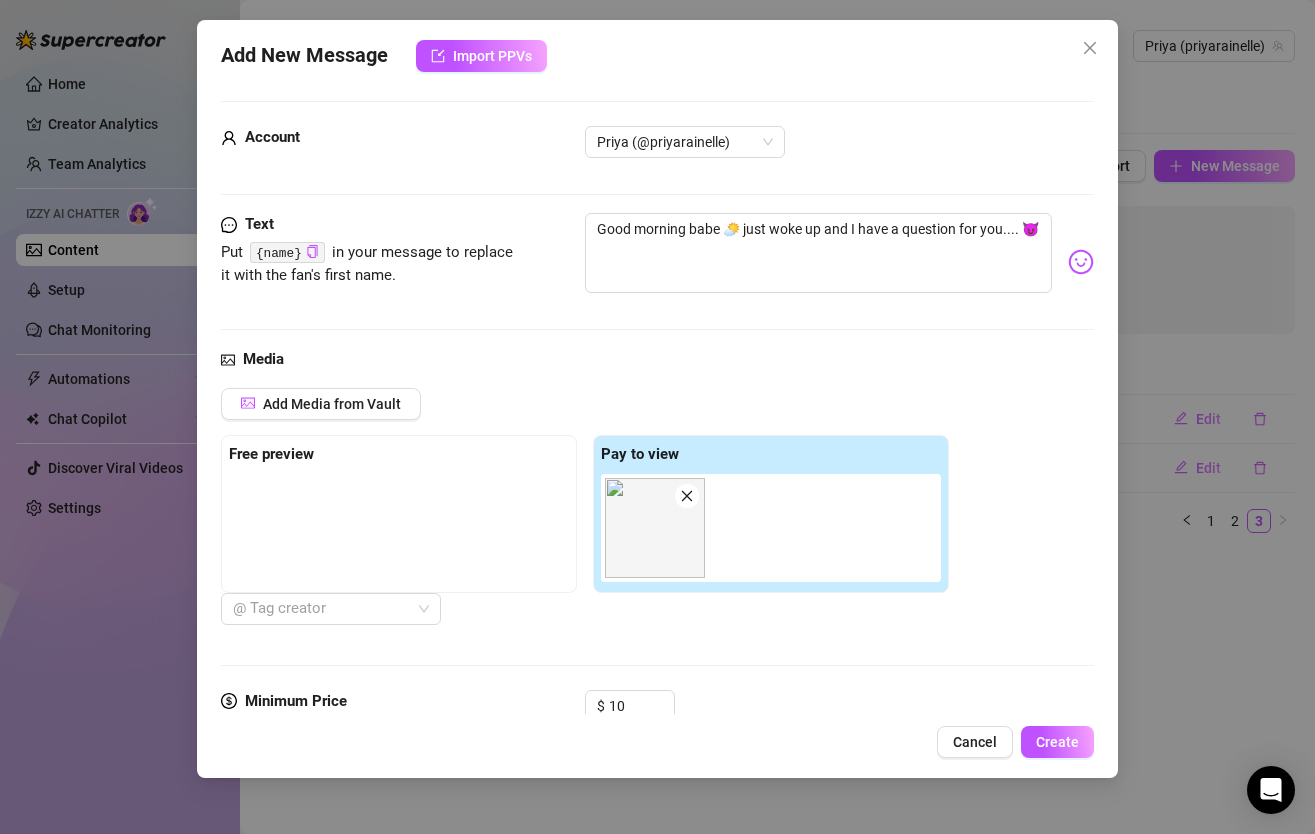 click on "Media" at bounding box center [657, 360] 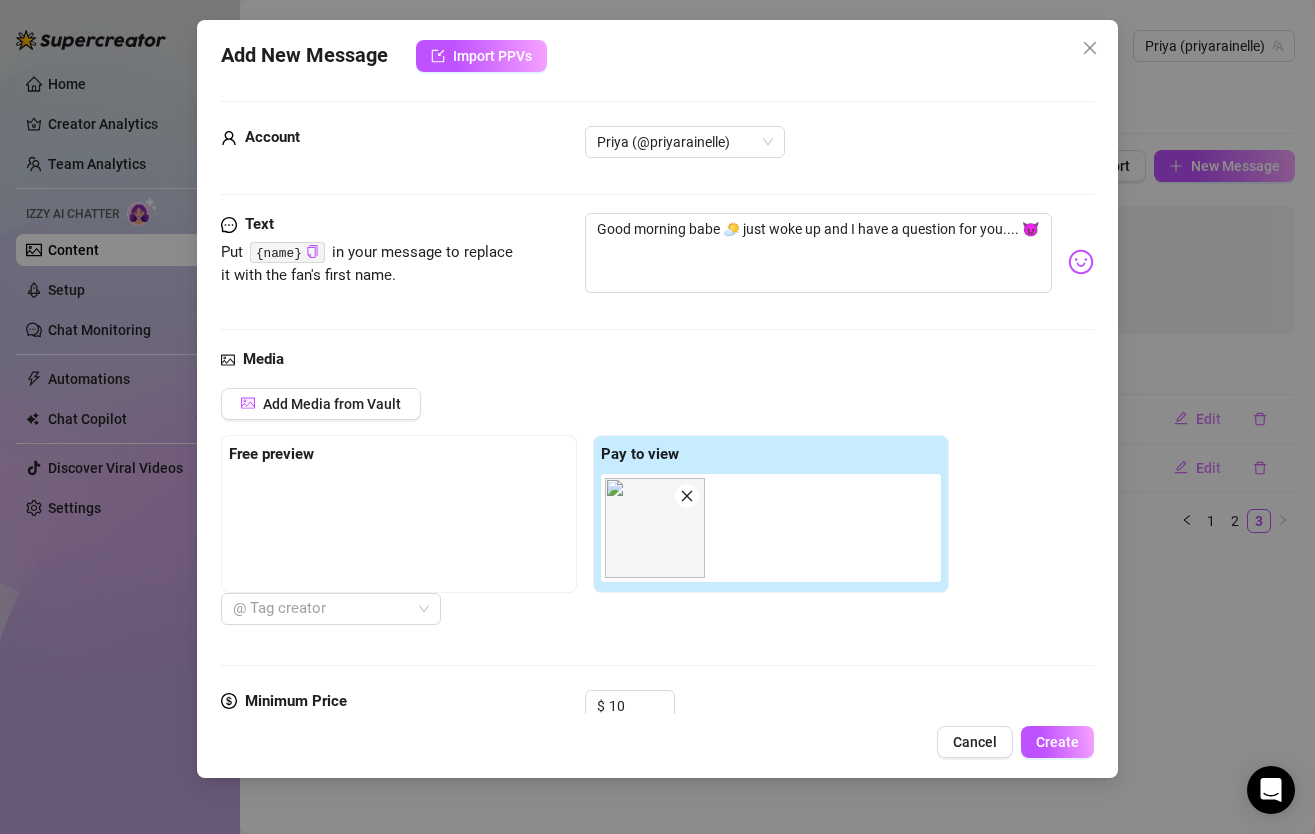 scroll, scrollTop: 66, scrollLeft: 0, axis: vertical 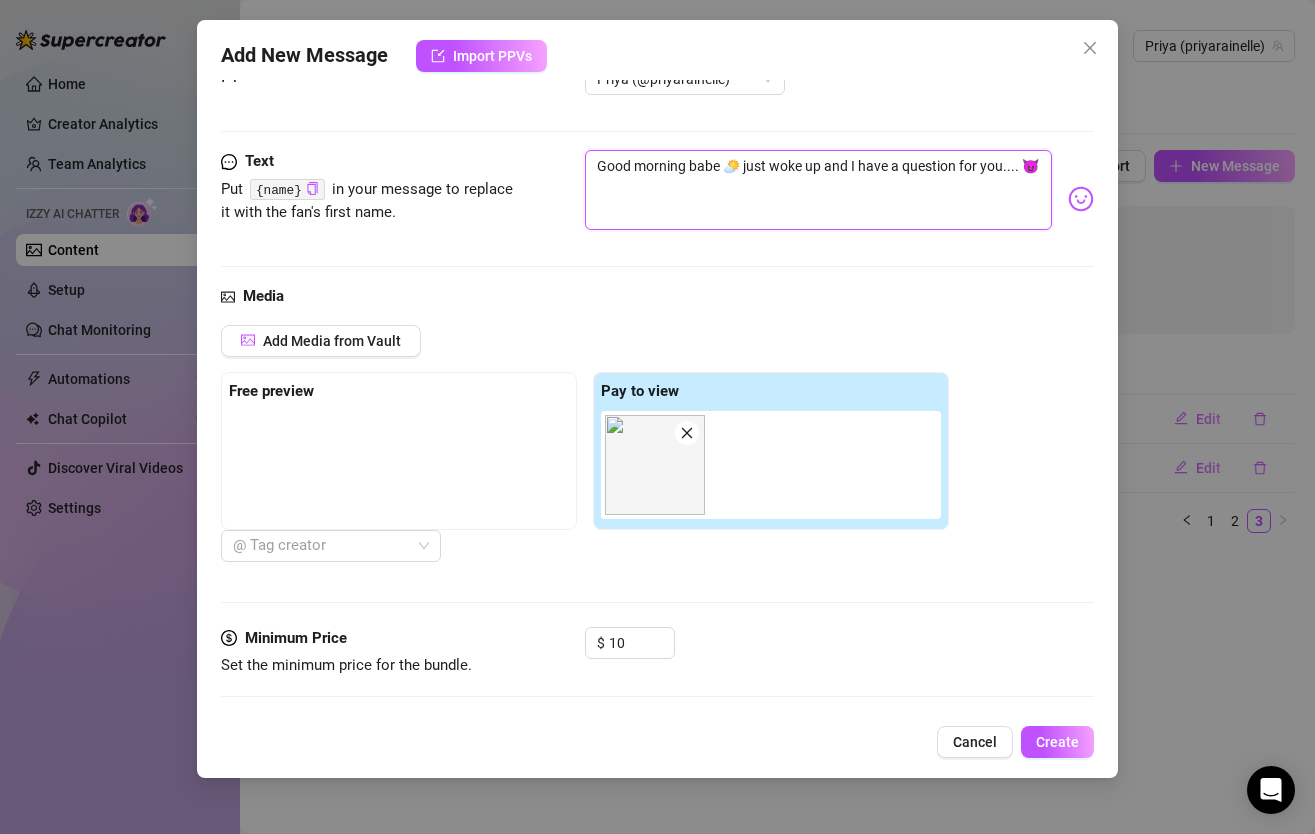 click on "Good morning babe 🌤️ just woke up and I have a question for you.... 😈" at bounding box center (818, 190) 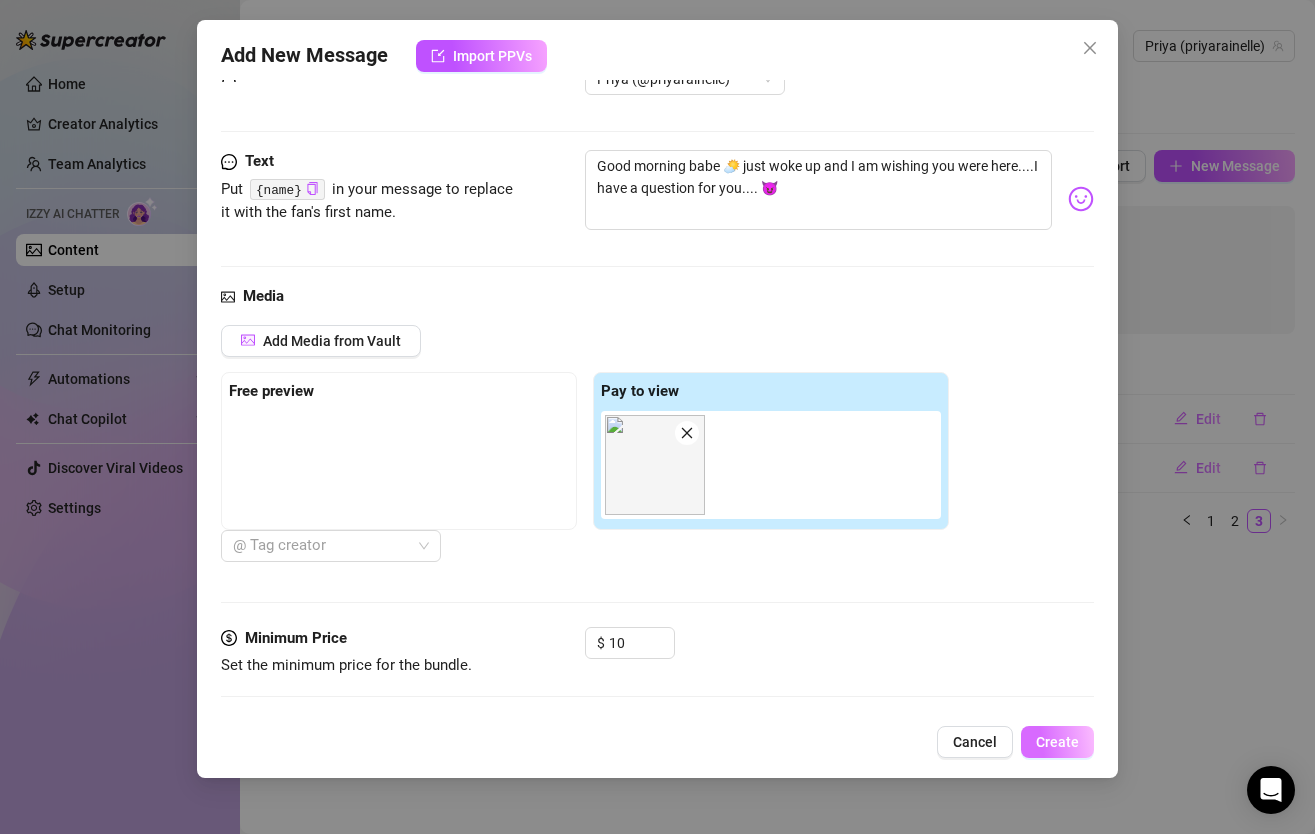 click on "Create" at bounding box center (1057, 742) 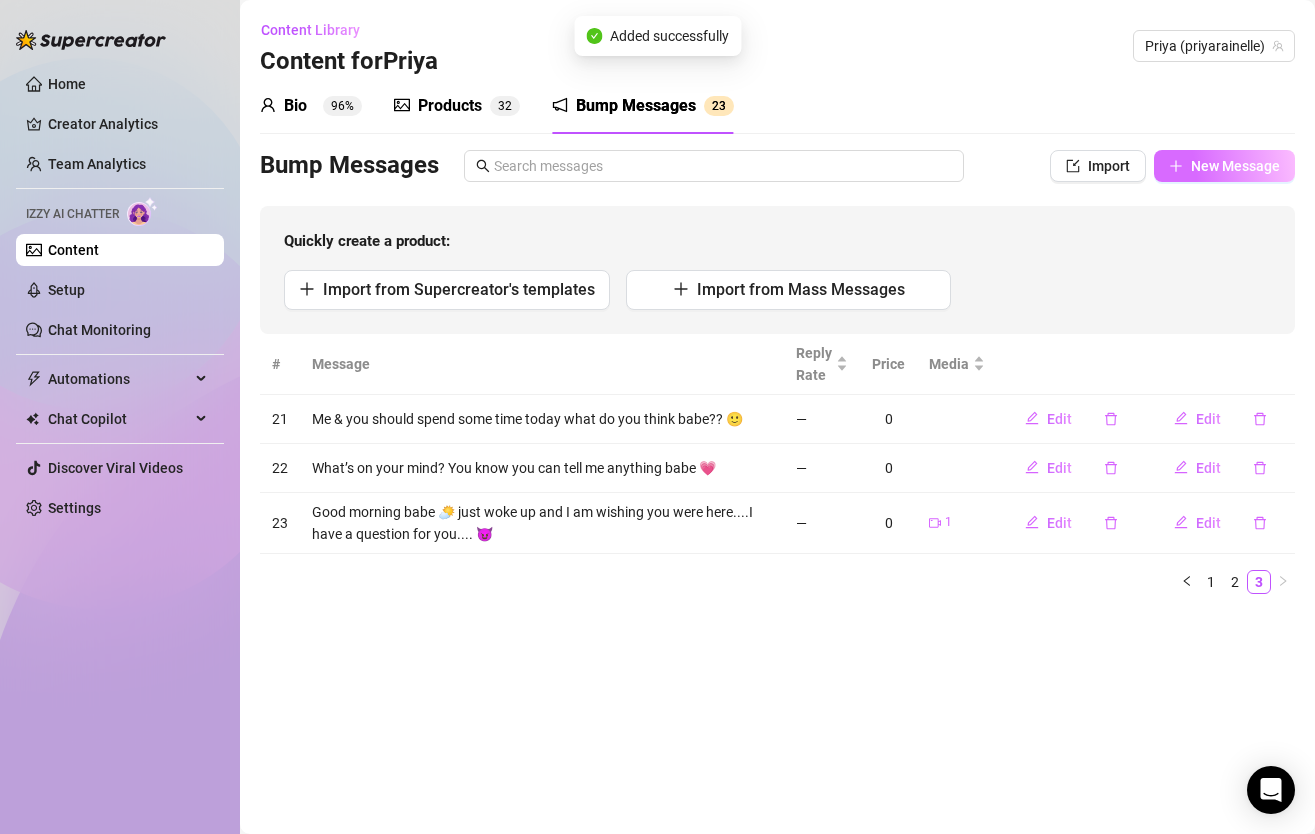 click on "New Message" at bounding box center [1235, 166] 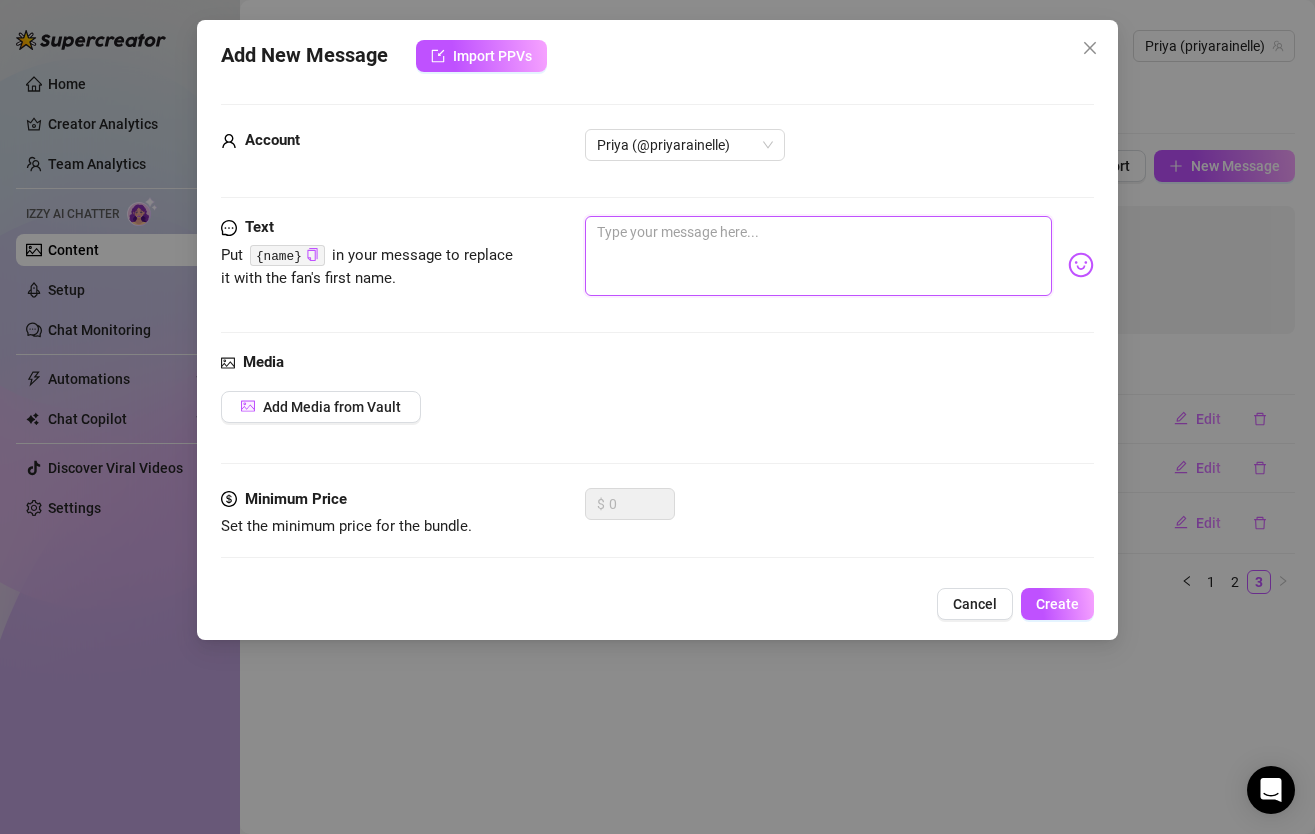 click at bounding box center [818, 256] 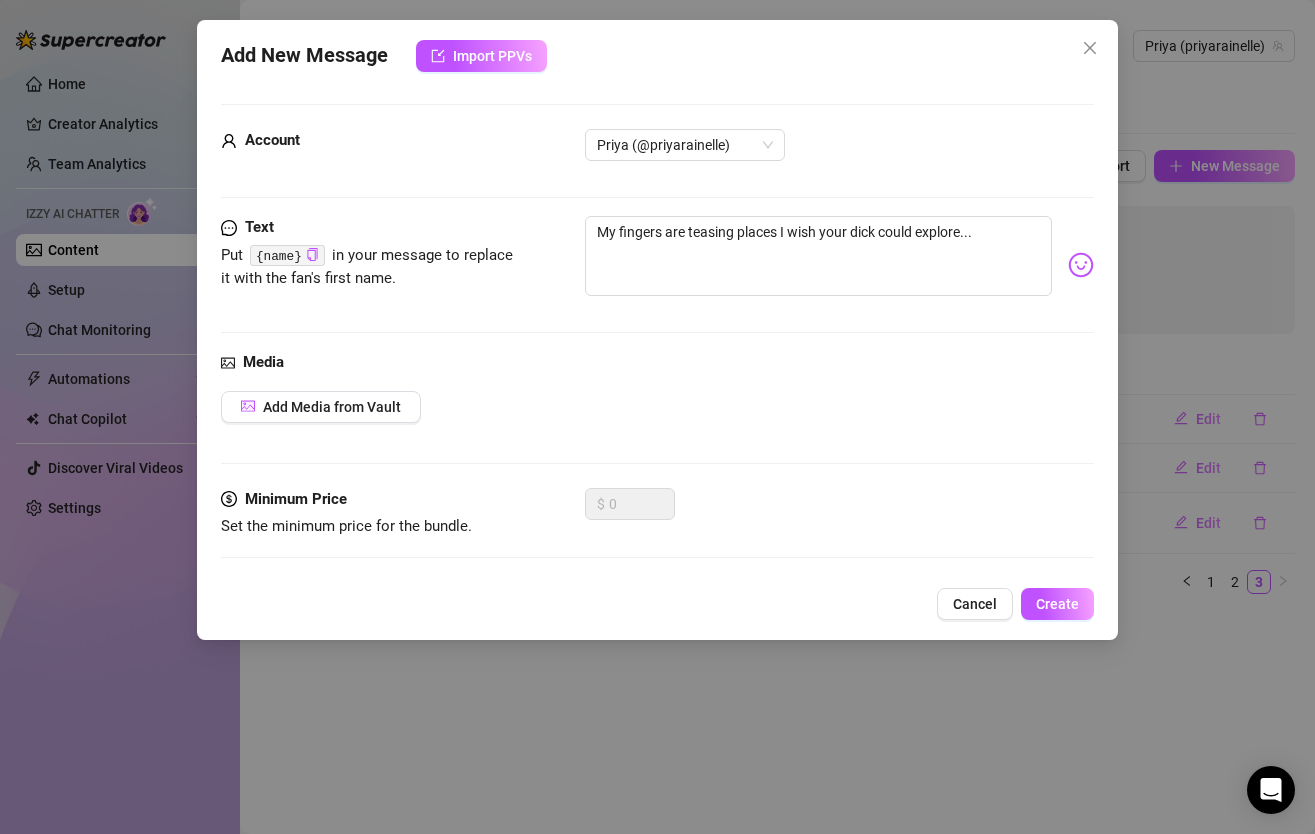 click at bounding box center (1081, 265) 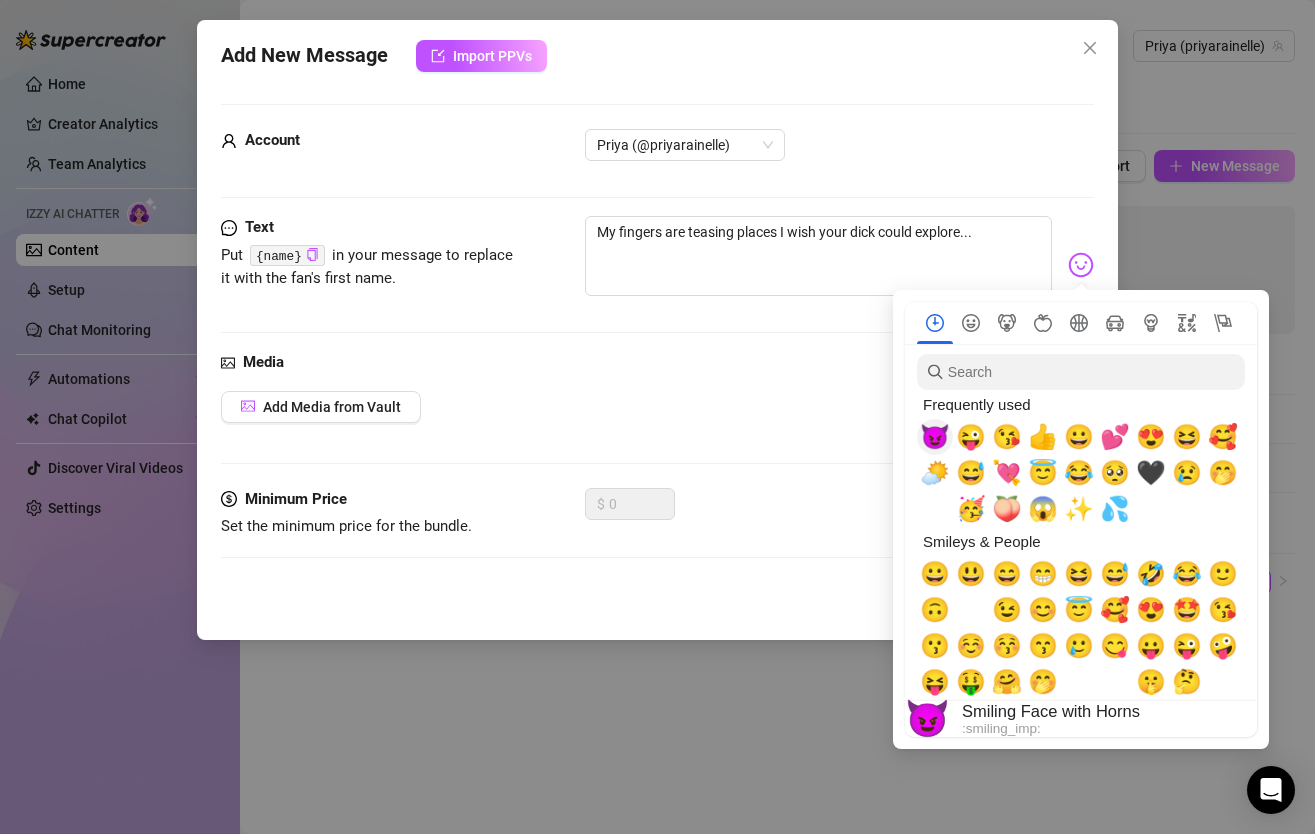 click on "😈" at bounding box center [935, 437] 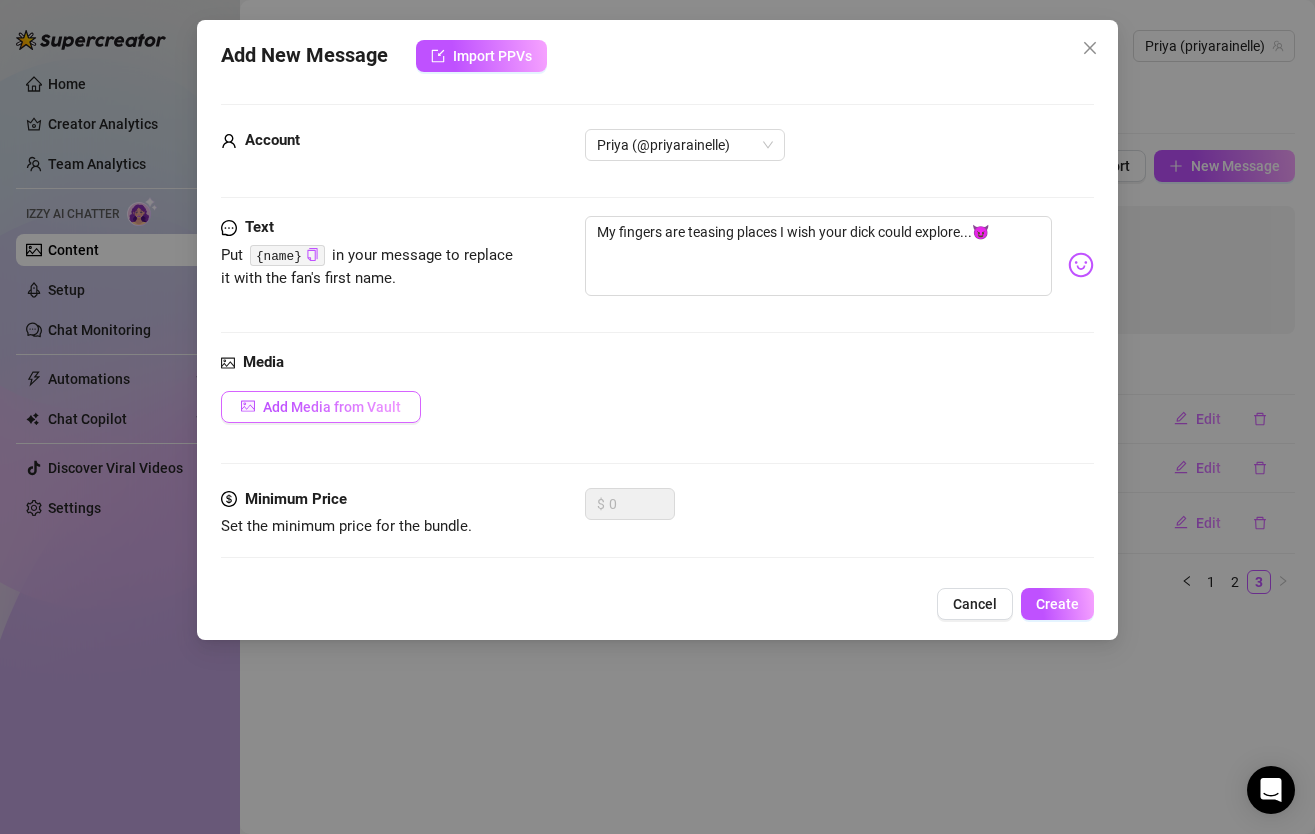 click on "Add Media from Vault" at bounding box center (332, 407) 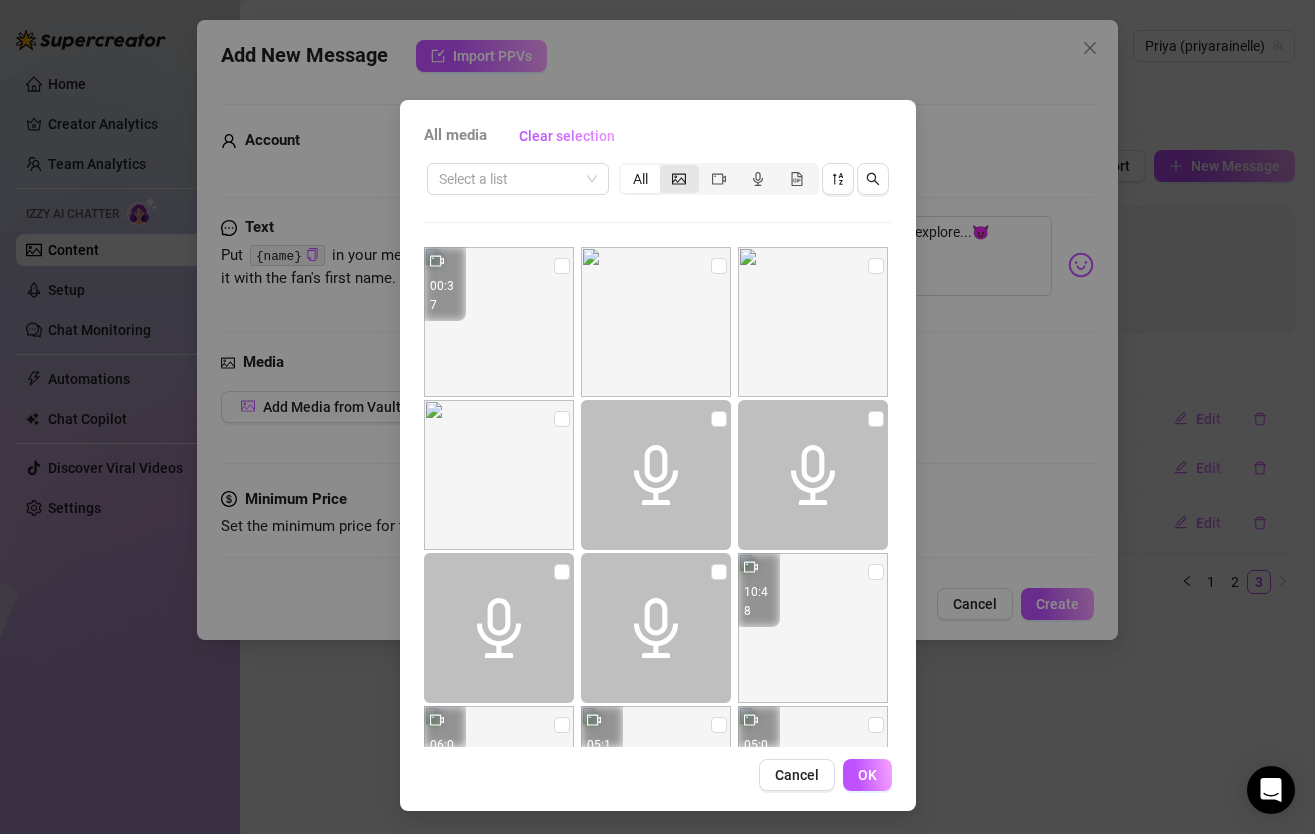 click at bounding box center [679, 179] 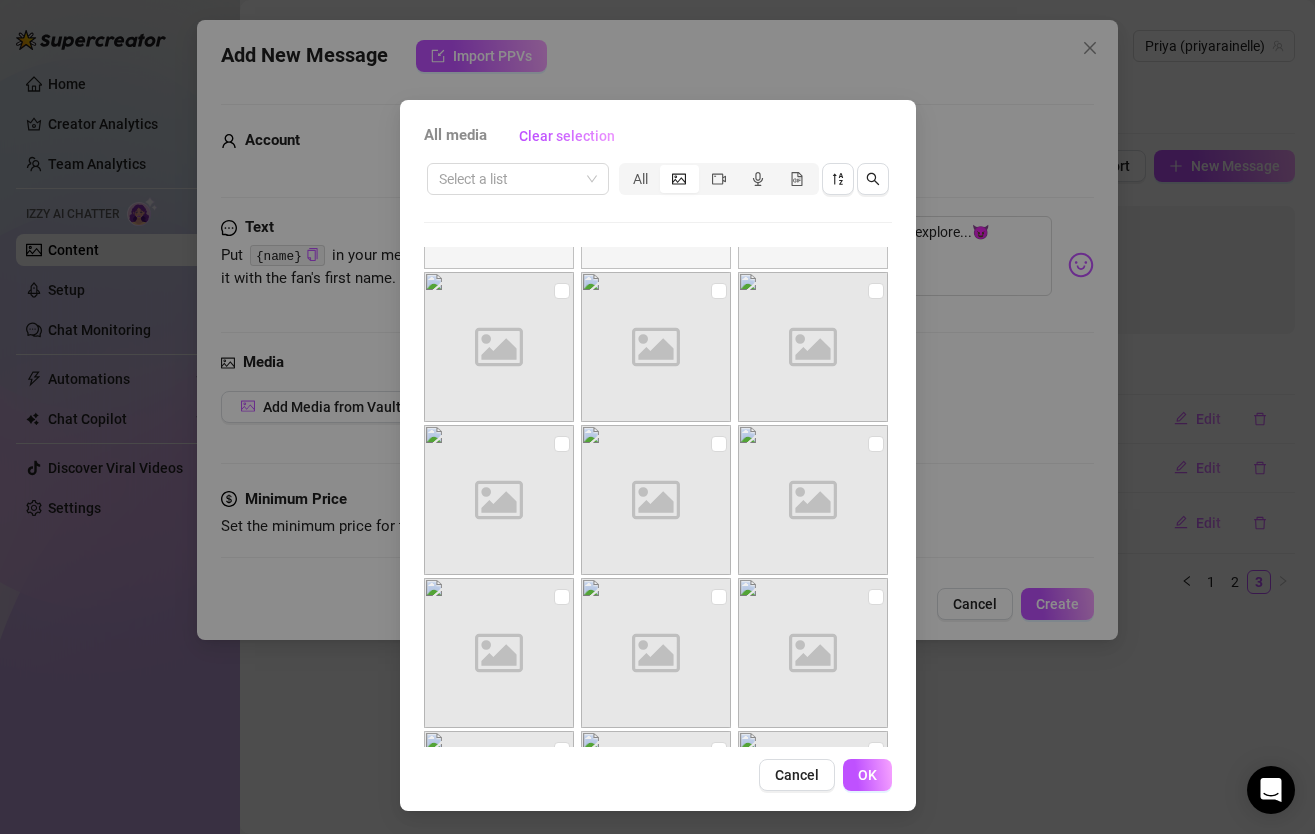 scroll, scrollTop: 1203, scrollLeft: 0, axis: vertical 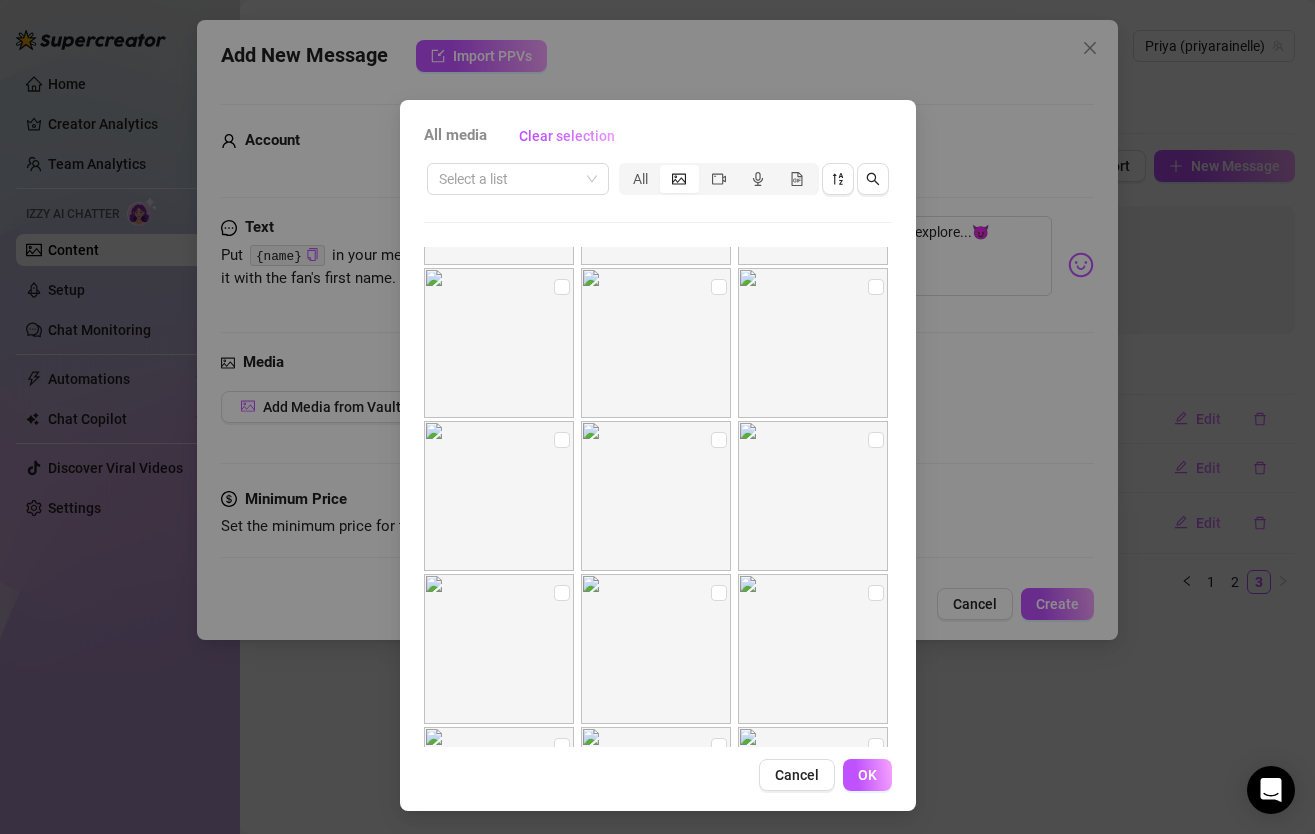 click on "All media Clear selection Select a list All Cancel OK" at bounding box center (657, 417) 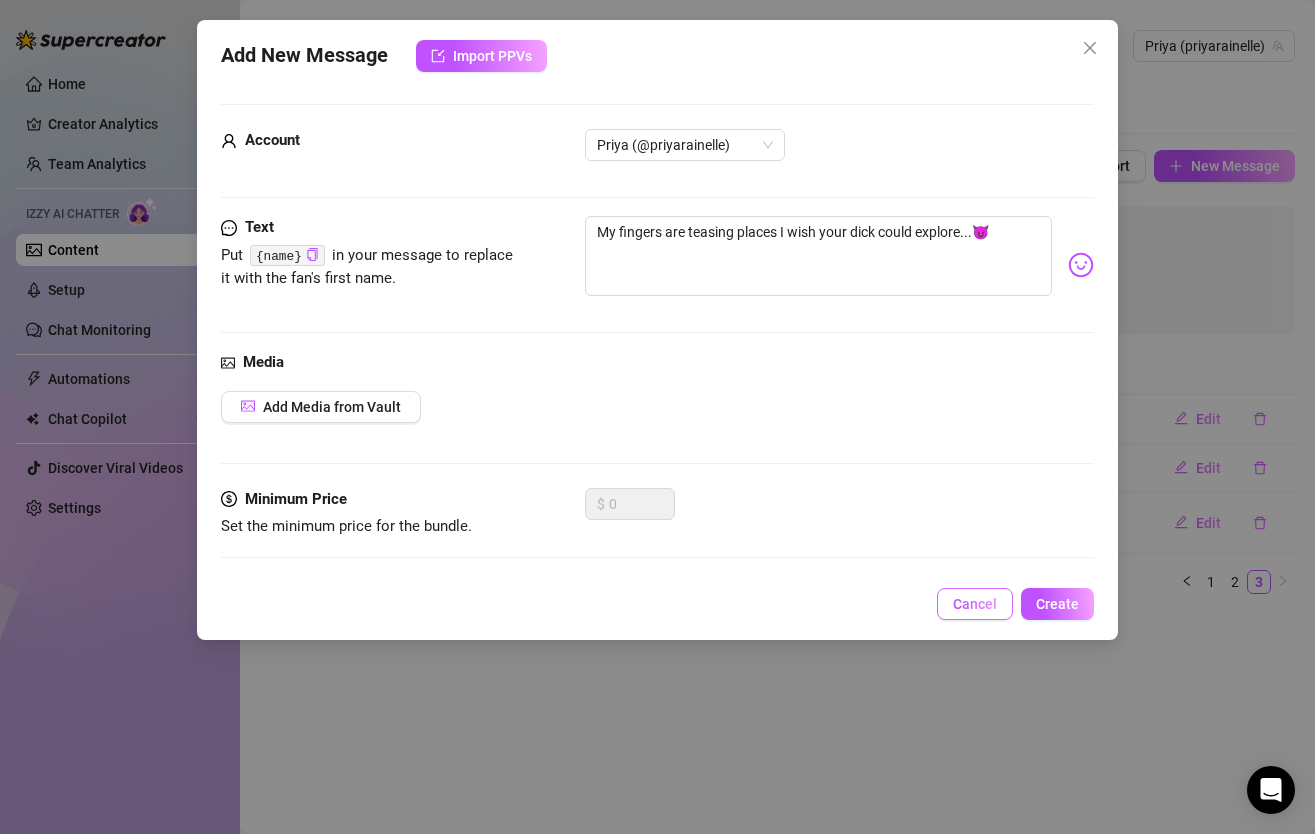 click on "Cancel" at bounding box center [975, 604] 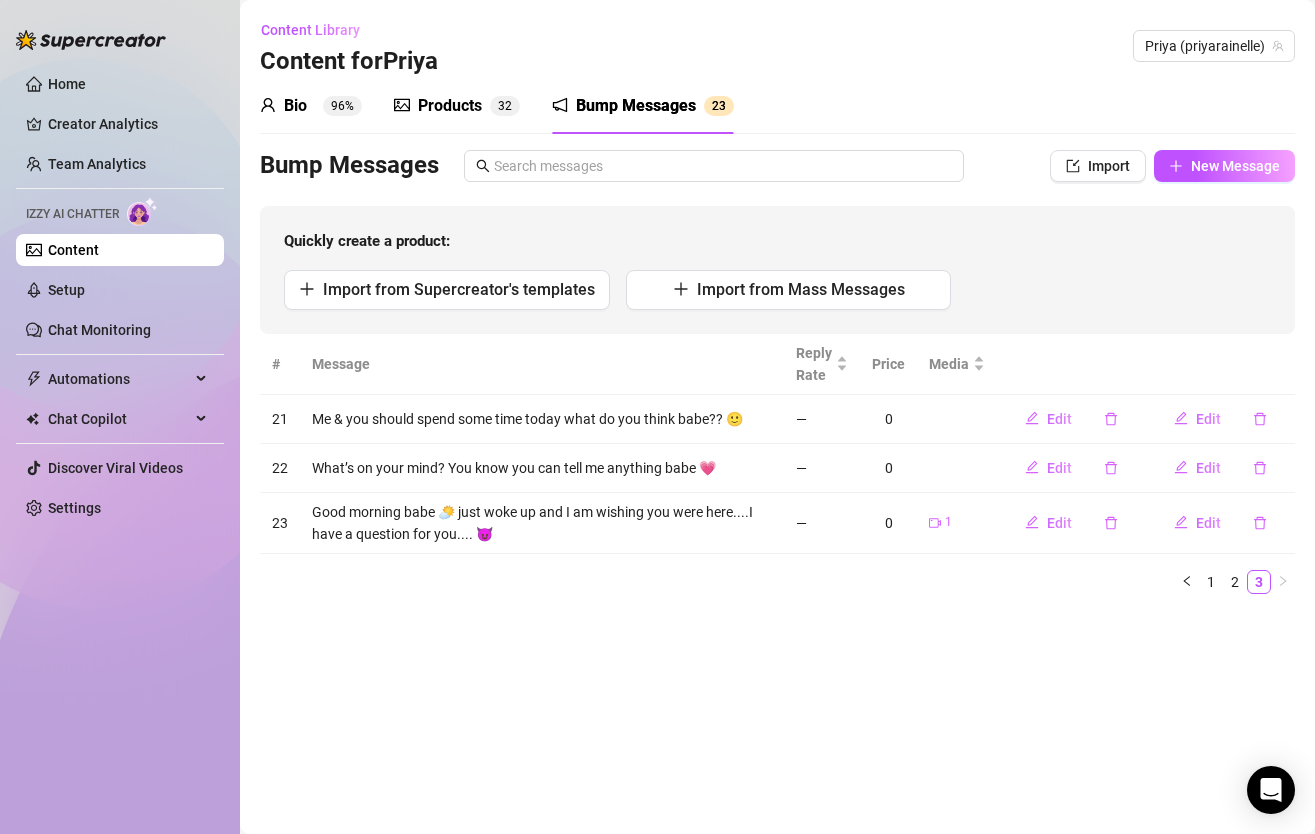 click on "Products" at bounding box center (450, 106) 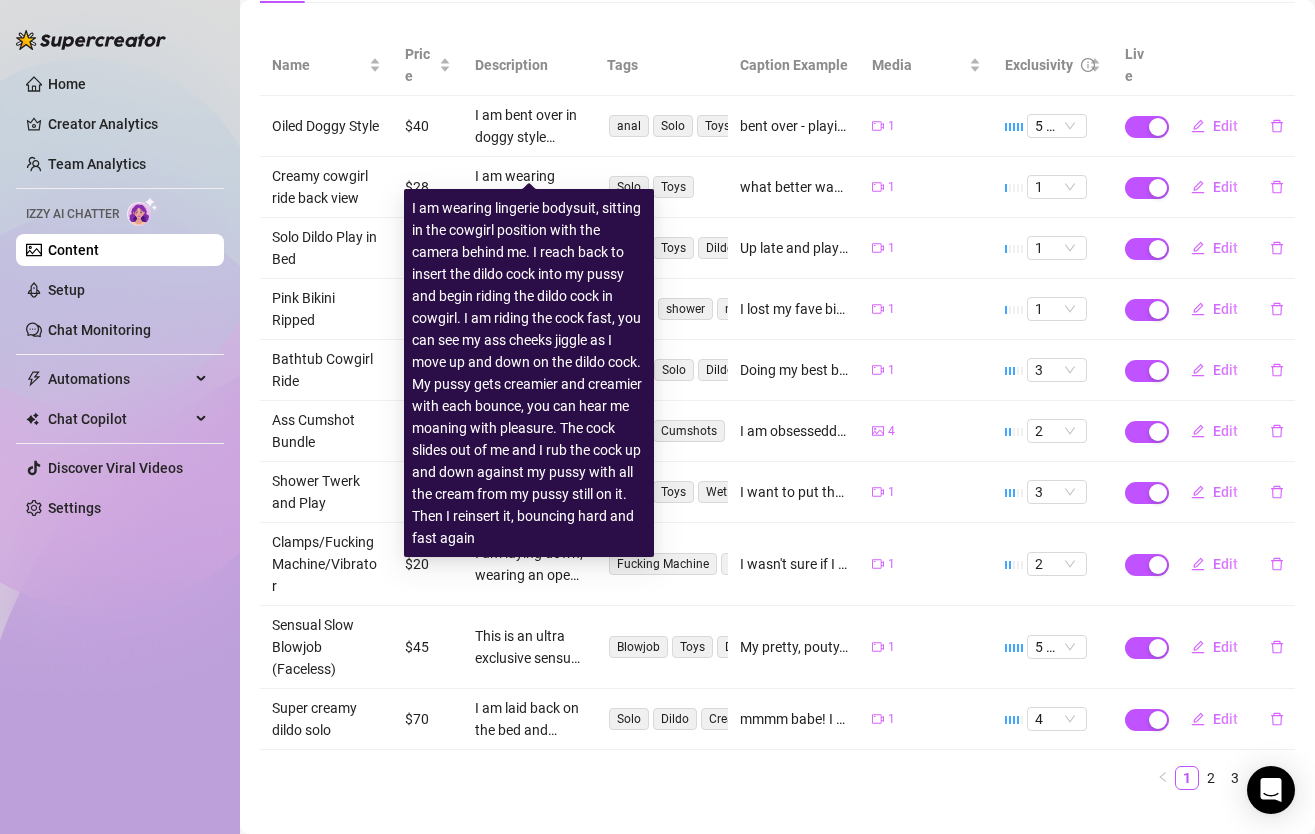 scroll, scrollTop: 265, scrollLeft: 0, axis: vertical 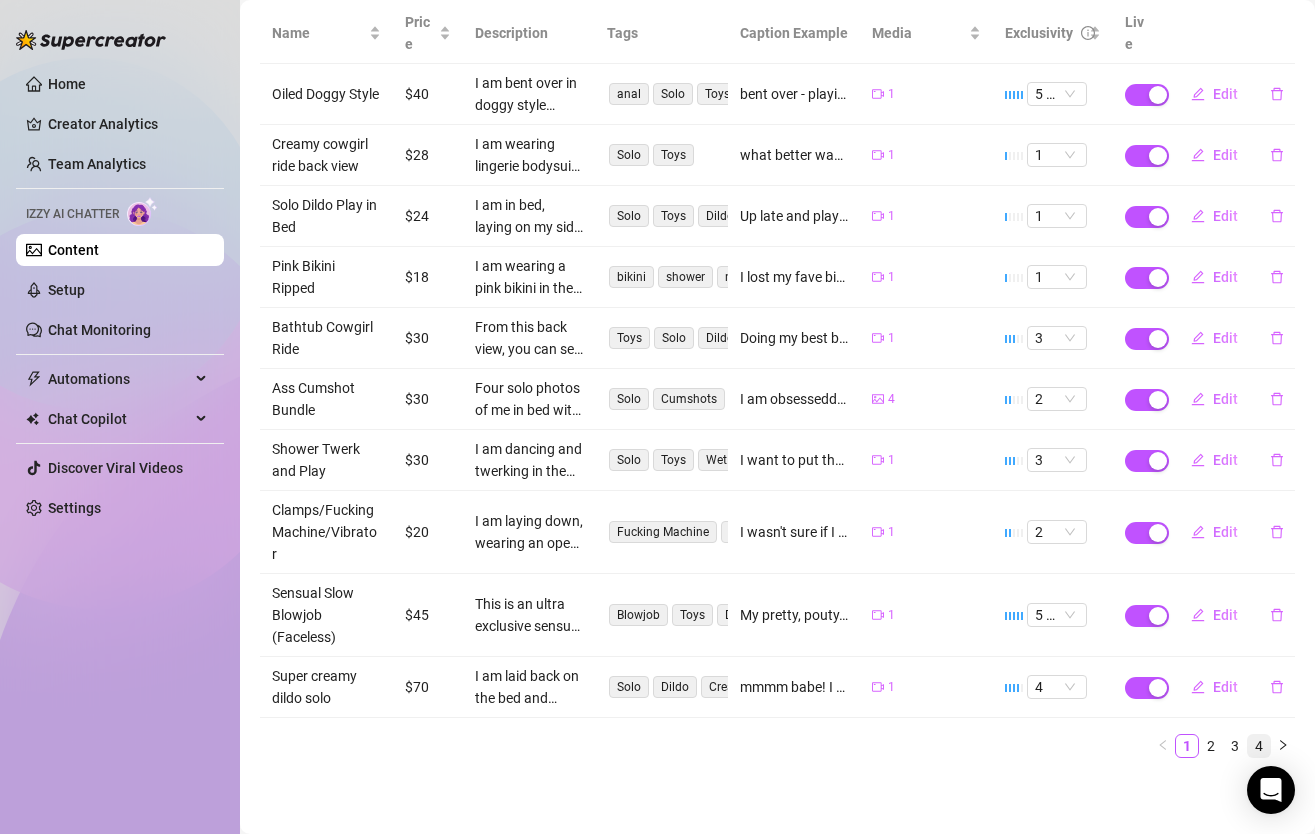 click on "4" at bounding box center (1259, 746) 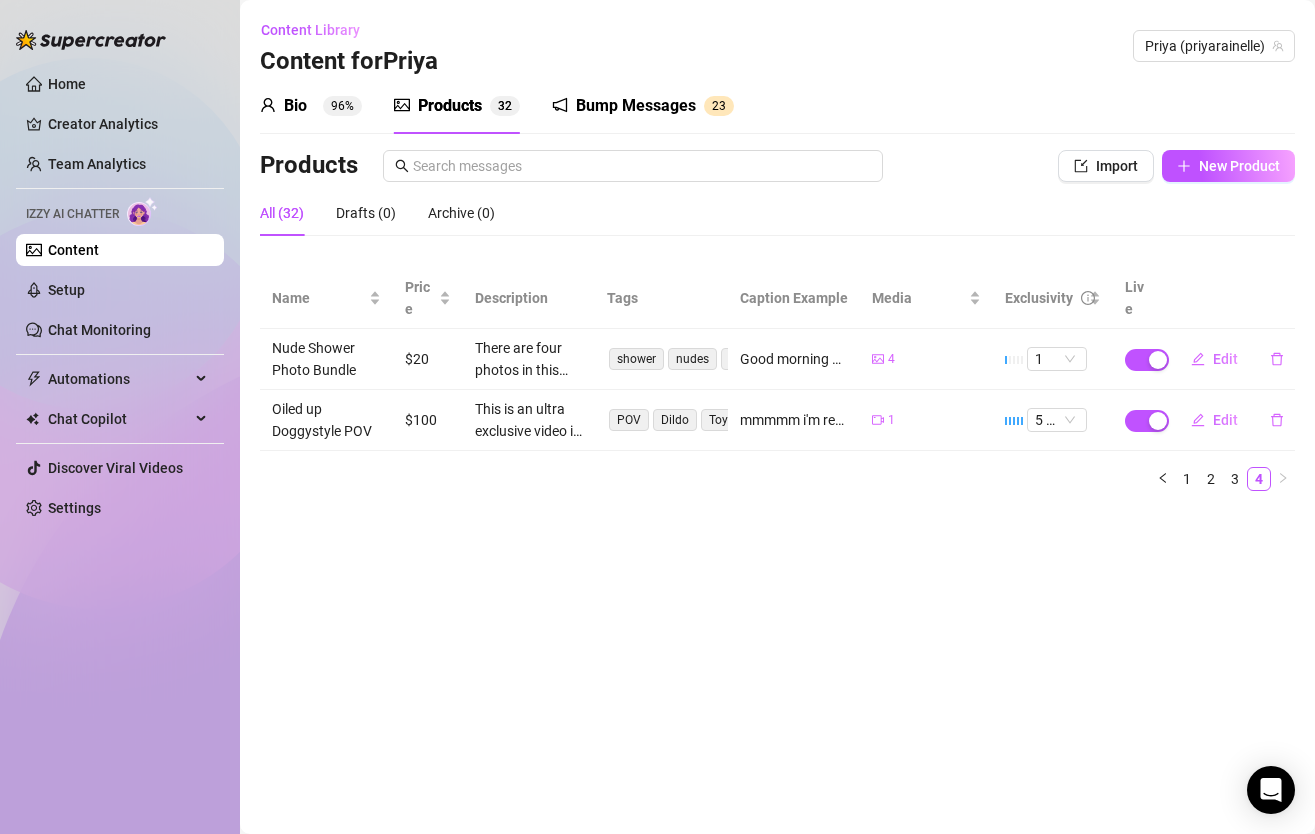 click on "Bump Messages" at bounding box center [636, 106] 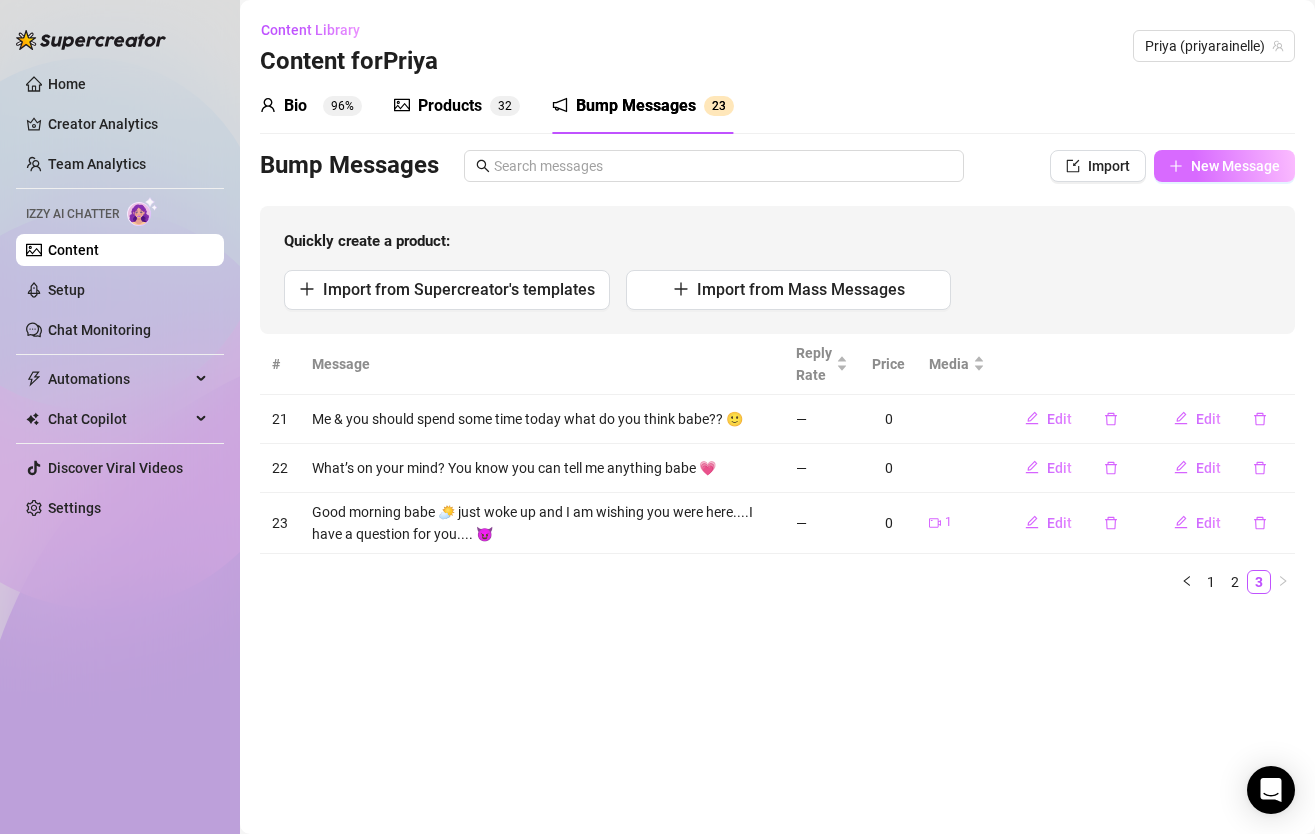 click on "New Message" at bounding box center [1235, 166] 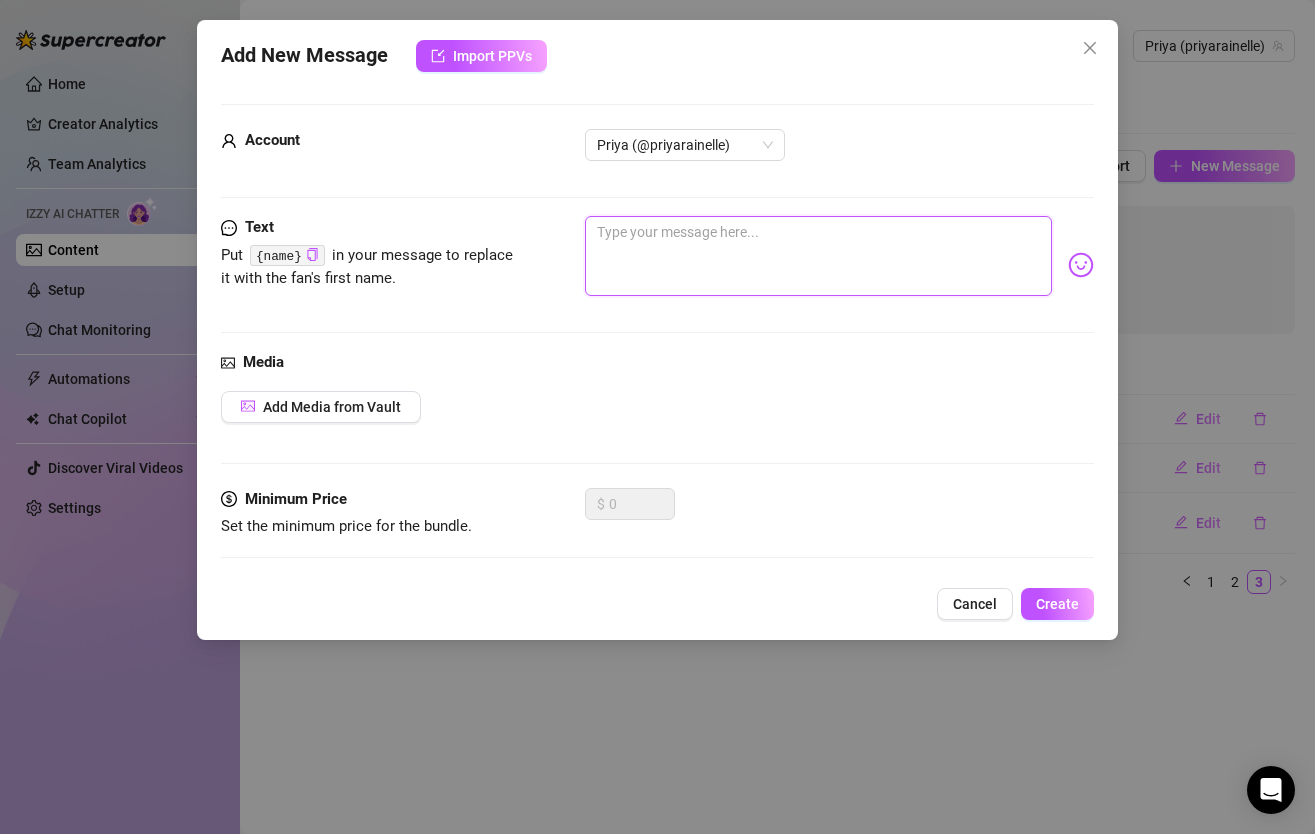 click at bounding box center (818, 256) 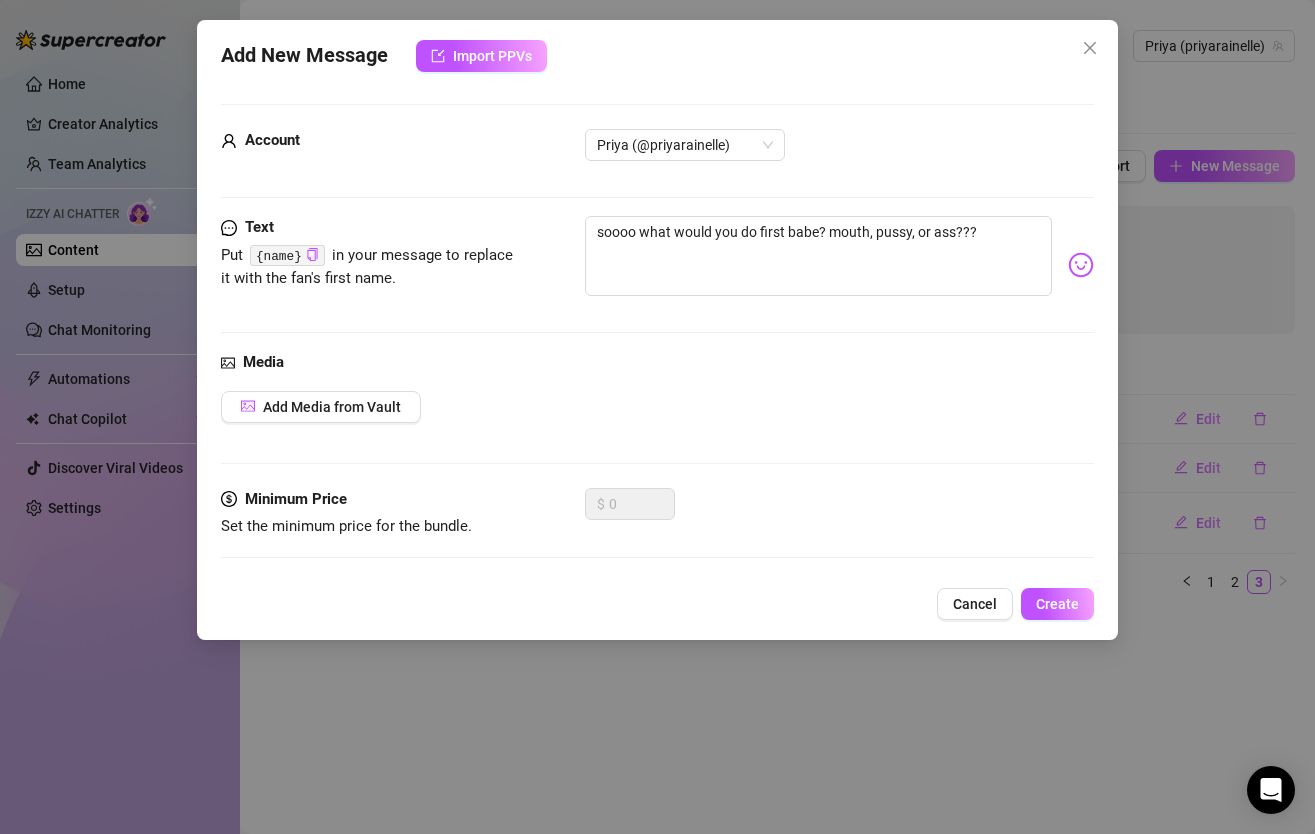 click on "Media Add Media from Vault" at bounding box center (657, 419) 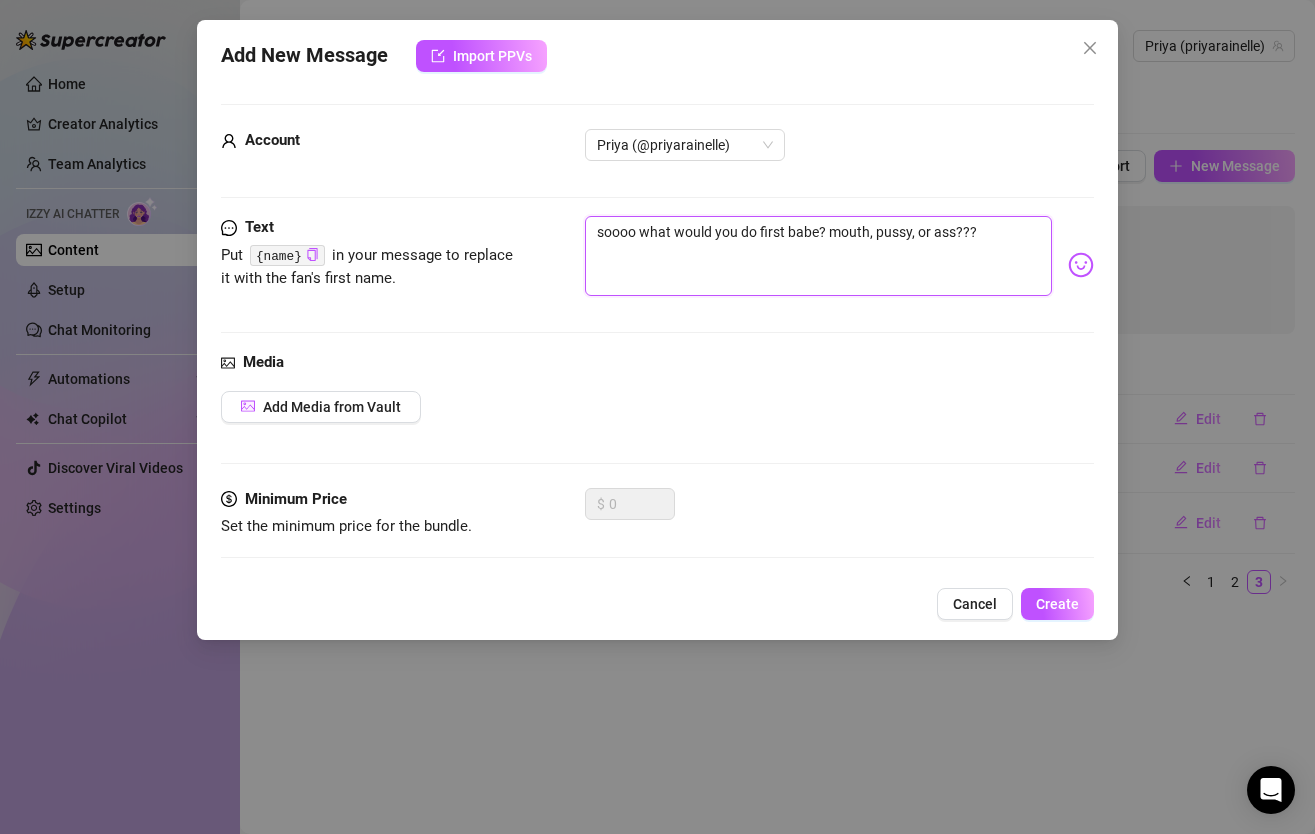 click on "soooo what would you do first babe? mouth, pussy, or ass???" at bounding box center [818, 256] 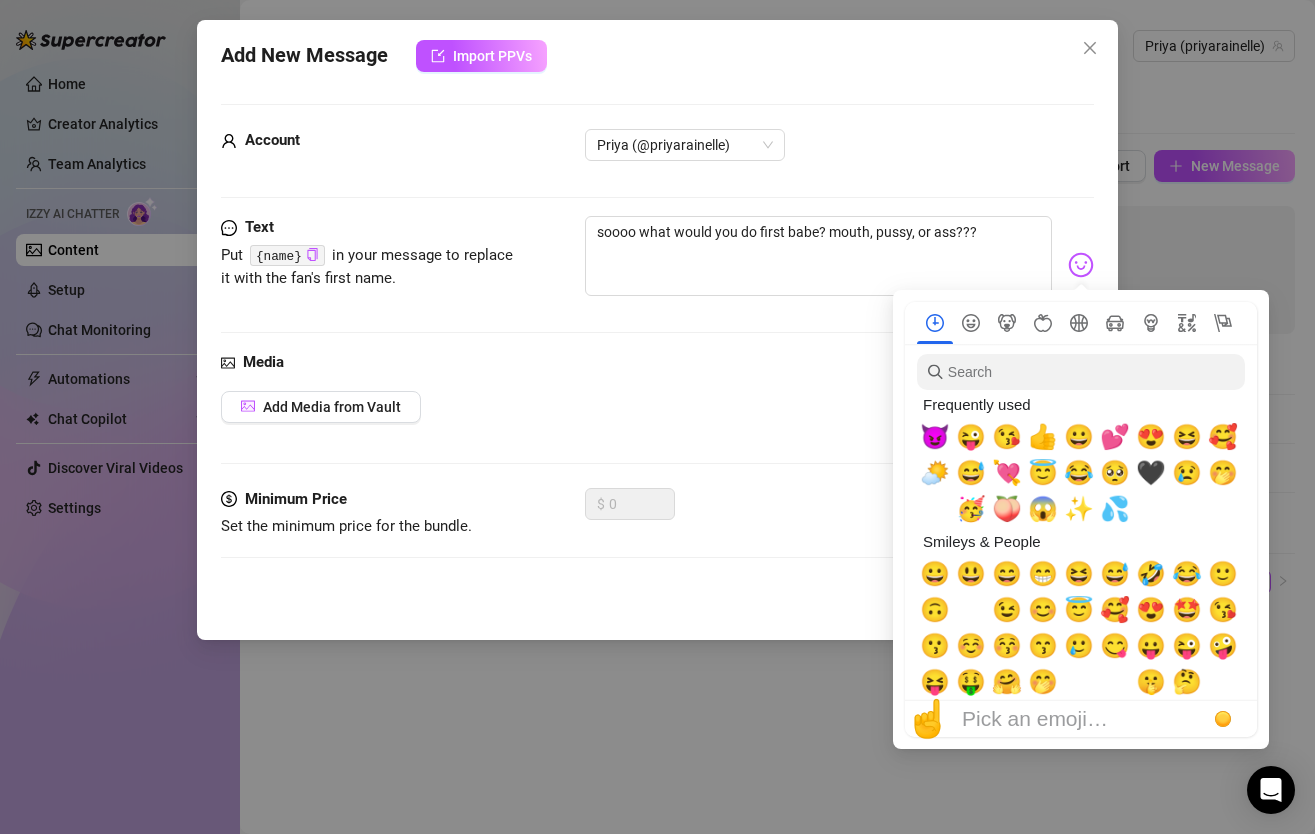 click at bounding box center [1081, 265] 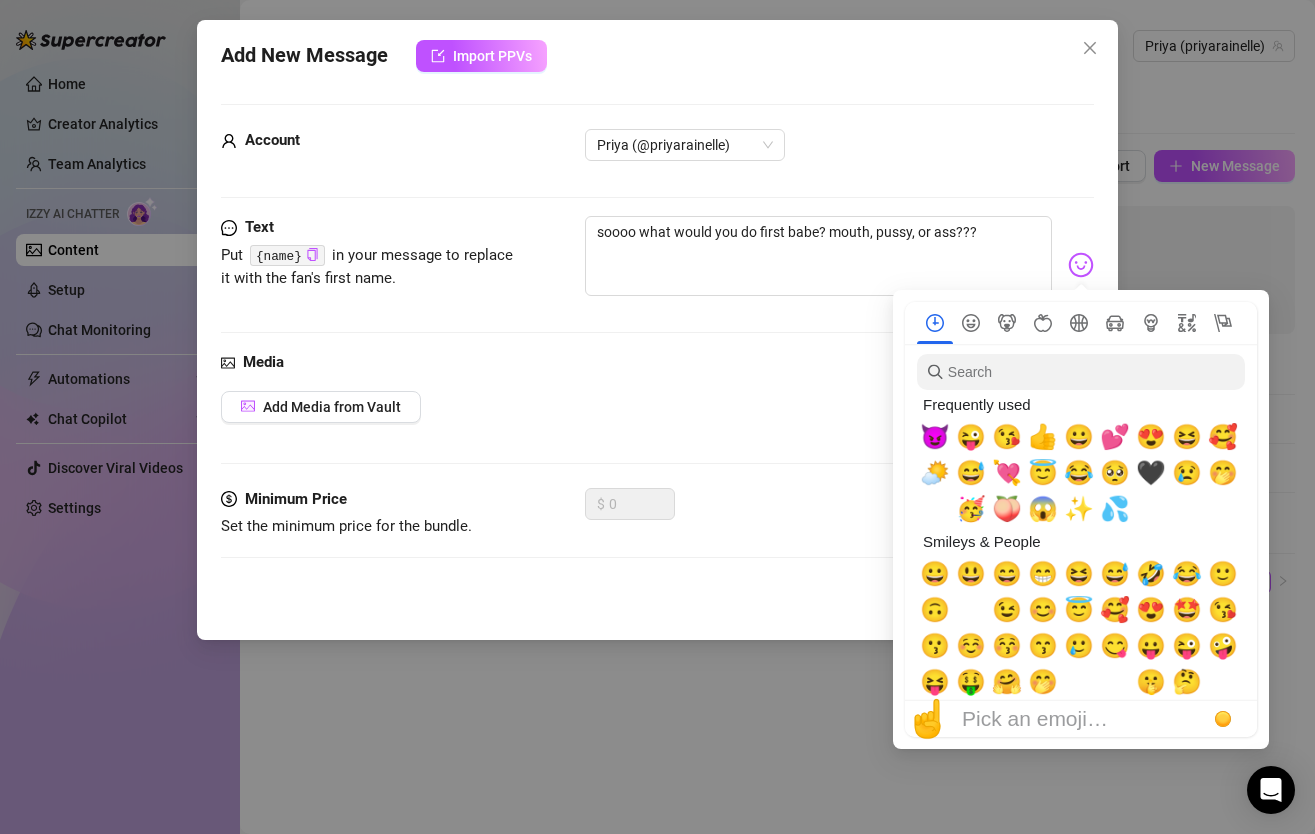 click at bounding box center [1081, 265] 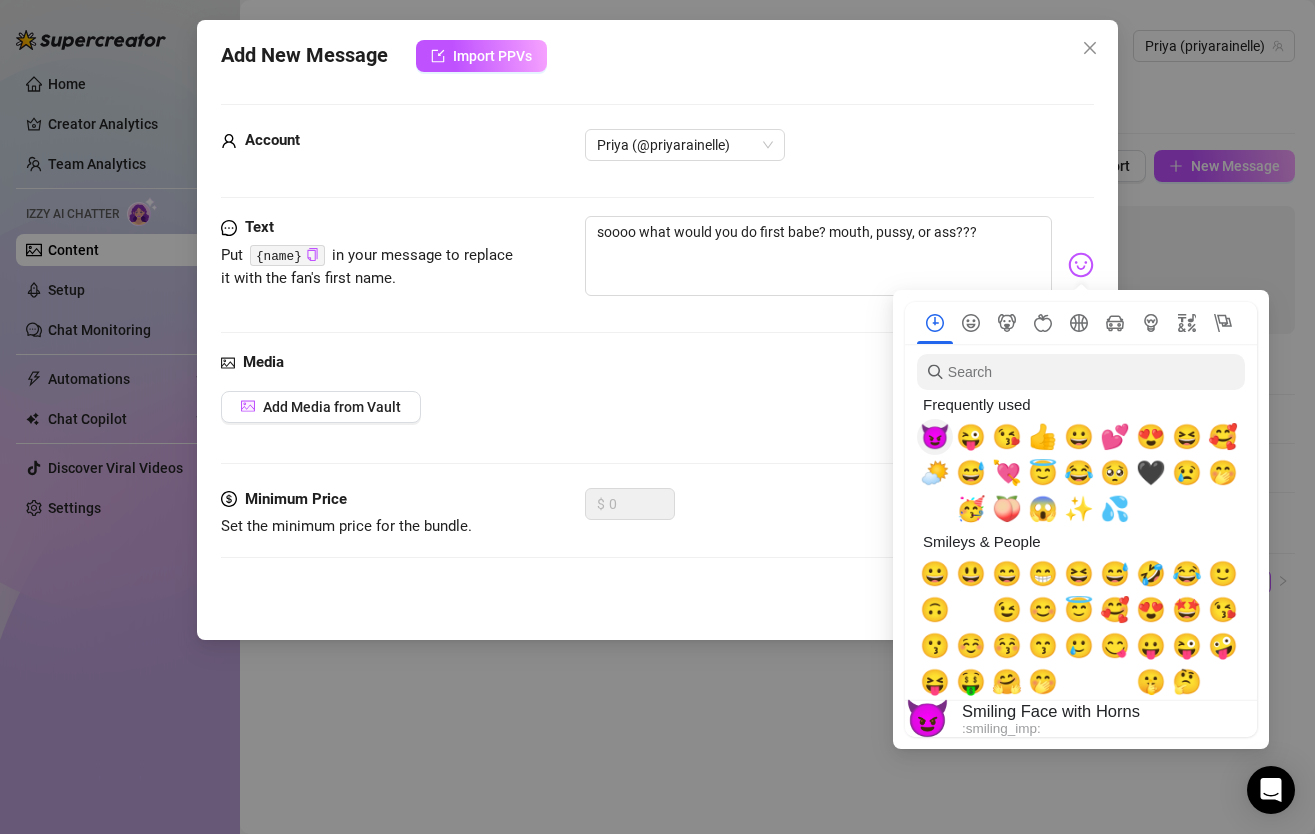 click on "😈" at bounding box center (935, 437) 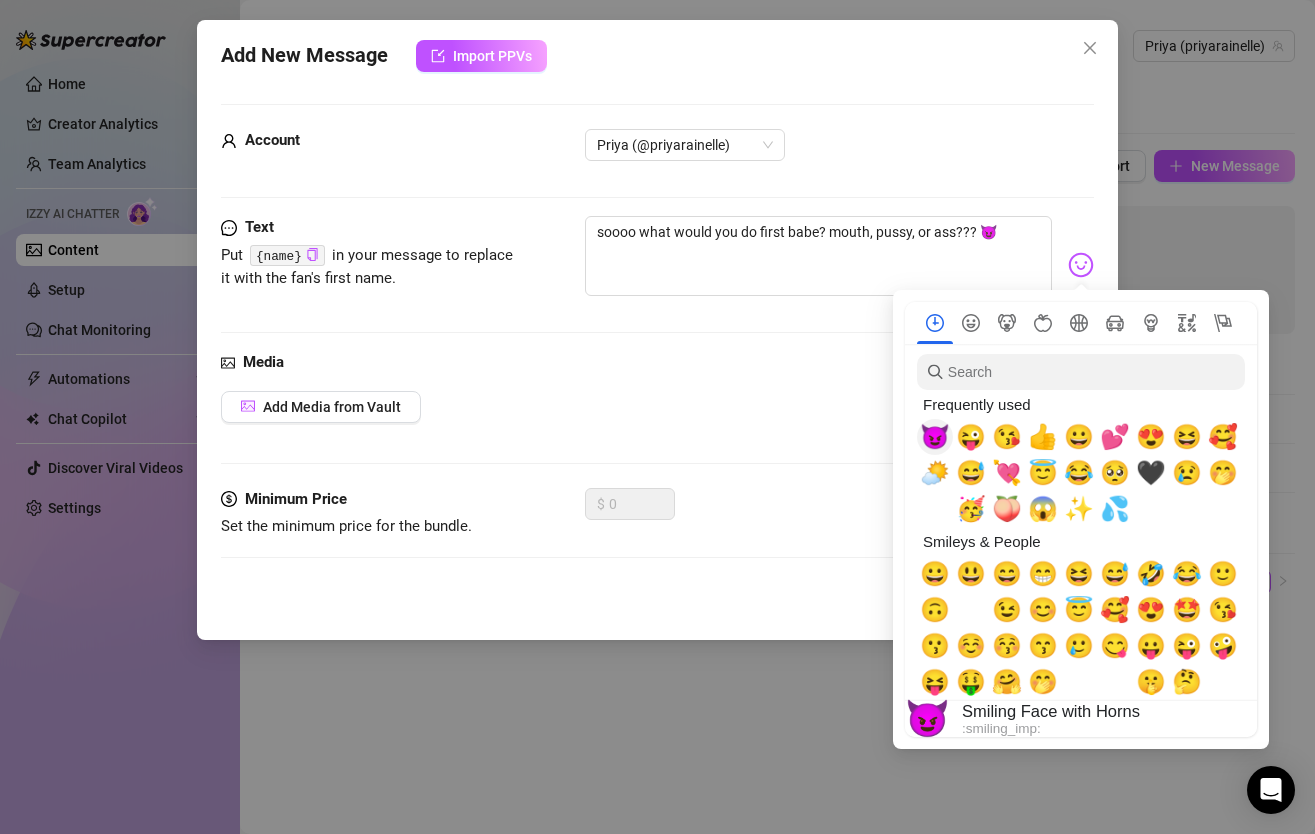 click on "😈" at bounding box center [935, 437] 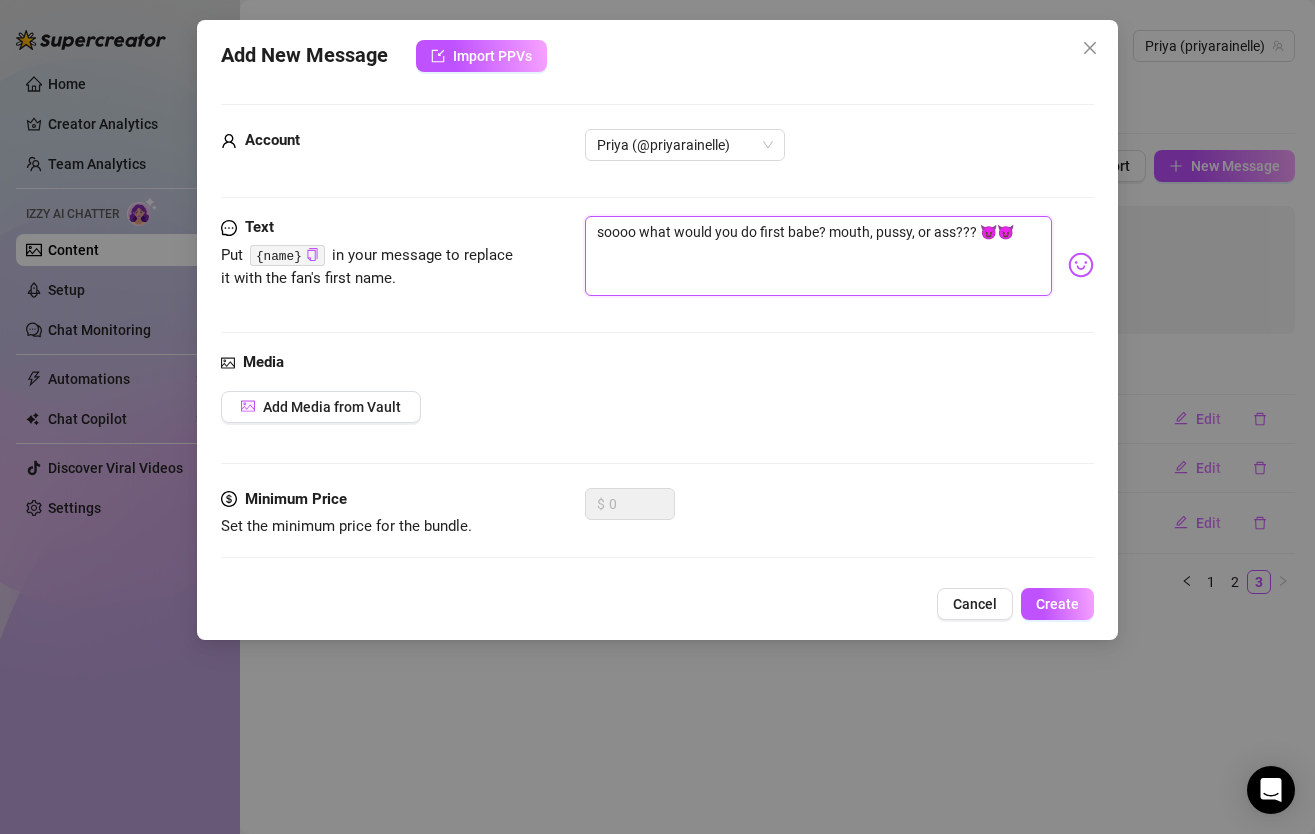 click on "soooo what would you do first babe? mouth, pussy, or ass??? 😈😈" at bounding box center [818, 256] 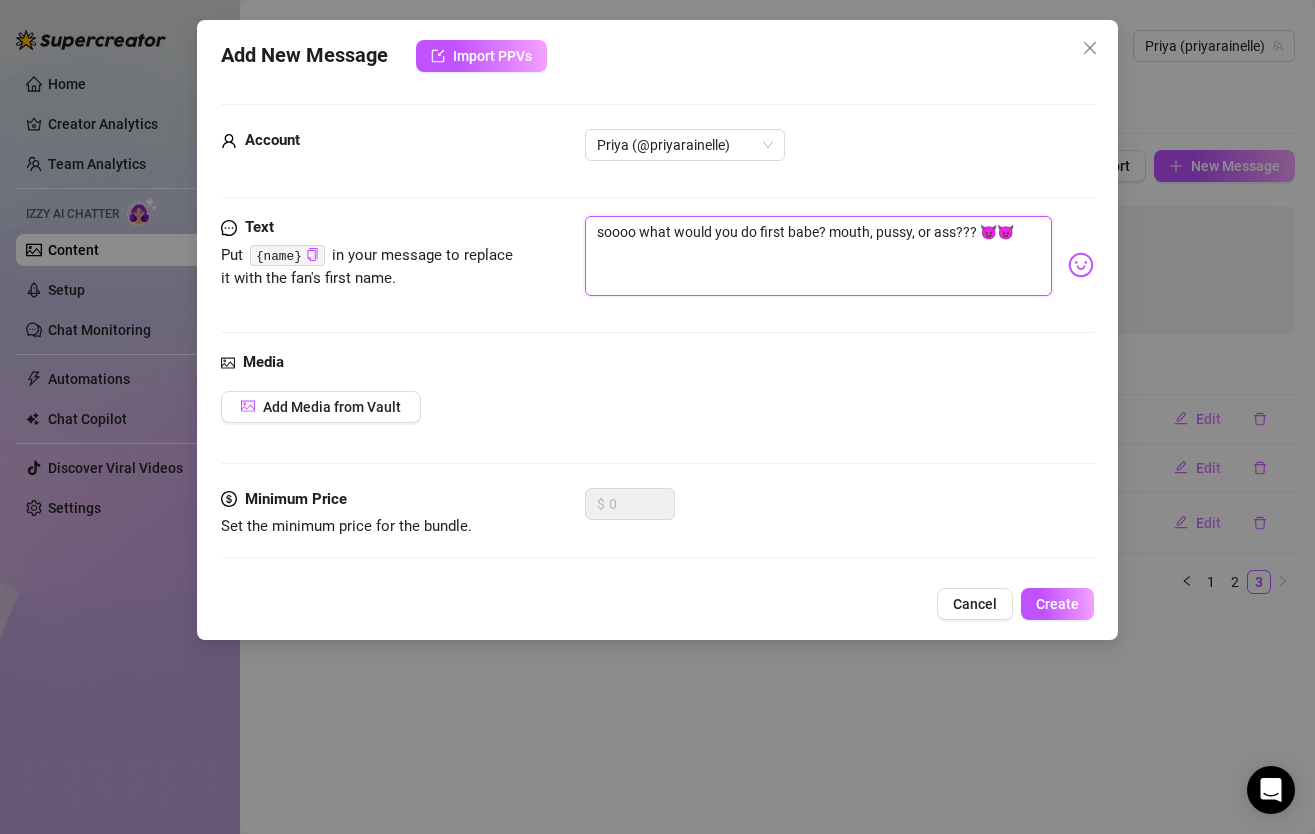 click on "soooo what would you do first babe? mouth, pussy, or ass??? 😈😈" at bounding box center (818, 256) 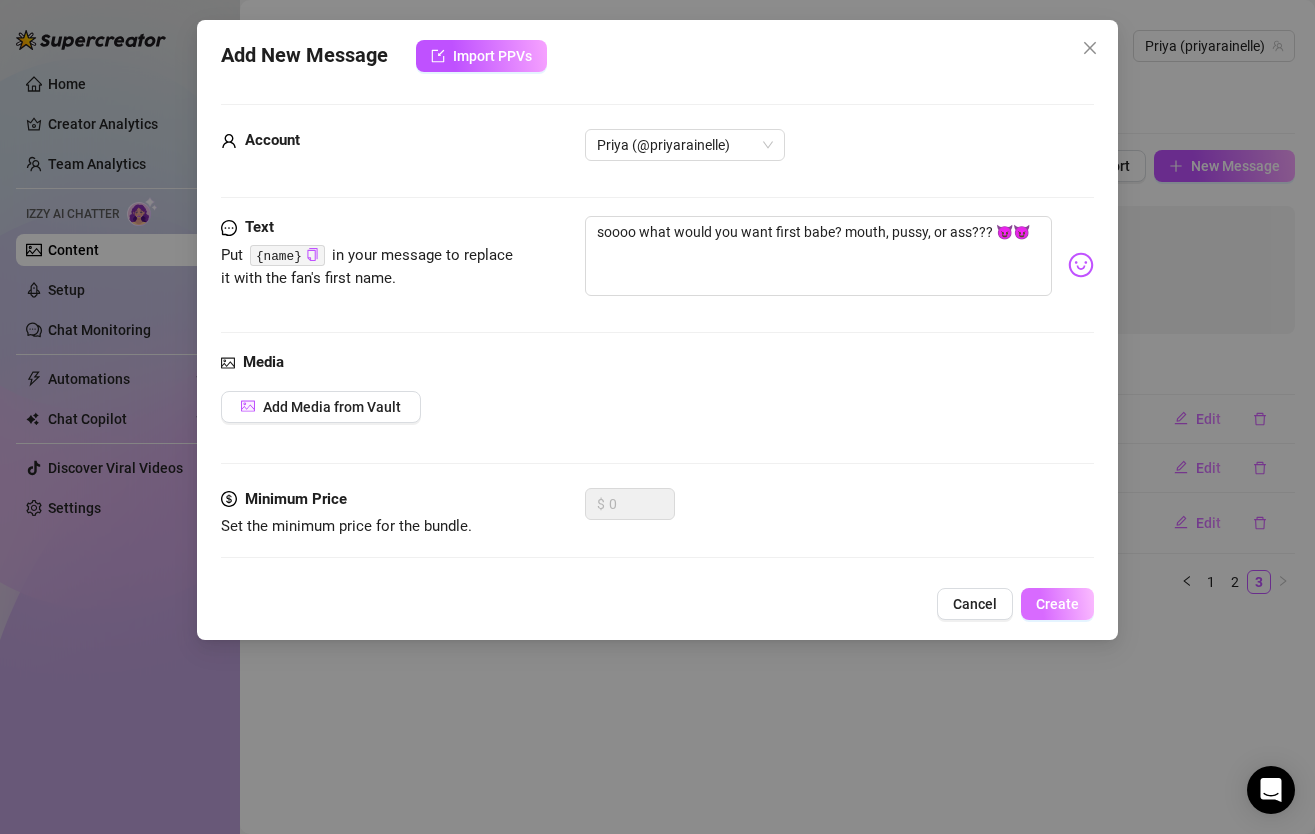 click on "Create" at bounding box center (1057, 604) 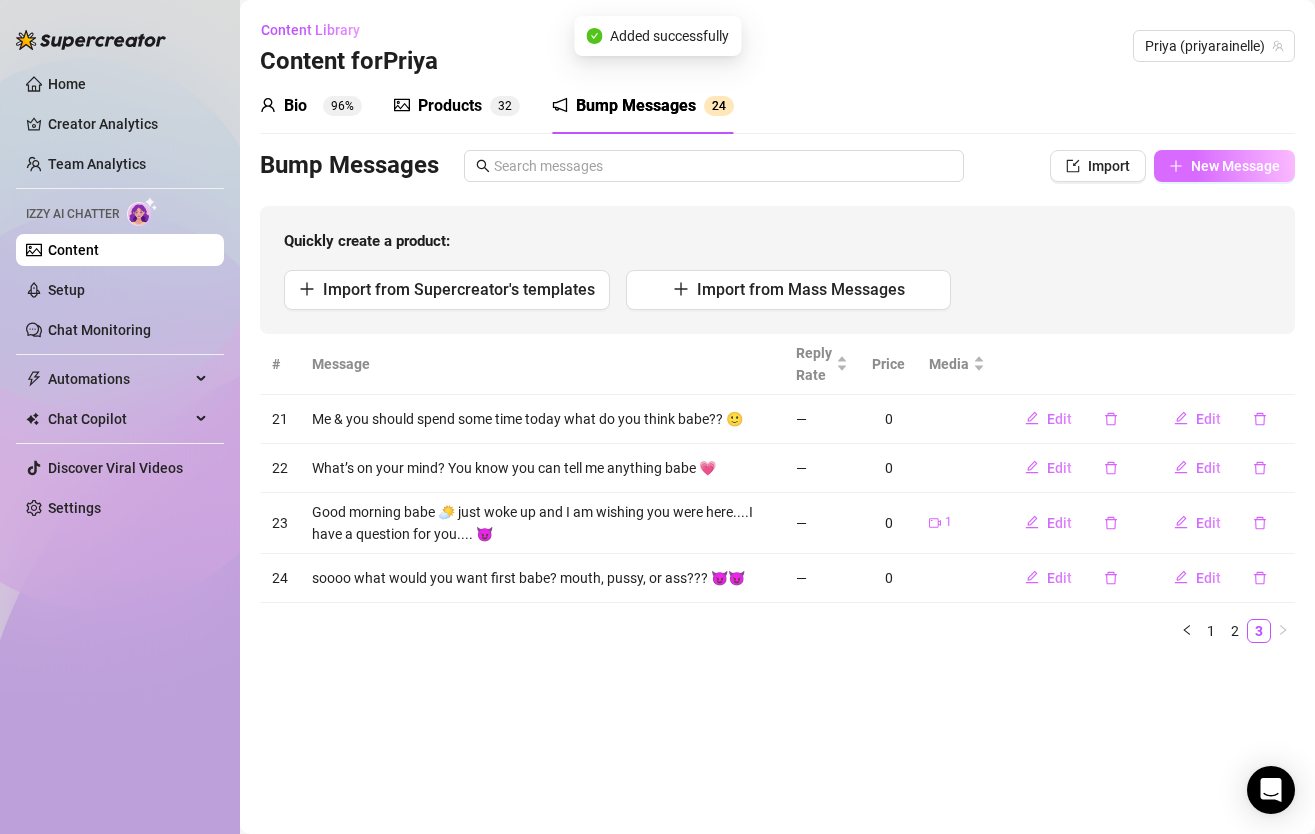 click on "New Message" at bounding box center [1235, 166] 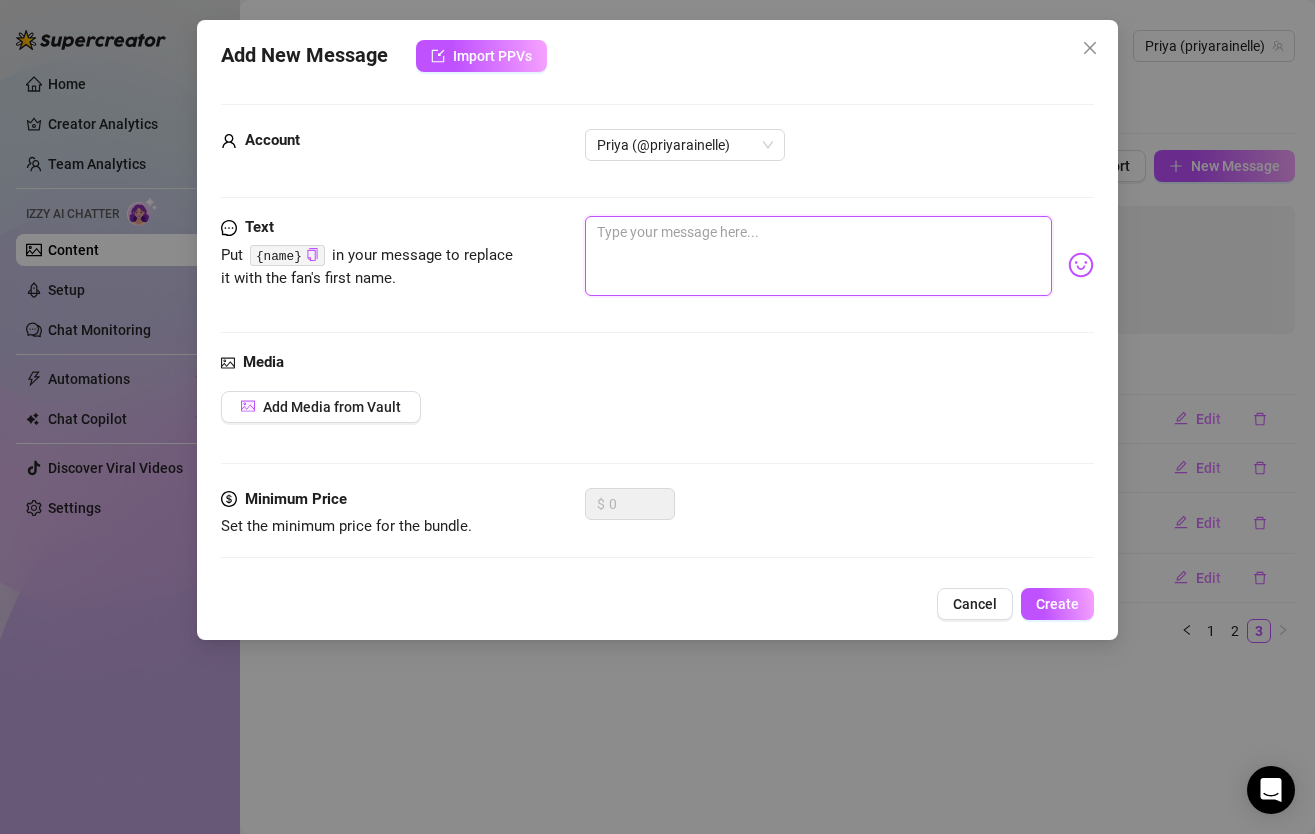 click at bounding box center [818, 256] 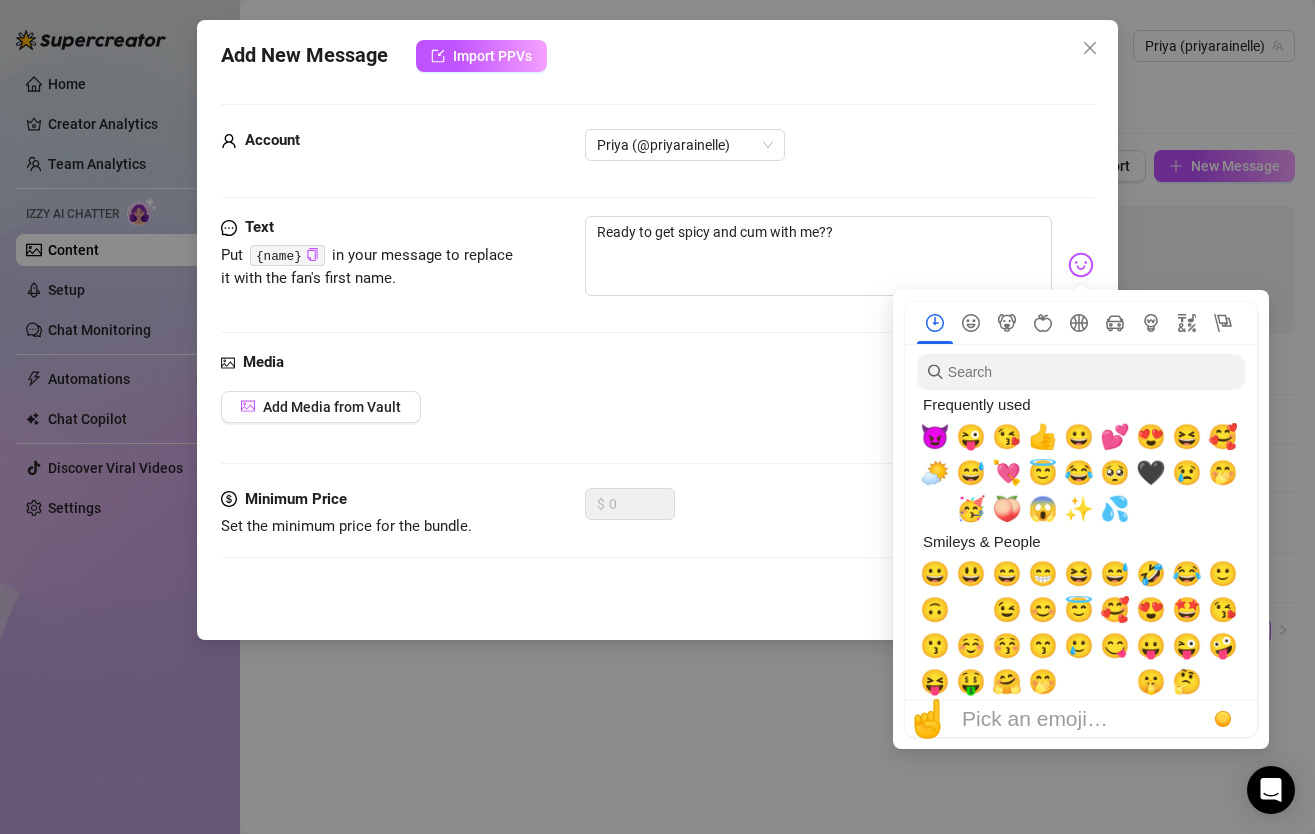 click at bounding box center [1081, 265] 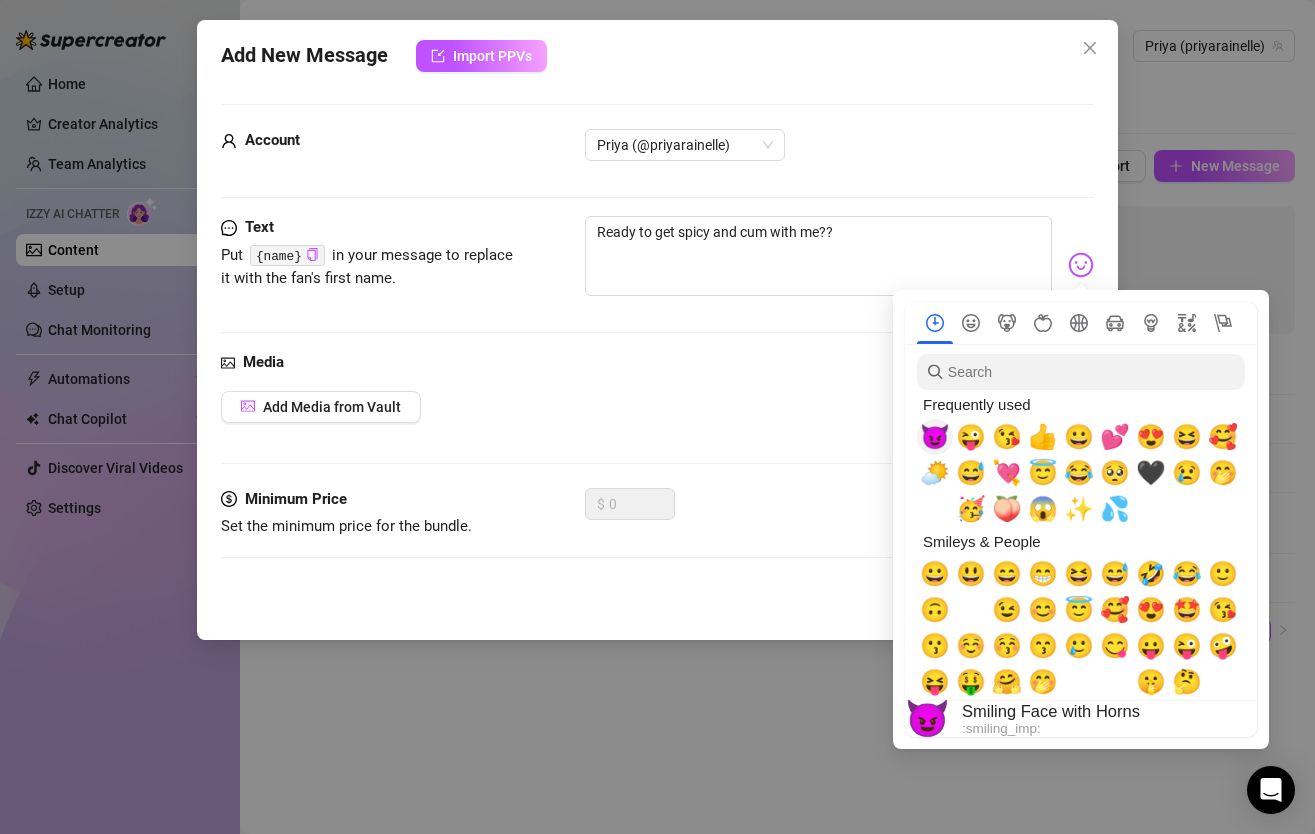 click on "😈" at bounding box center [935, 437] 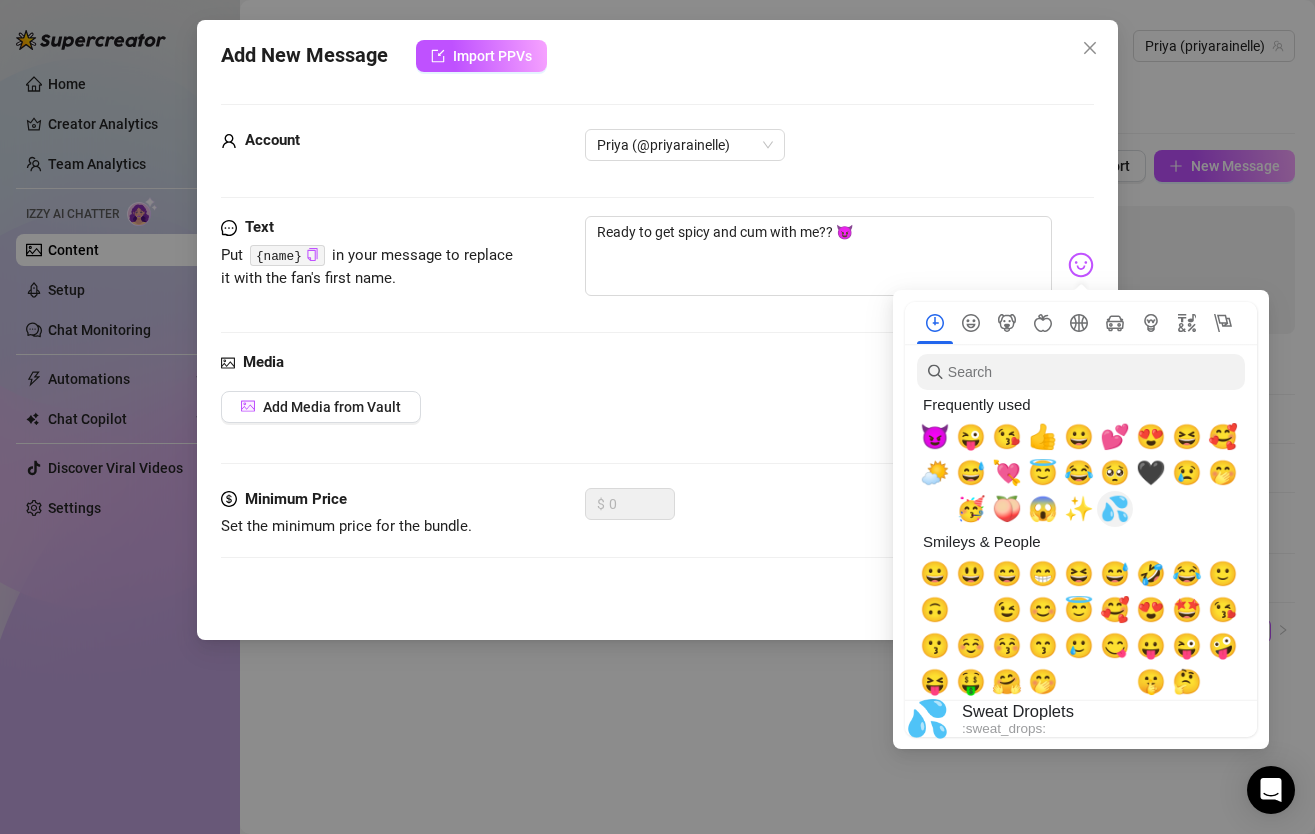 click on "💦" at bounding box center (1115, 509) 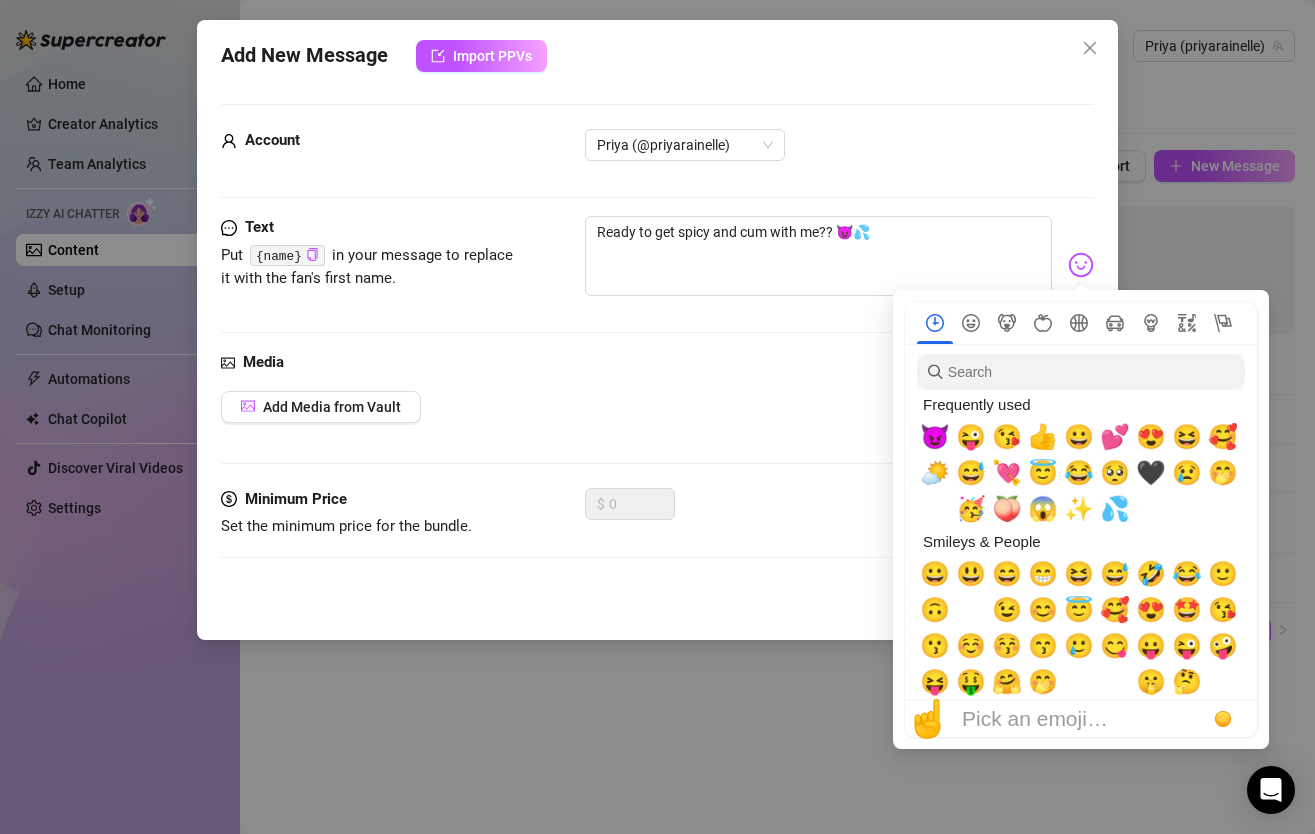click on "Add Media from Vault" at bounding box center [657, 407] 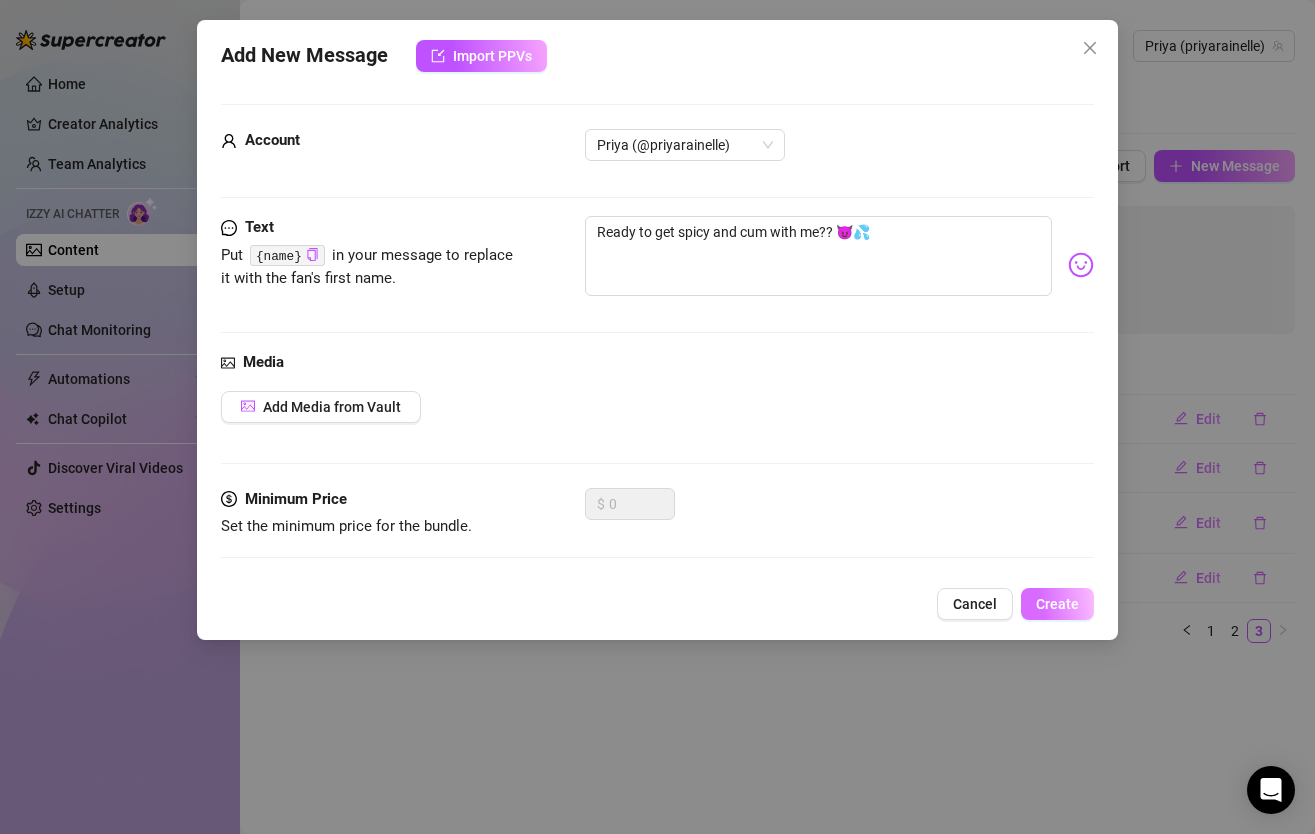 click on "Create" at bounding box center [1057, 604] 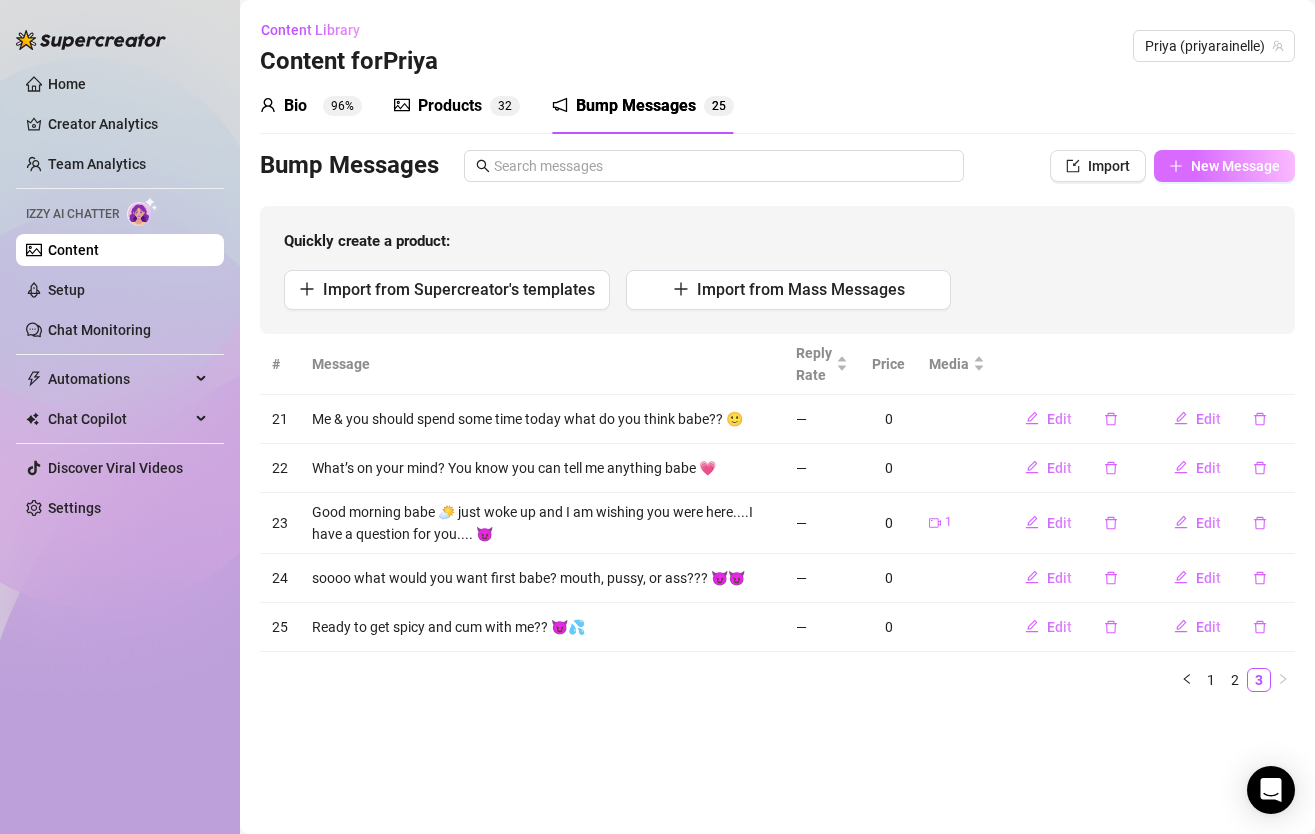 click on "New Message" at bounding box center [1235, 166] 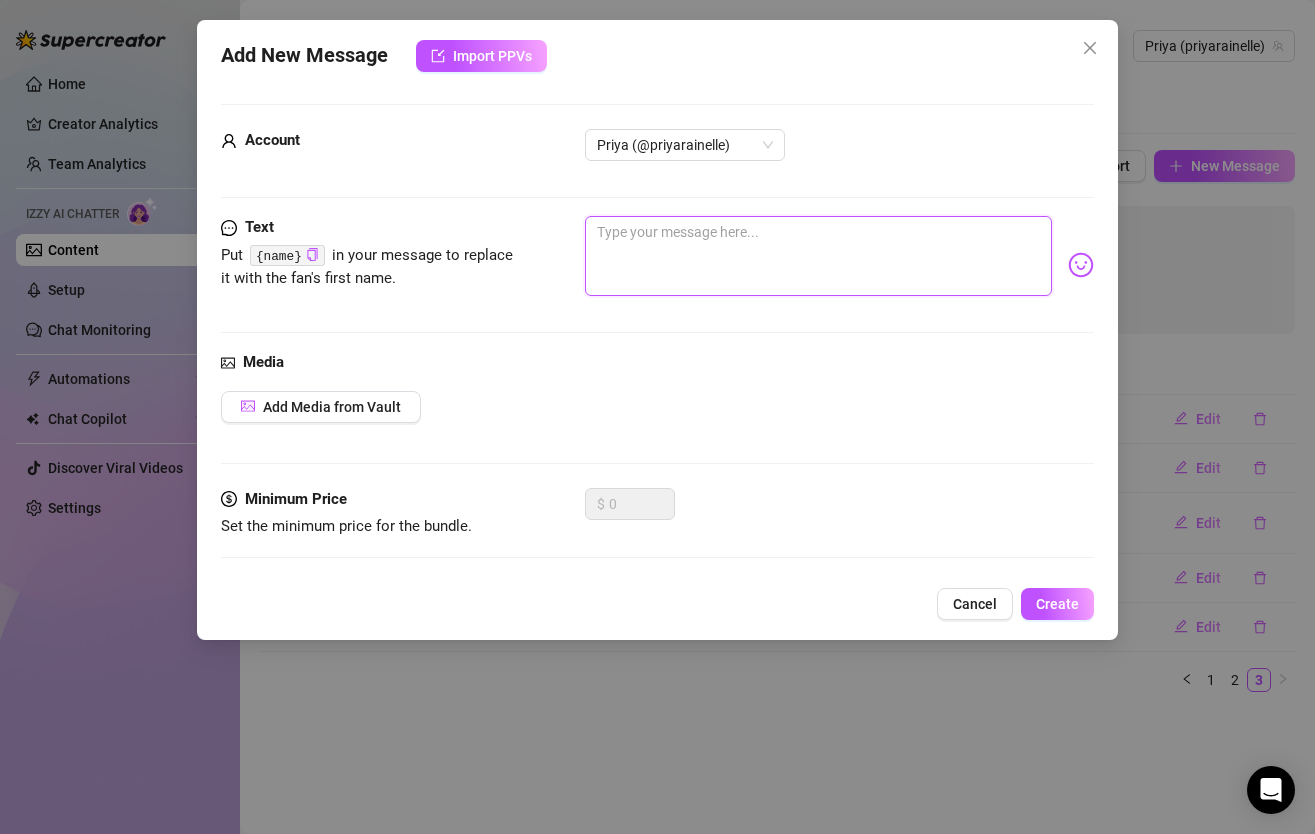 click at bounding box center [818, 256] 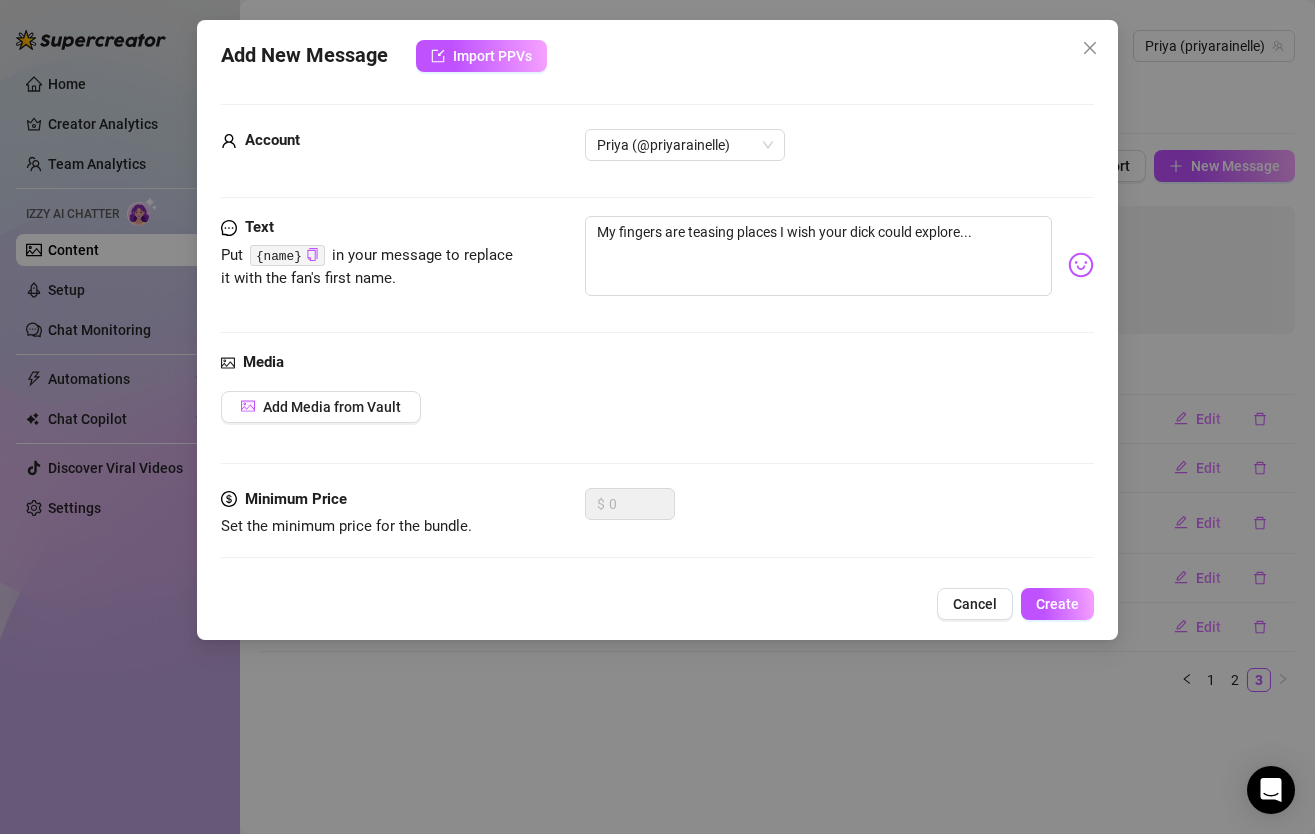 click at bounding box center [1081, 265] 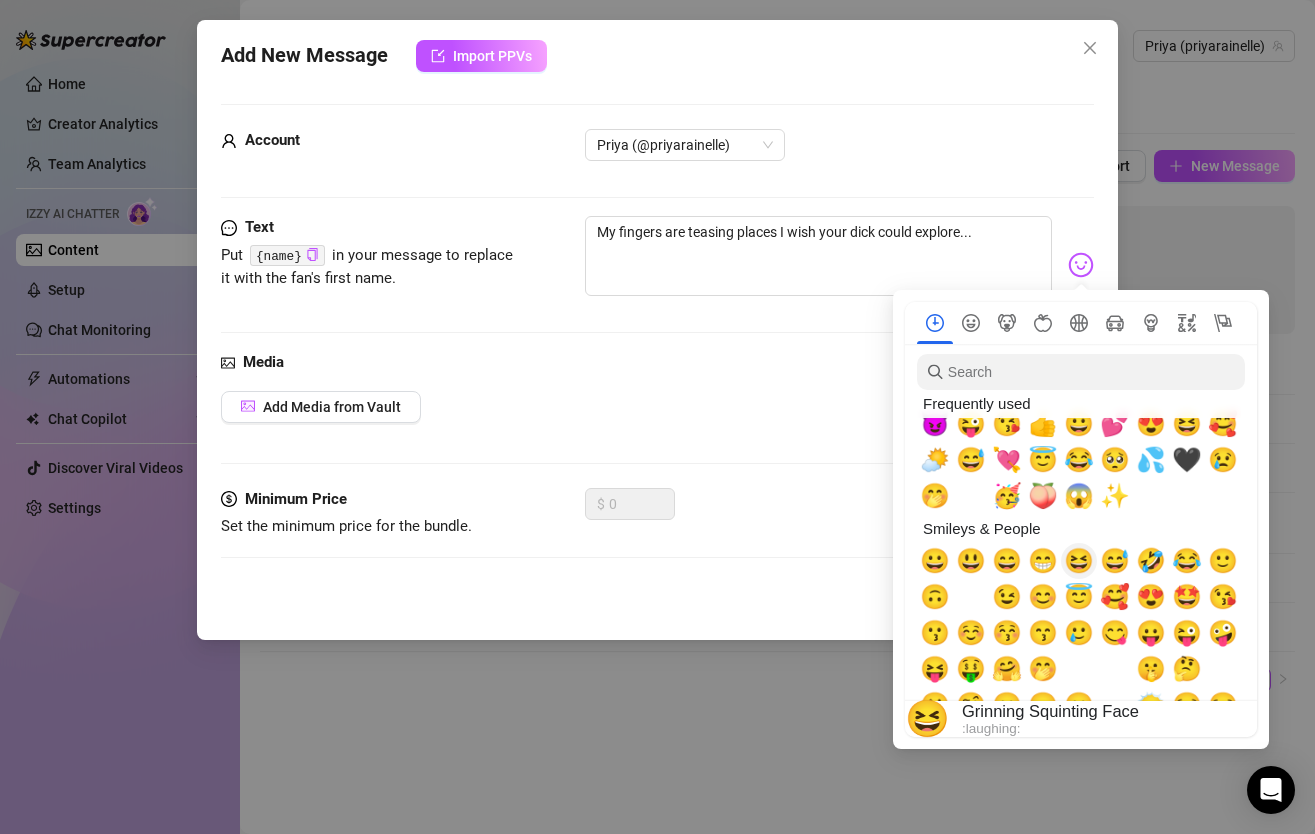 scroll, scrollTop: 20, scrollLeft: 0, axis: vertical 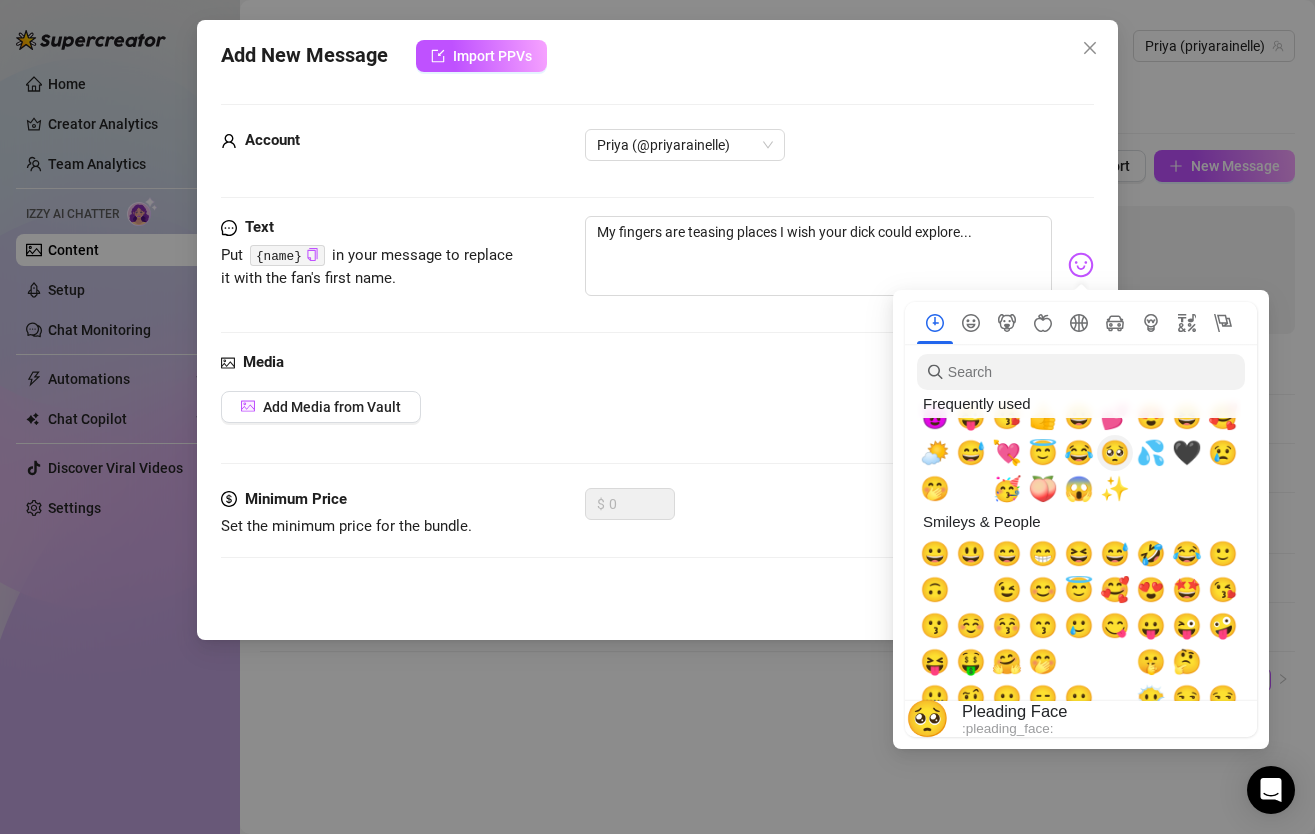 click on "🥺" at bounding box center [1115, 453] 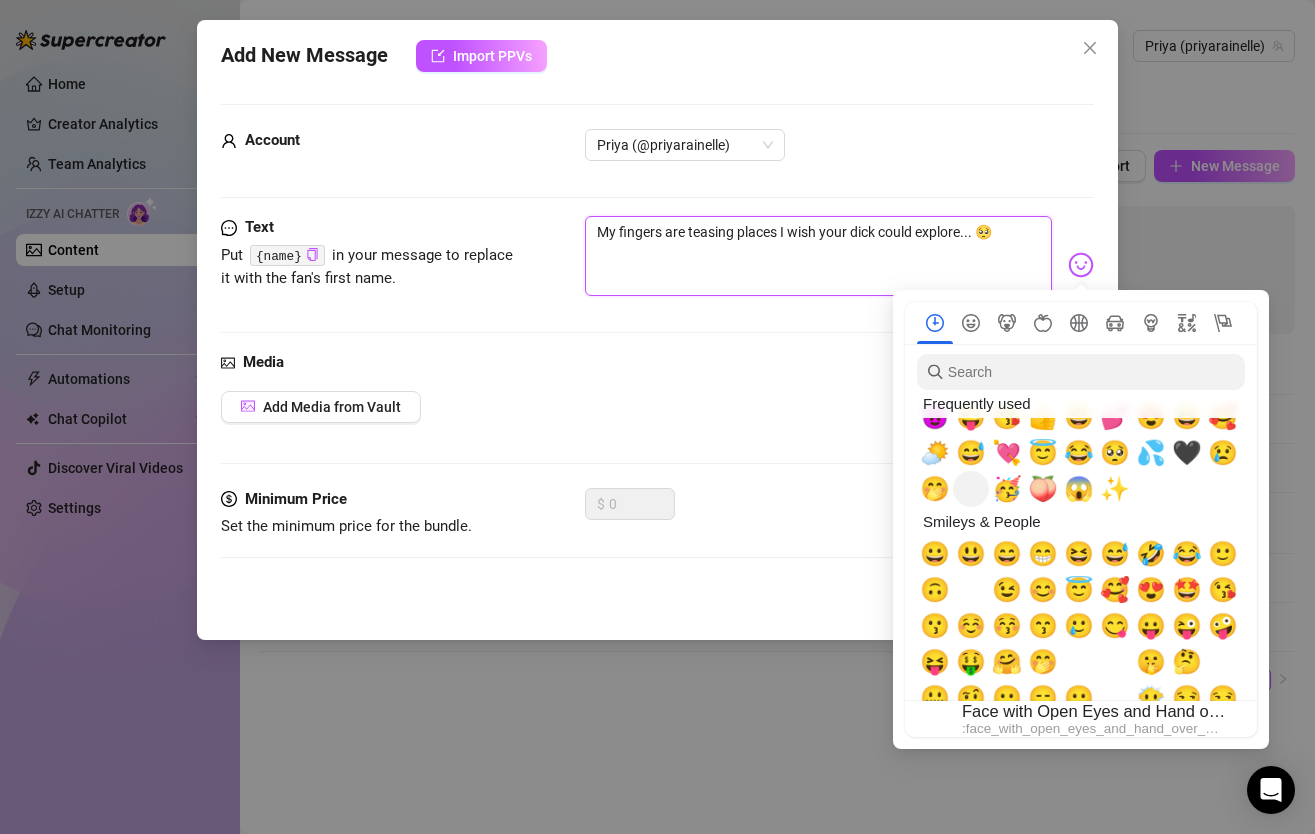 scroll, scrollTop: 0, scrollLeft: 0, axis: both 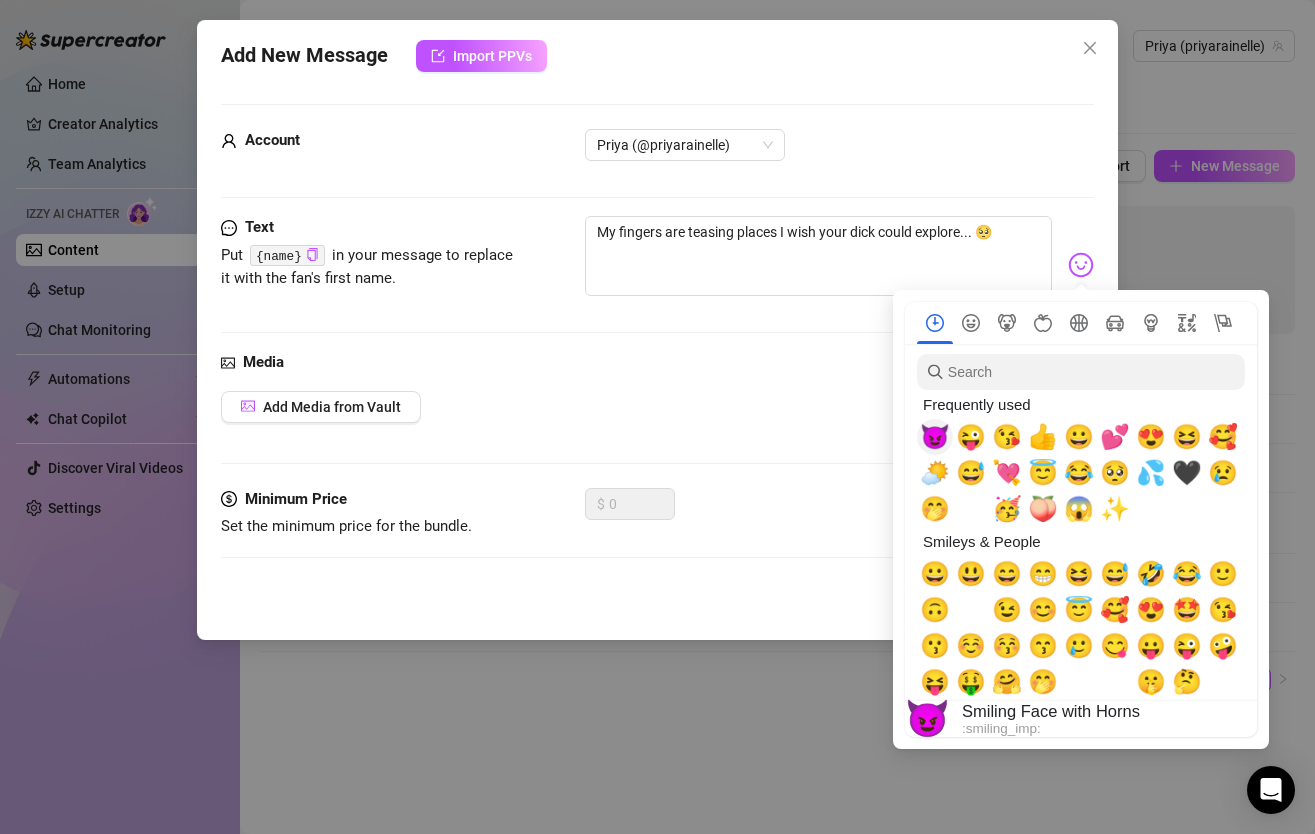 click on "😈" at bounding box center [935, 437] 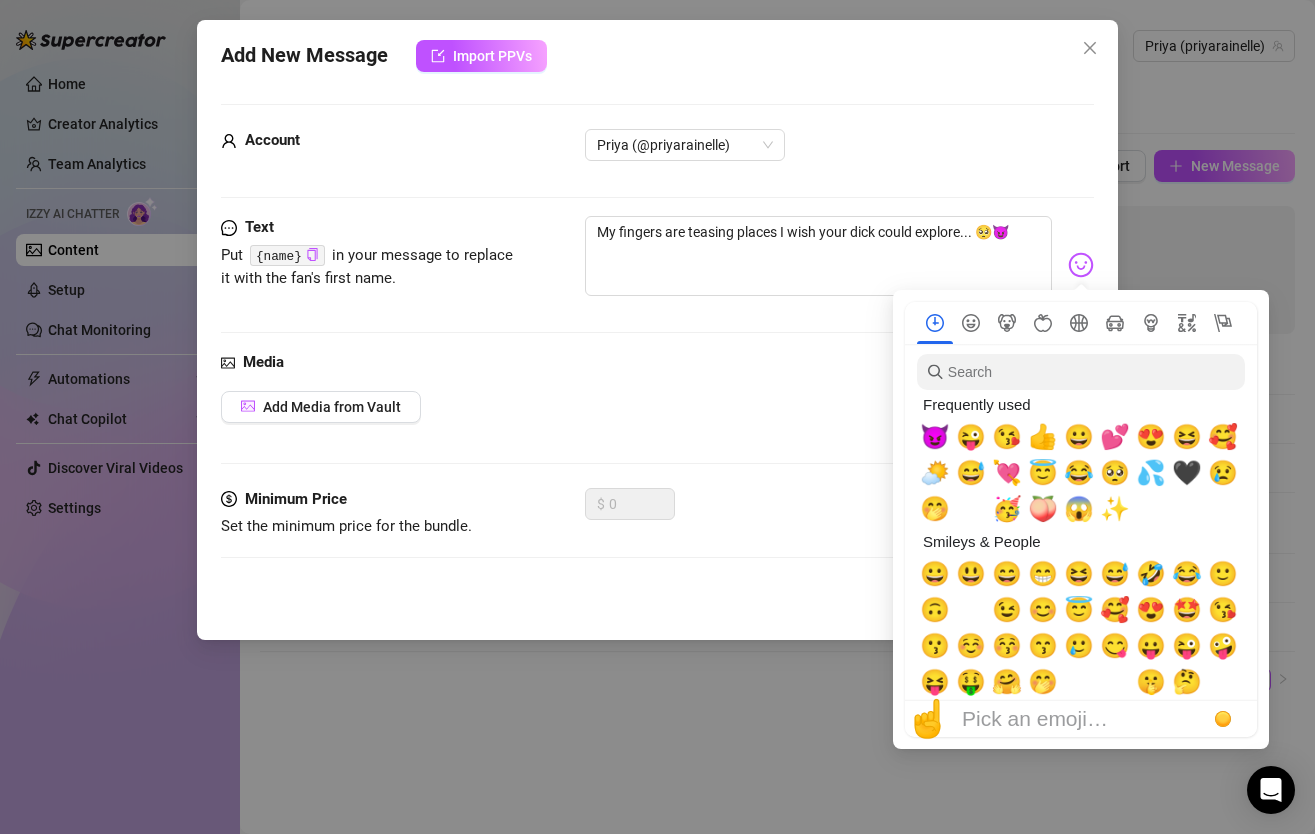 click on "Media Add Media from Vault" at bounding box center [657, 419] 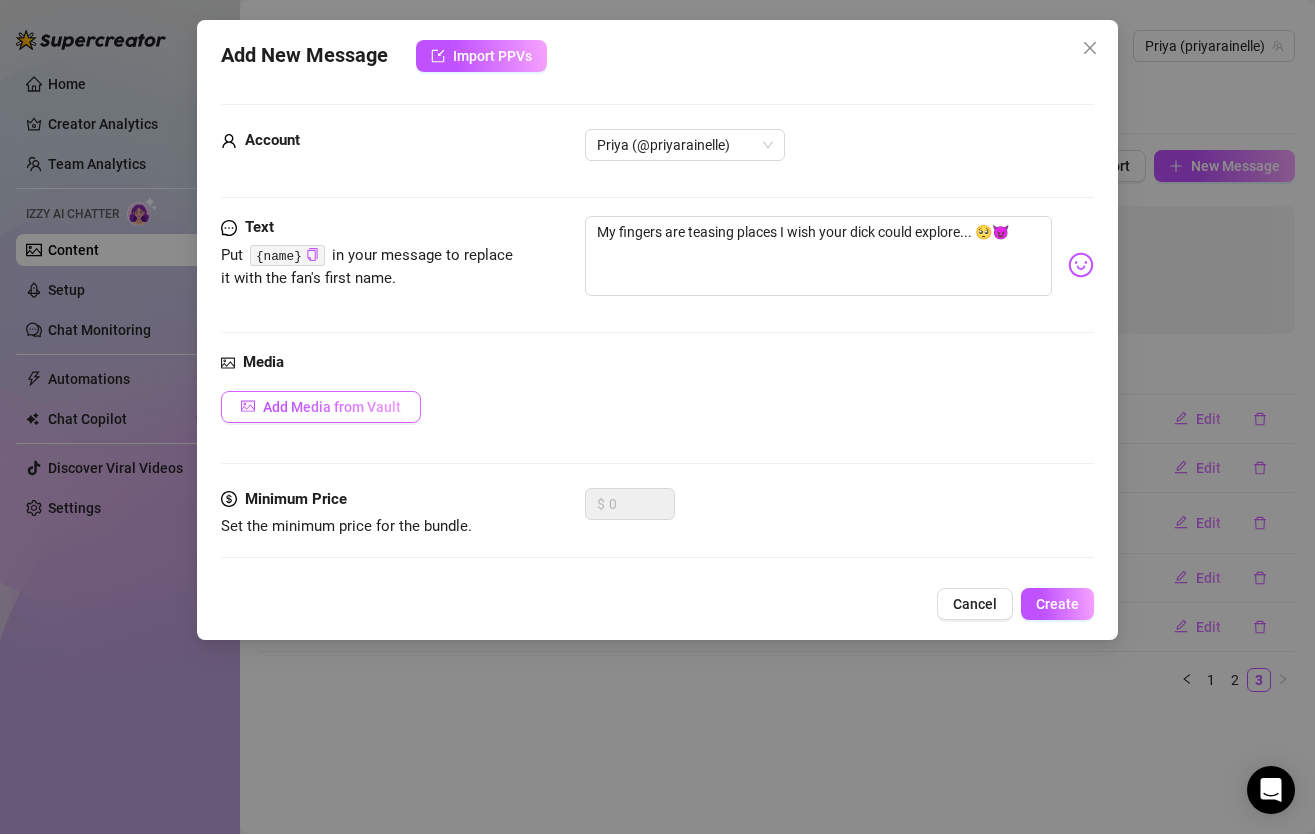 click on "Add Media from Vault" at bounding box center (321, 407) 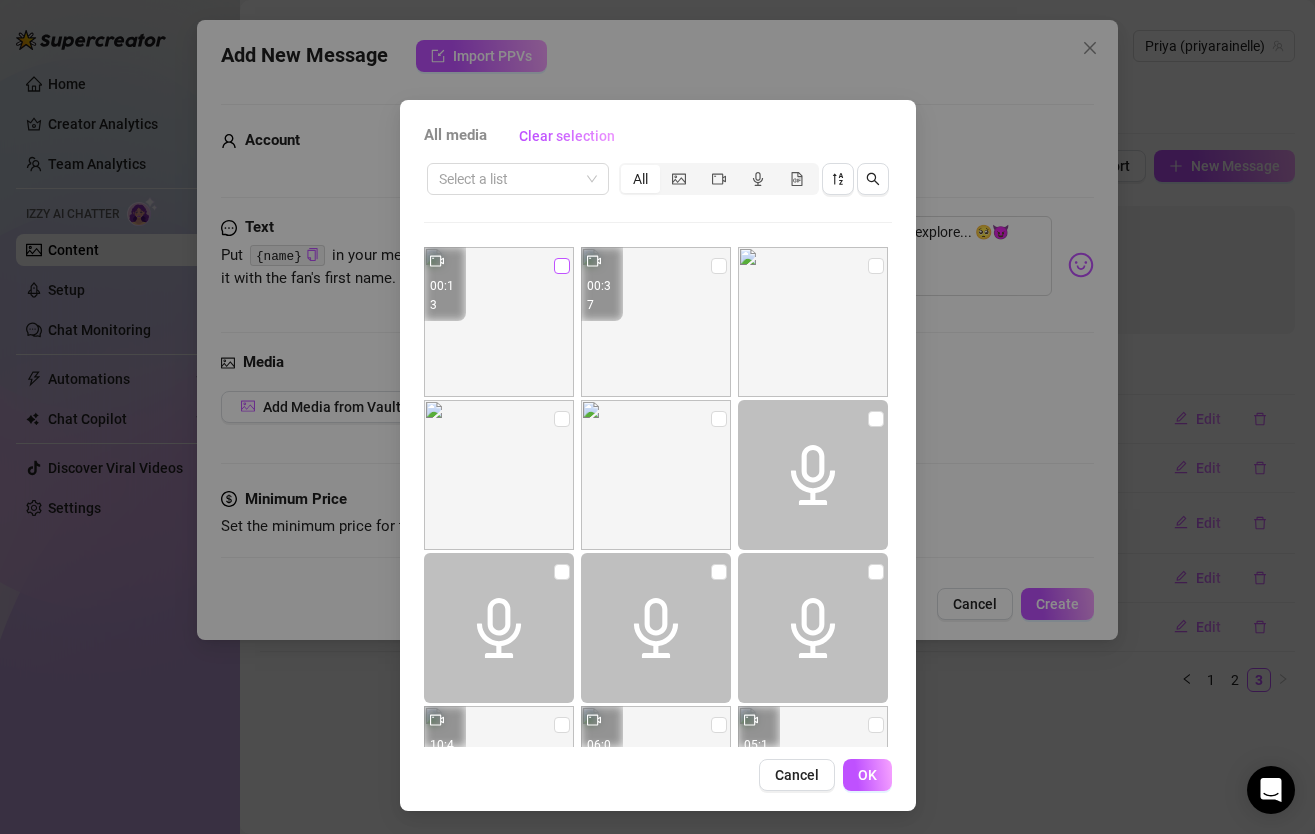 click at bounding box center (562, 266) 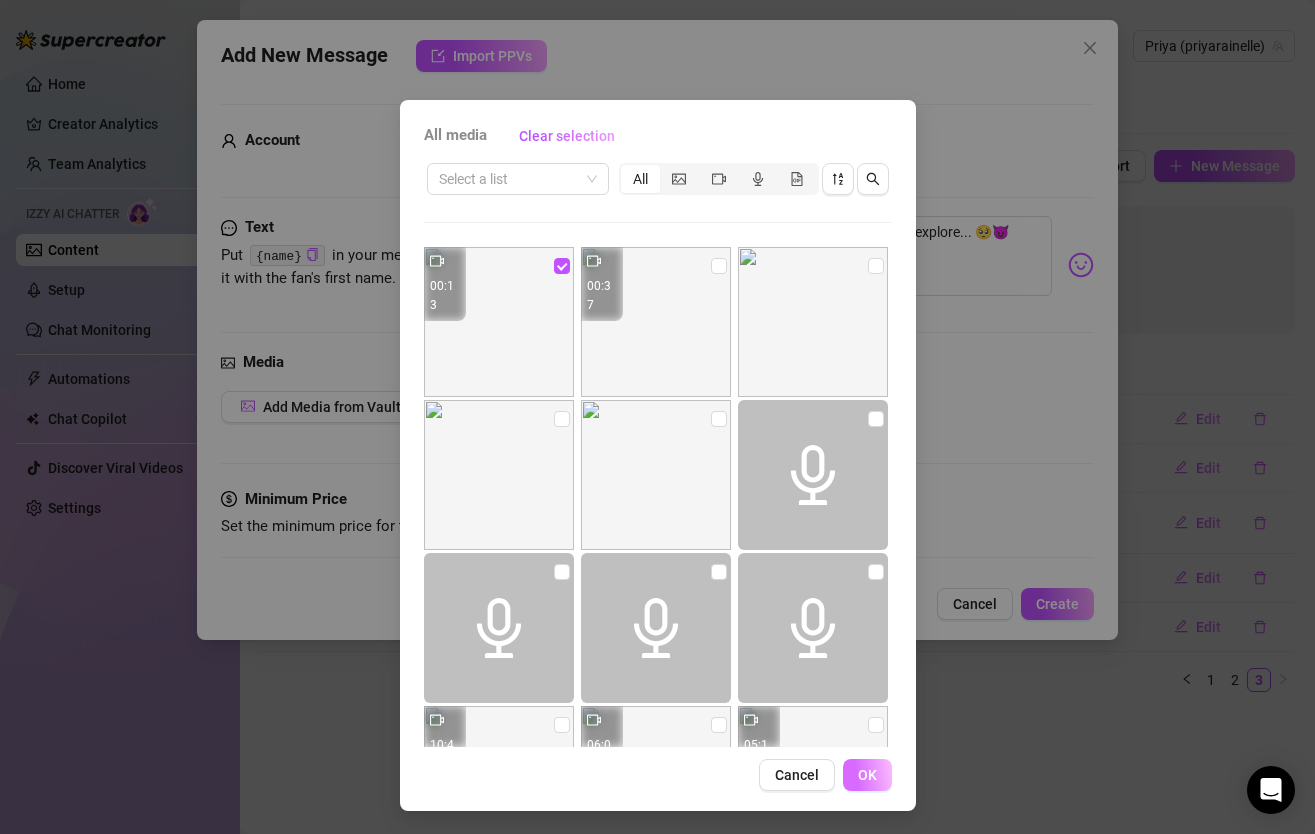 click on "OK" at bounding box center (867, 775) 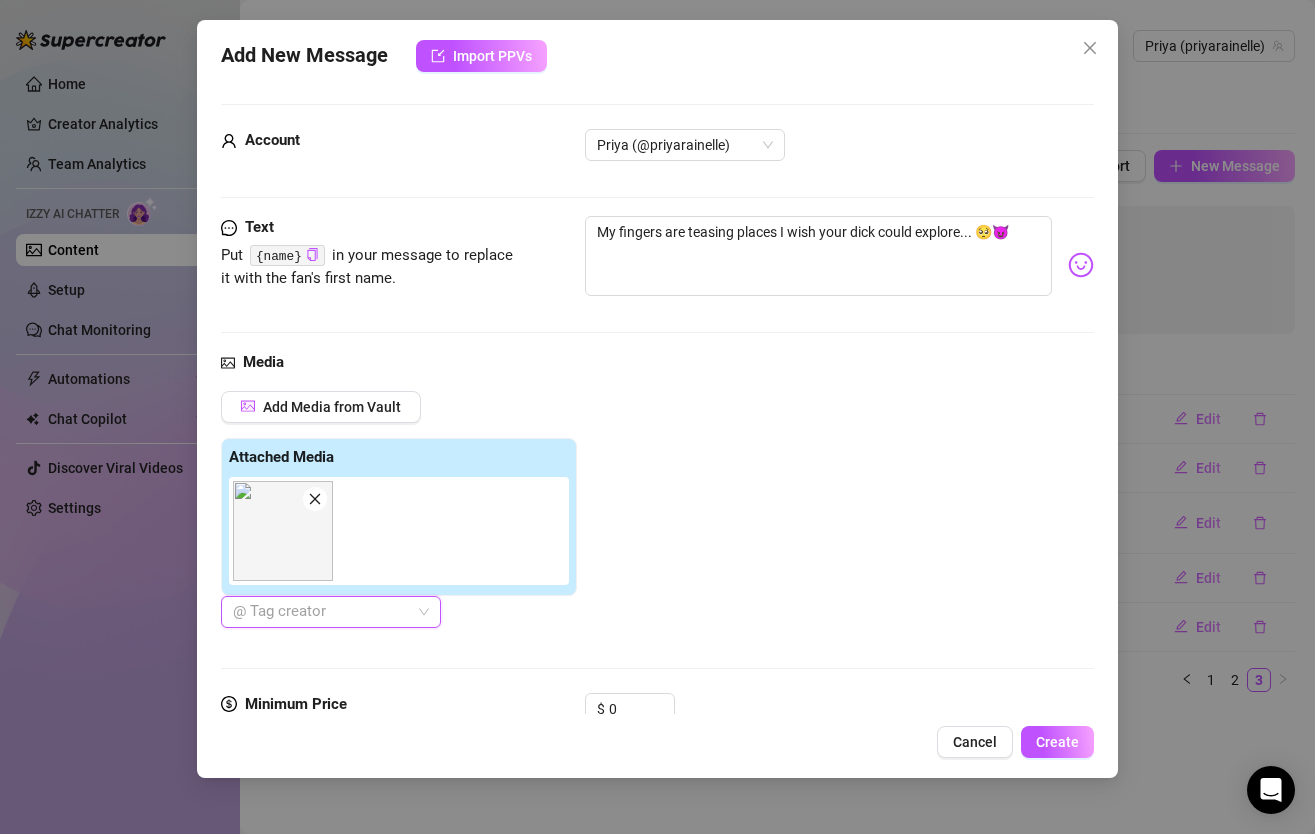 scroll, scrollTop: 66, scrollLeft: 0, axis: vertical 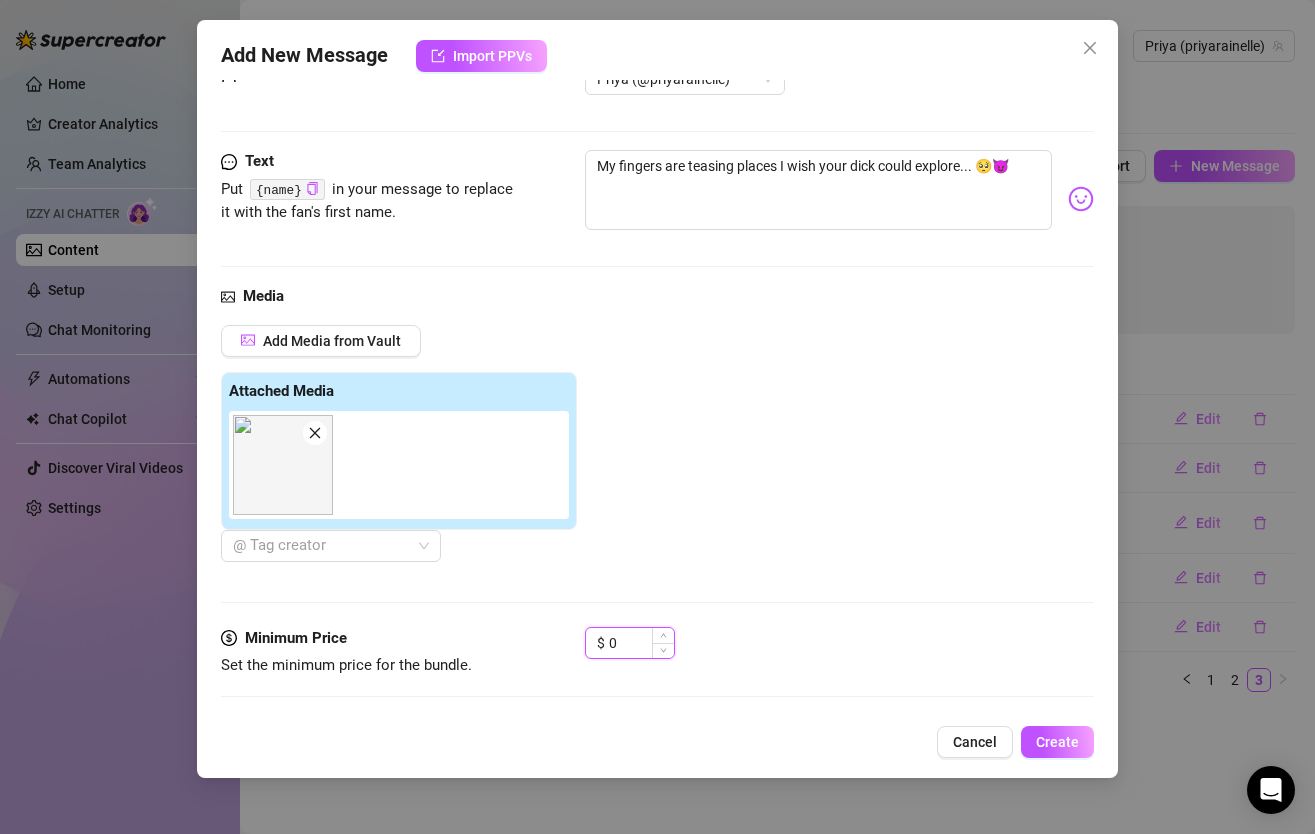 click on "0" at bounding box center [641, 643] 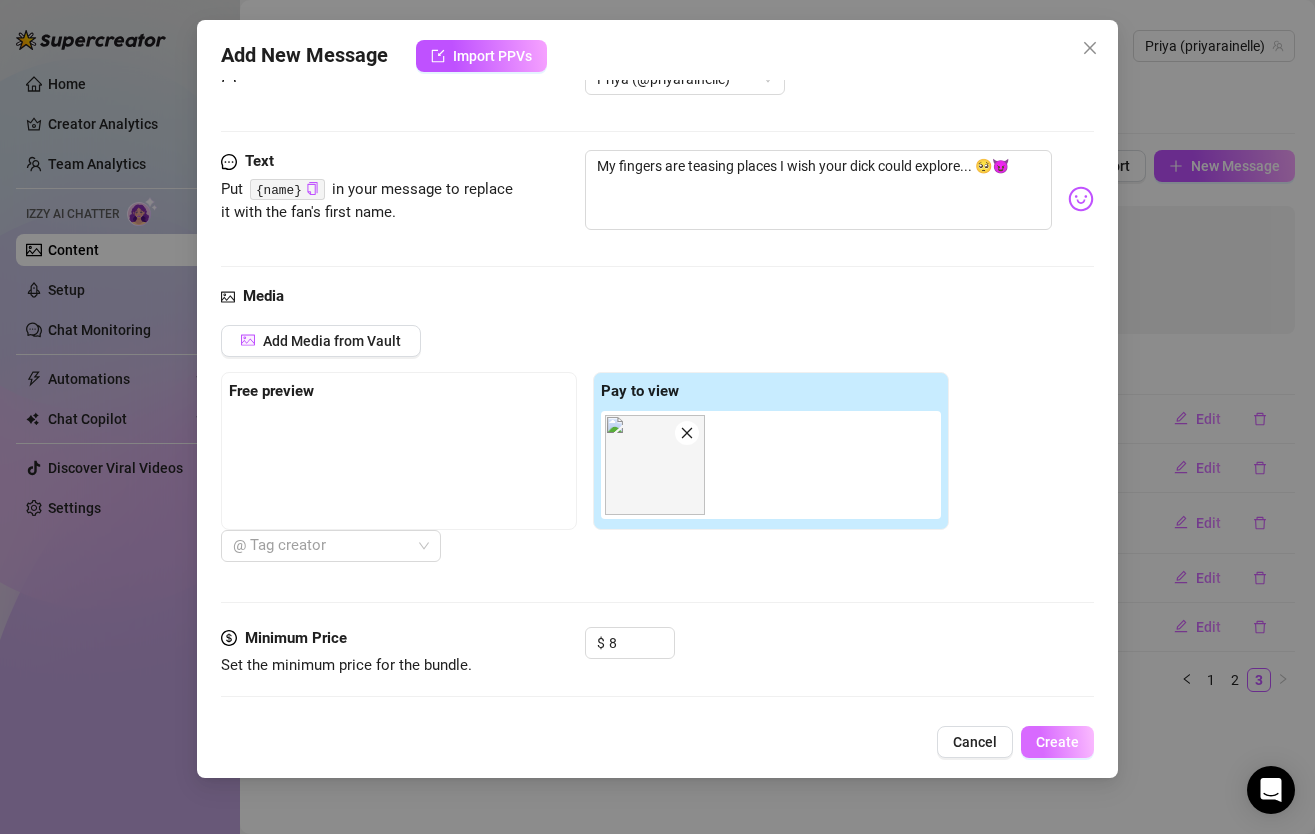 click on "Create" at bounding box center (1057, 742) 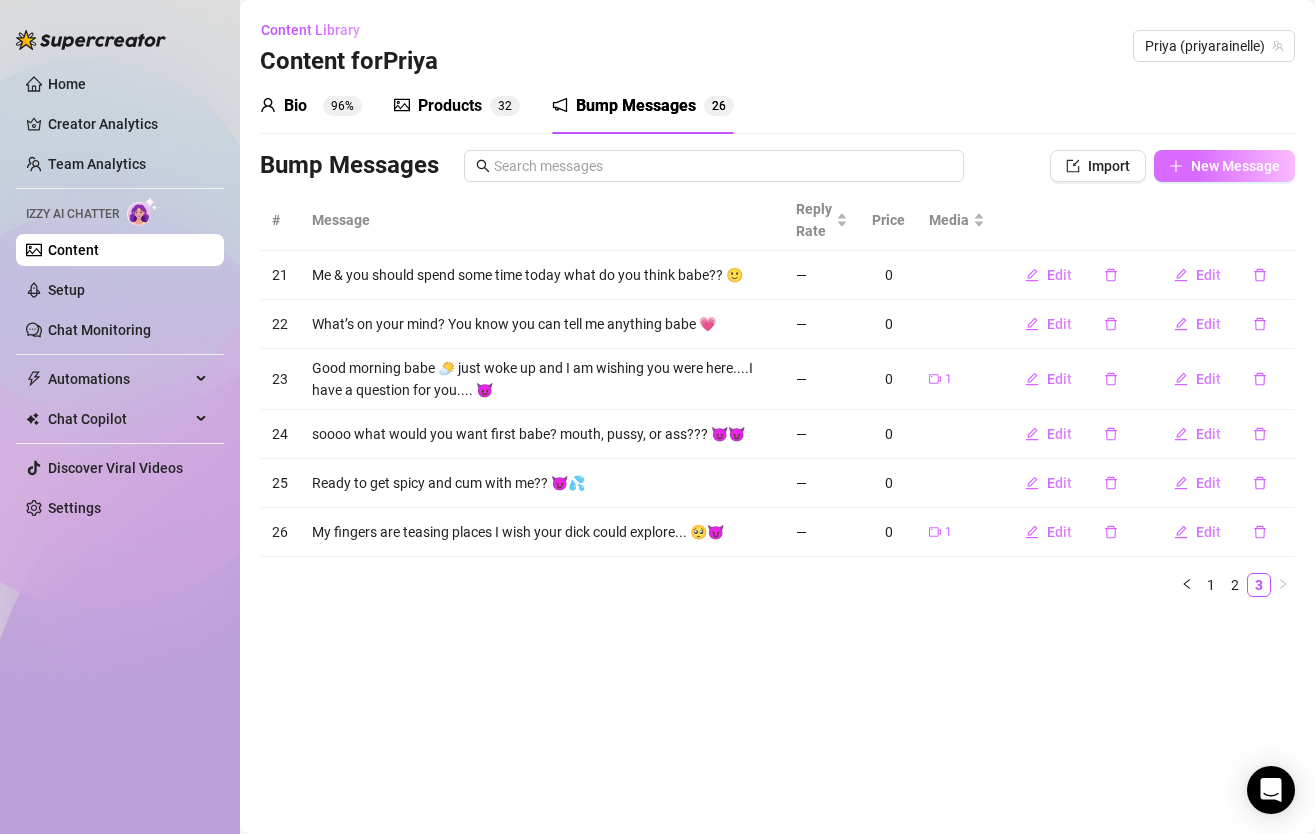 click on "New Message" at bounding box center [1235, 166] 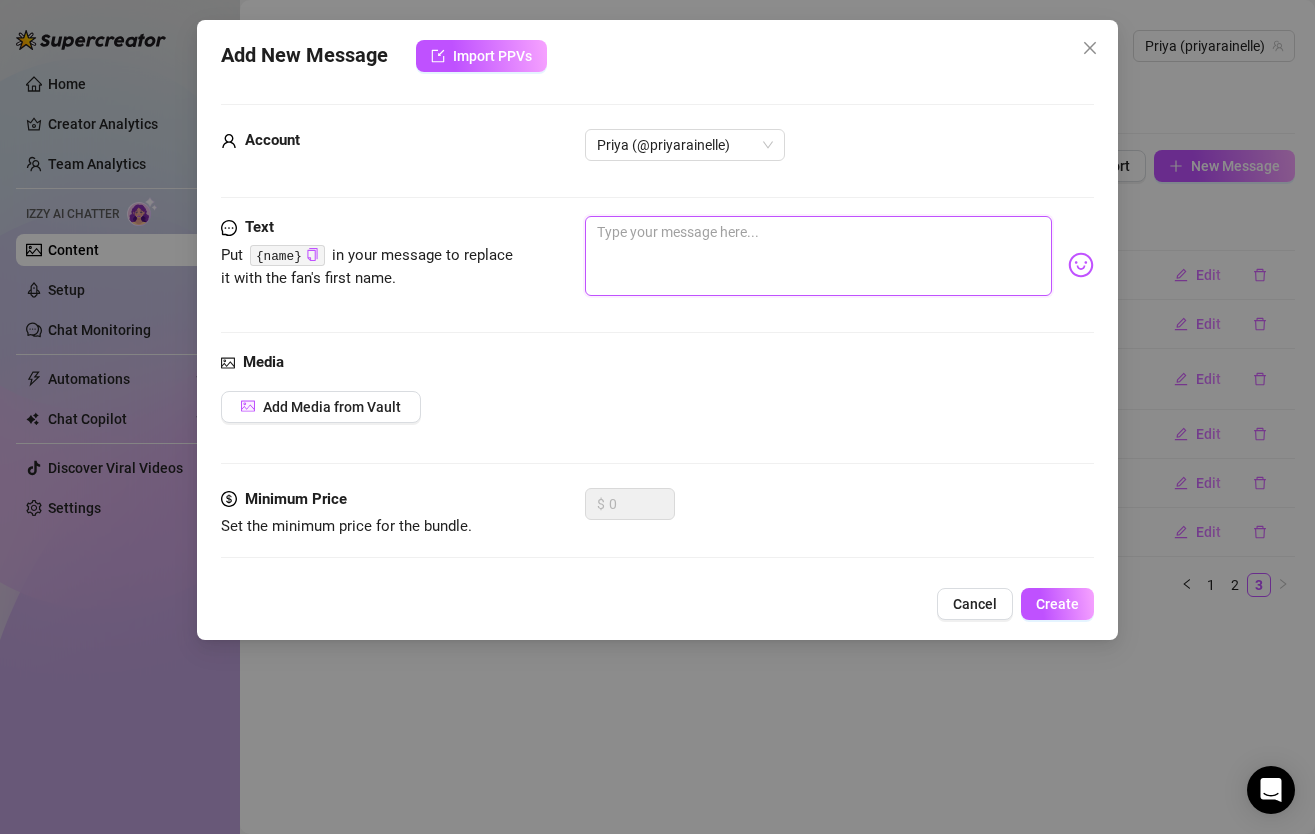click at bounding box center (818, 256) 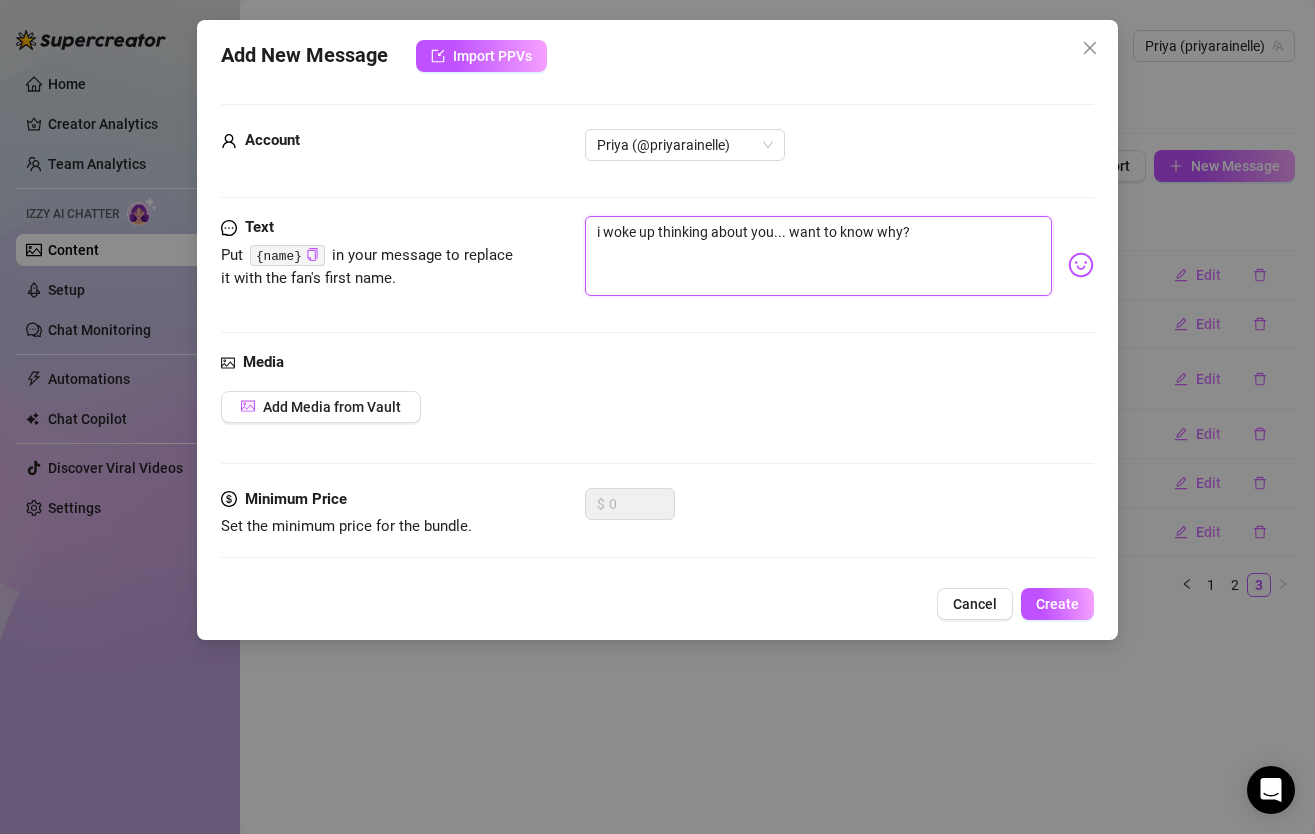 click on "i woke up thinking about you... want to know why?" at bounding box center (818, 256) 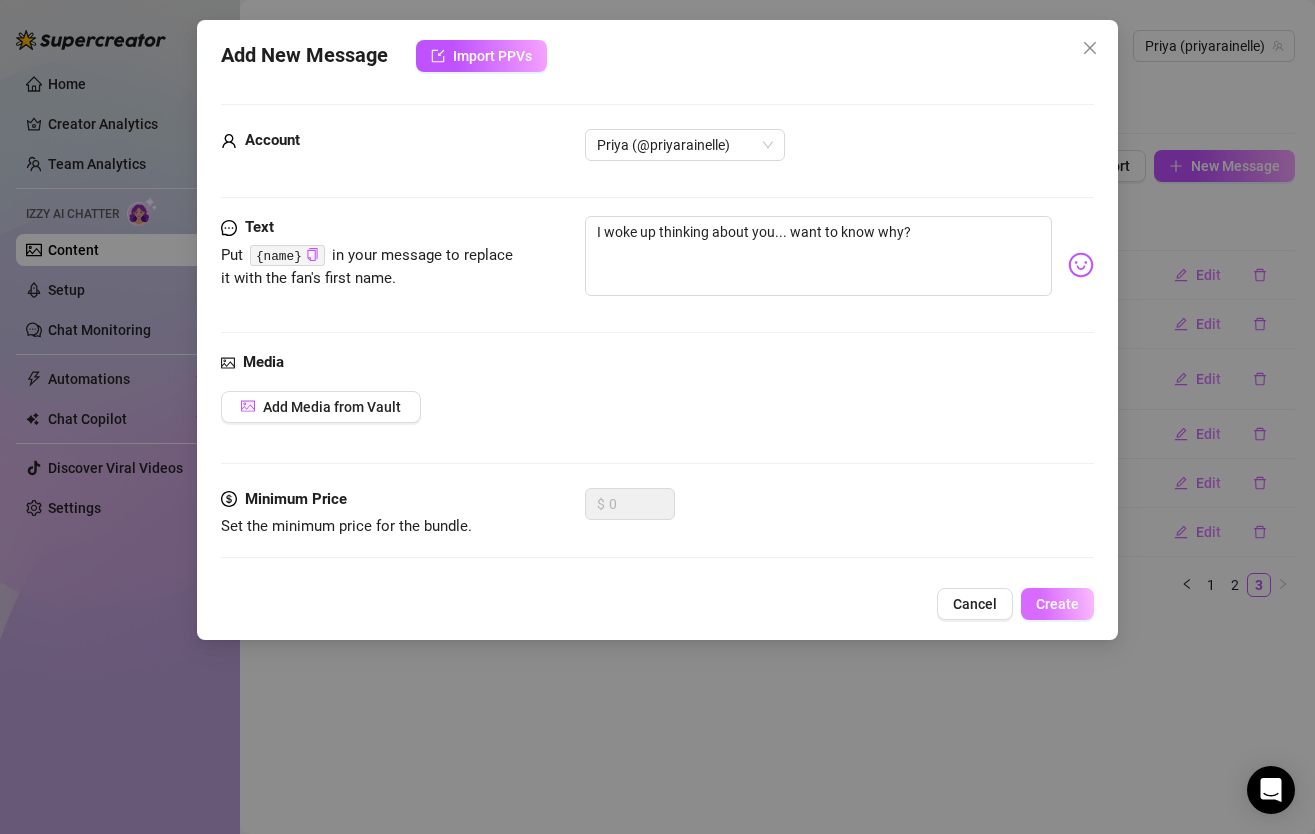 click on "Create" at bounding box center [1057, 604] 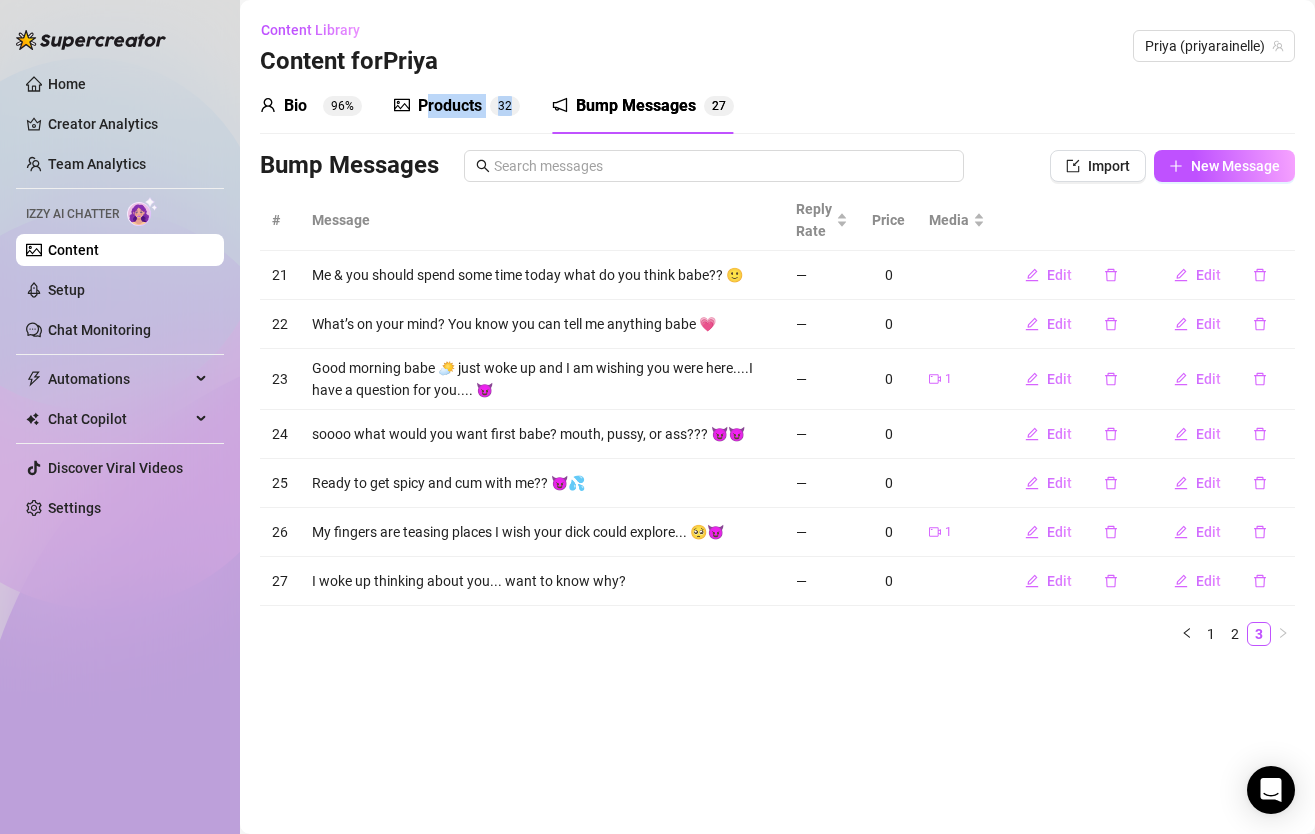 click on "Products 3 2" at bounding box center (457, 106) 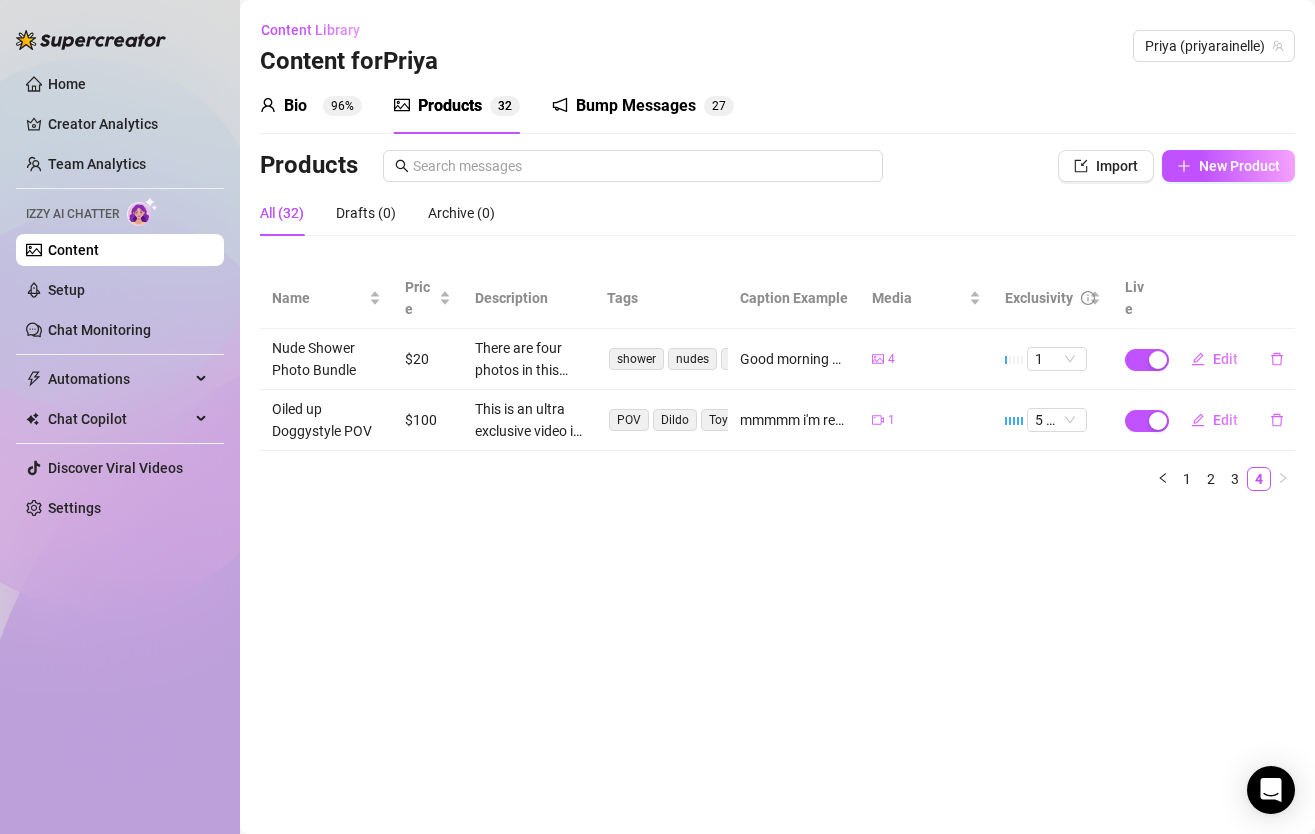 click on "Bio" at bounding box center (295, 106) 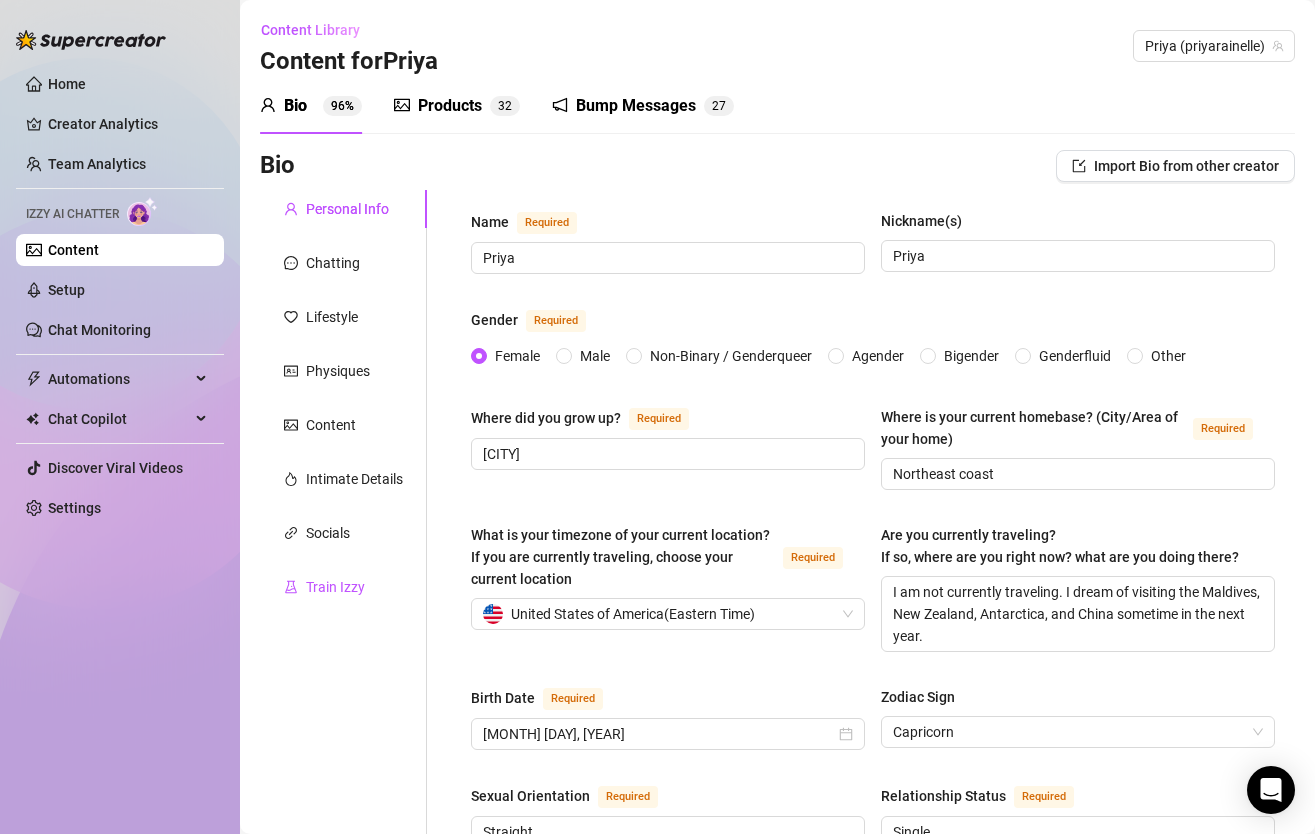 click on "Train Izzy" at bounding box center (335, 587) 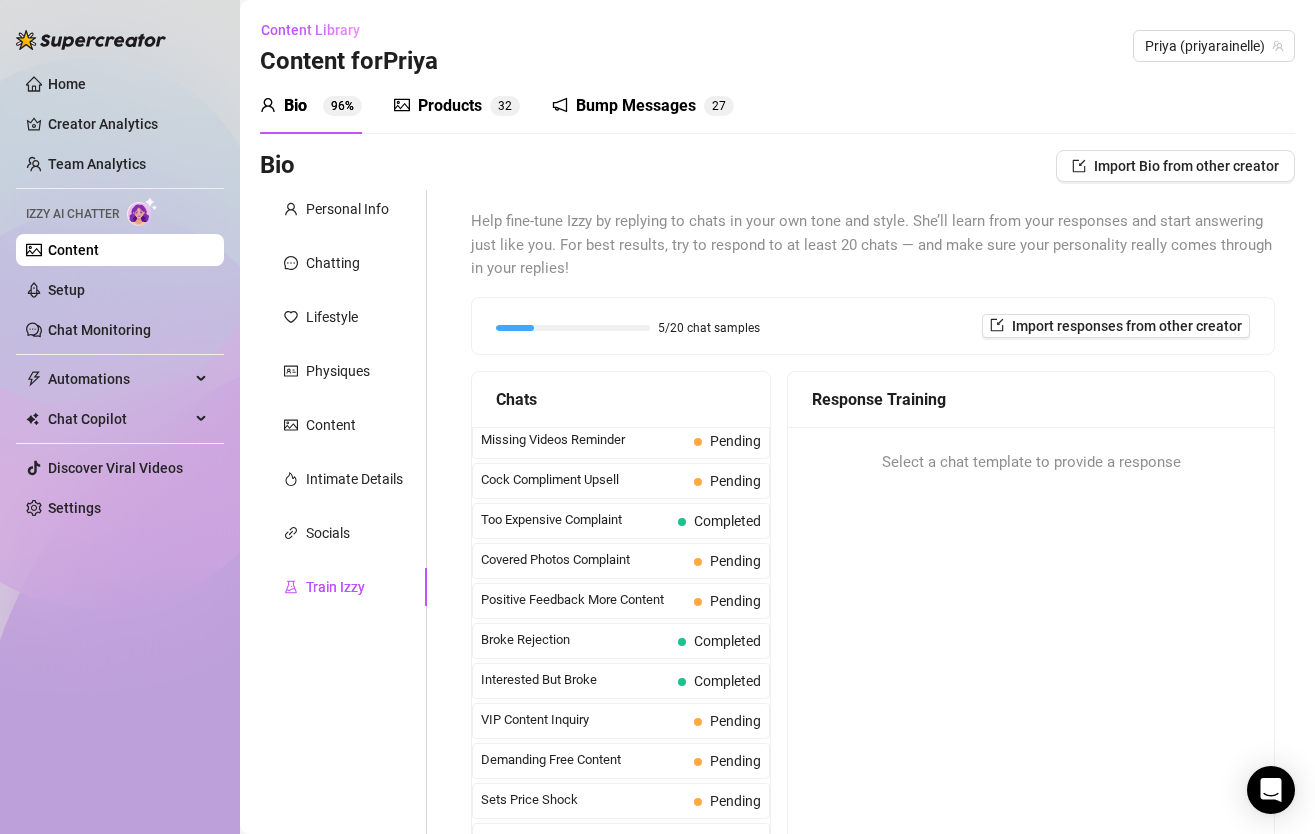 scroll, scrollTop: 502, scrollLeft: 0, axis: vertical 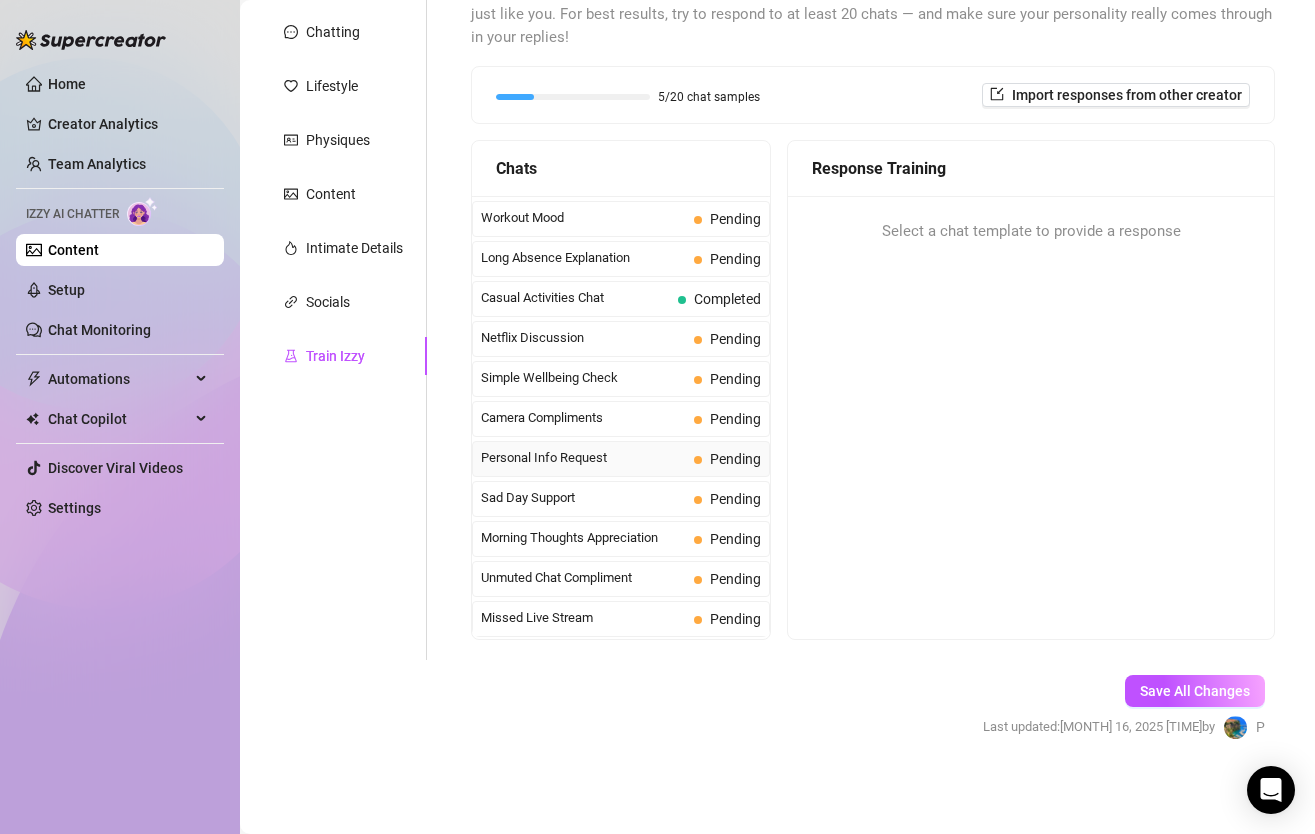 click on "Personal Info Request" at bounding box center [583, 458] 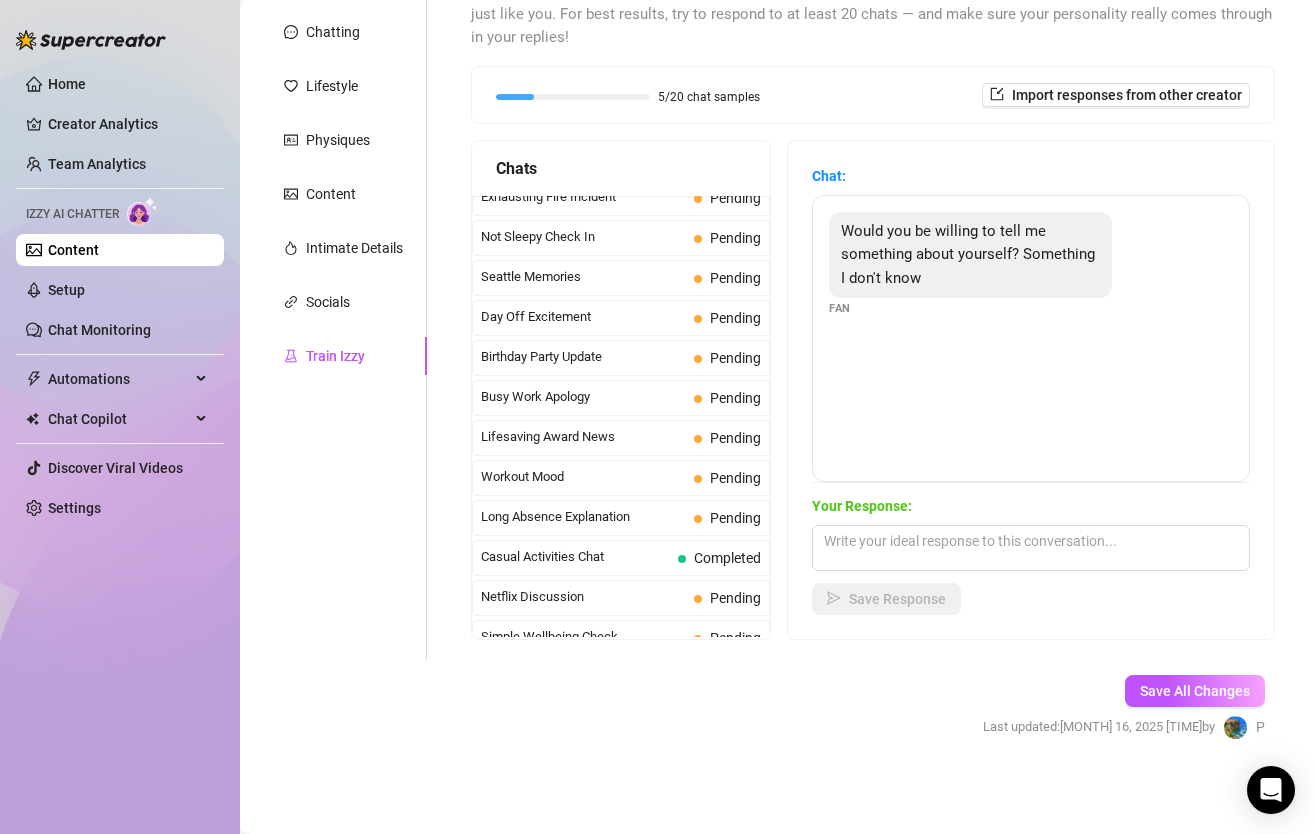scroll, scrollTop: 1509, scrollLeft: 0, axis: vertical 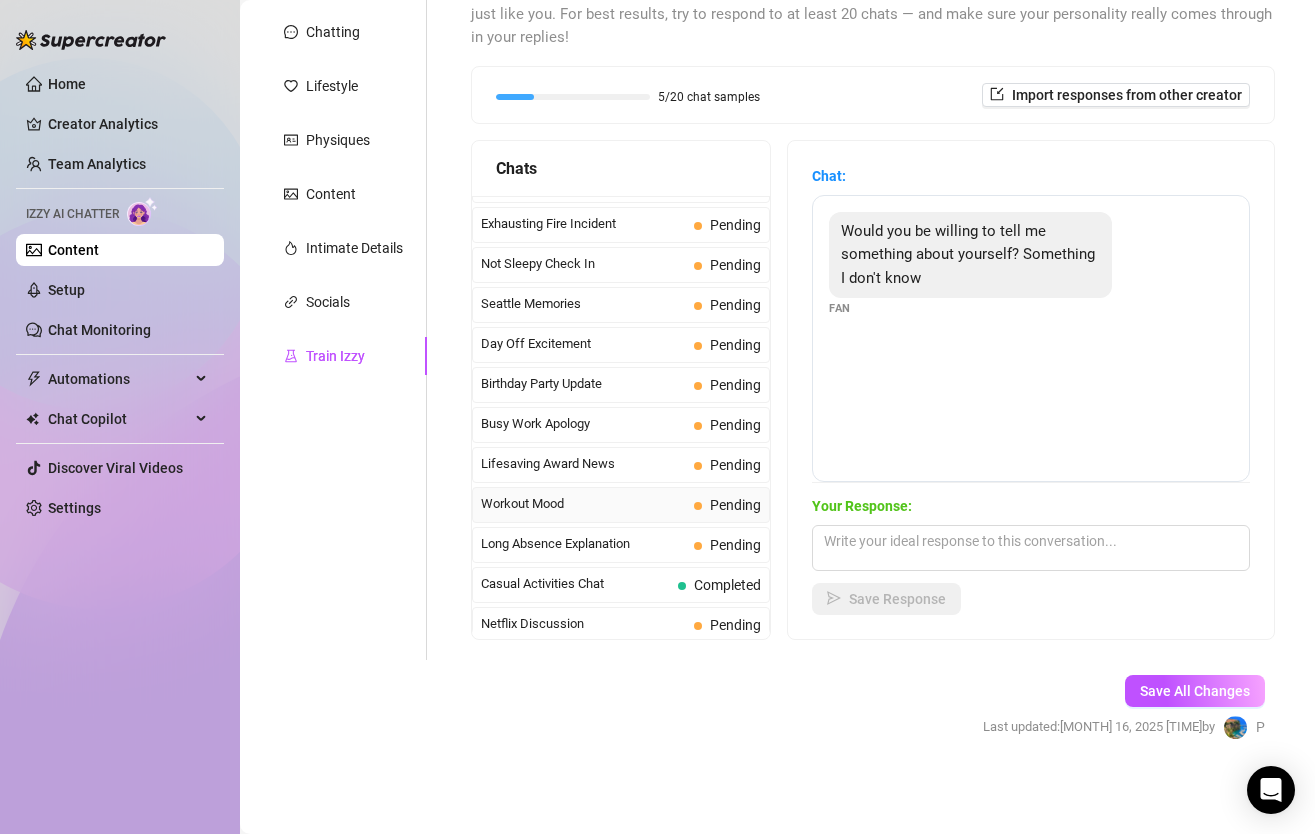 click on "Workout Mood" at bounding box center [583, 504] 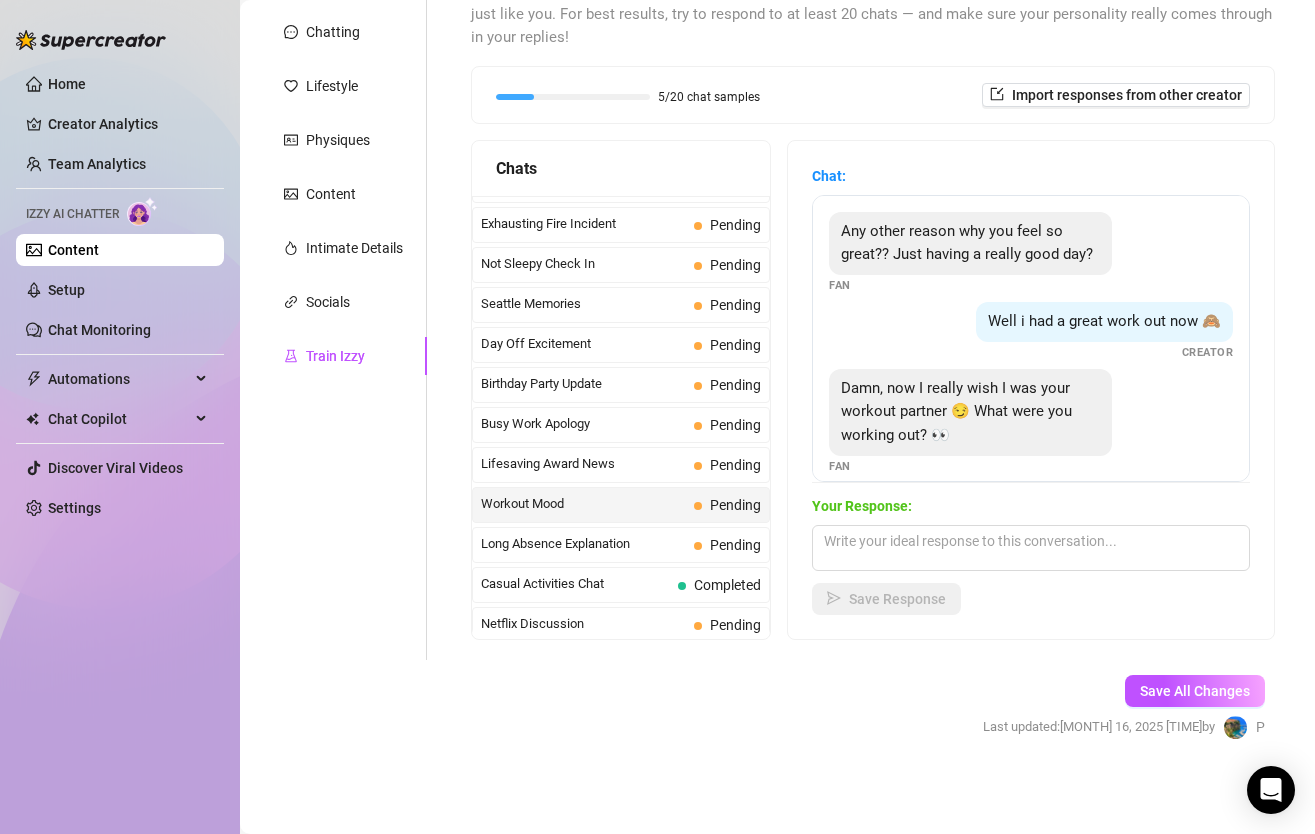 scroll, scrollTop: 18, scrollLeft: 0, axis: vertical 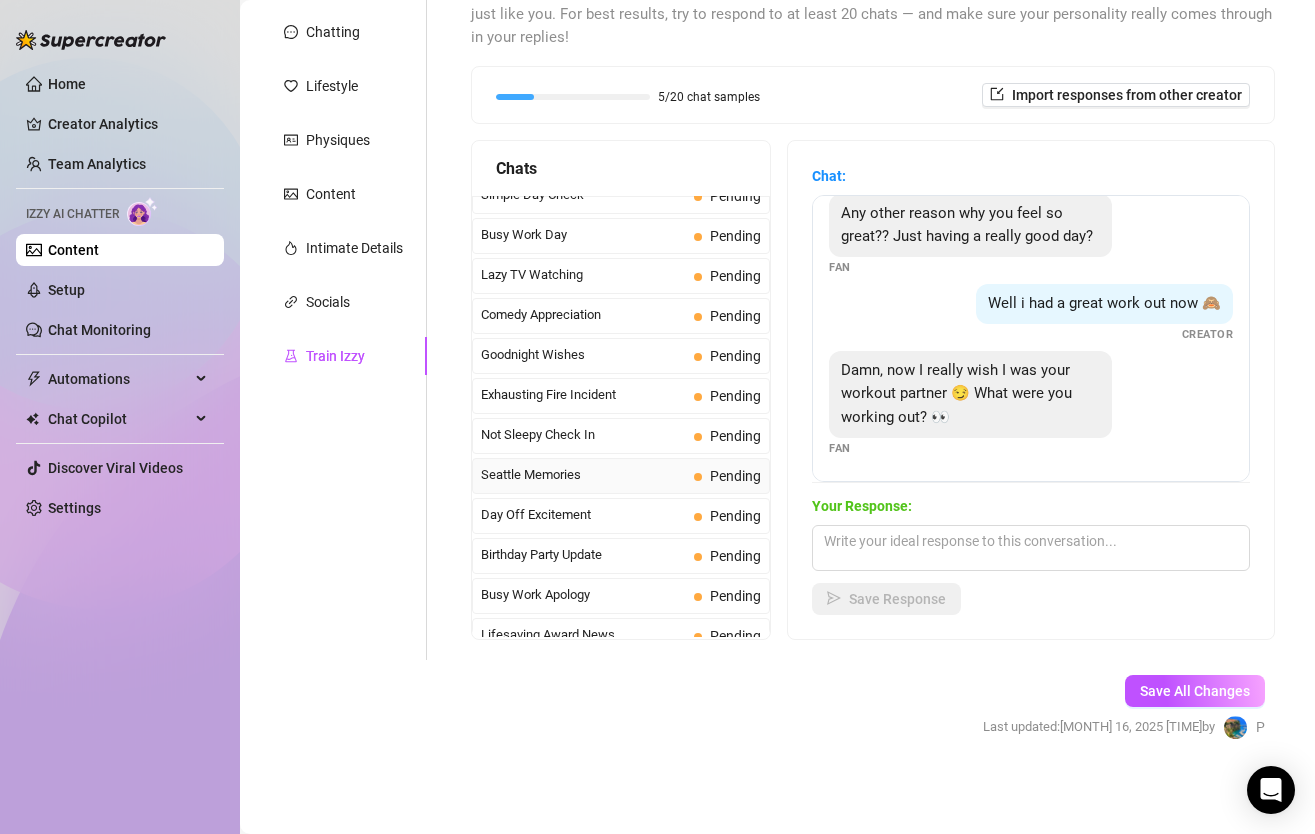 click on "Seattle Memories Pending" at bounding box center (621, 476) 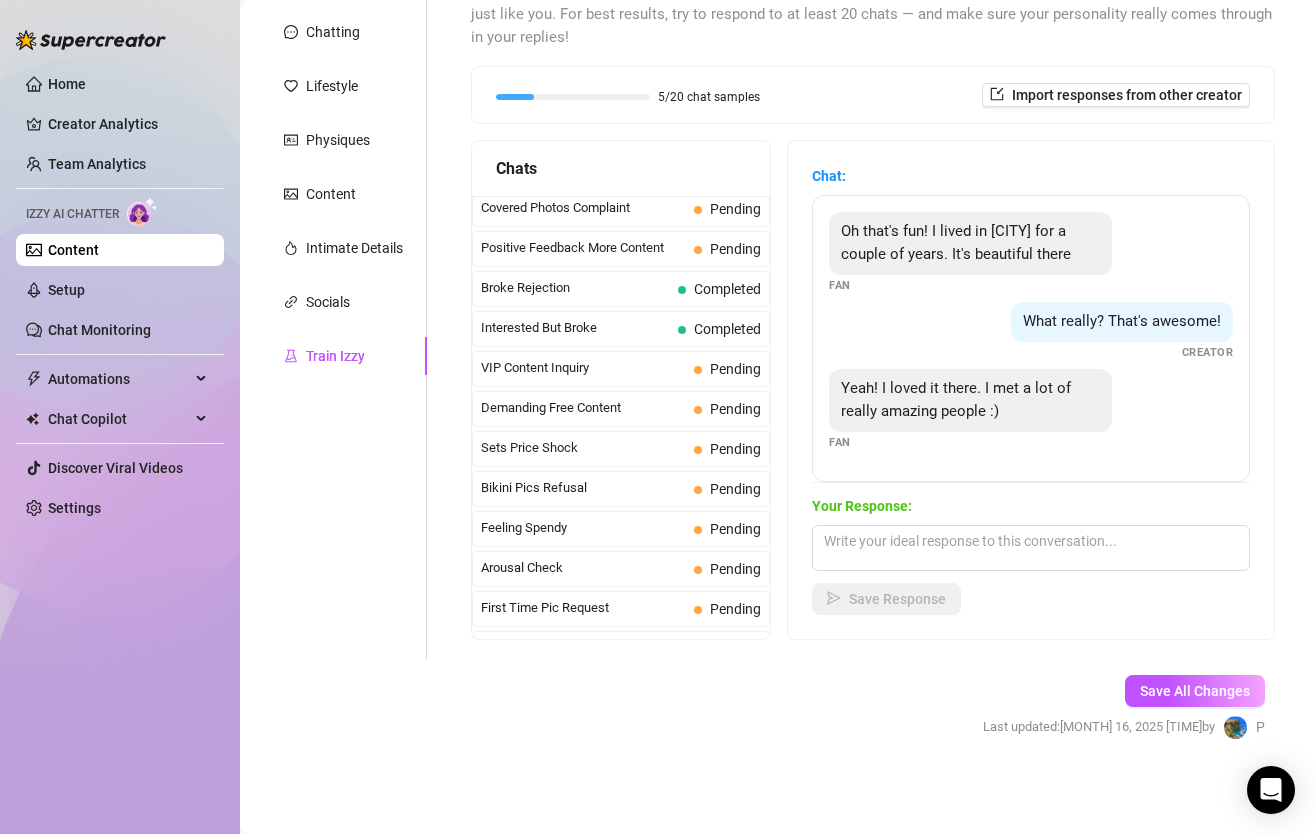 scroll, scrollTop: 305, scrollLeft: 0, axis: vertical 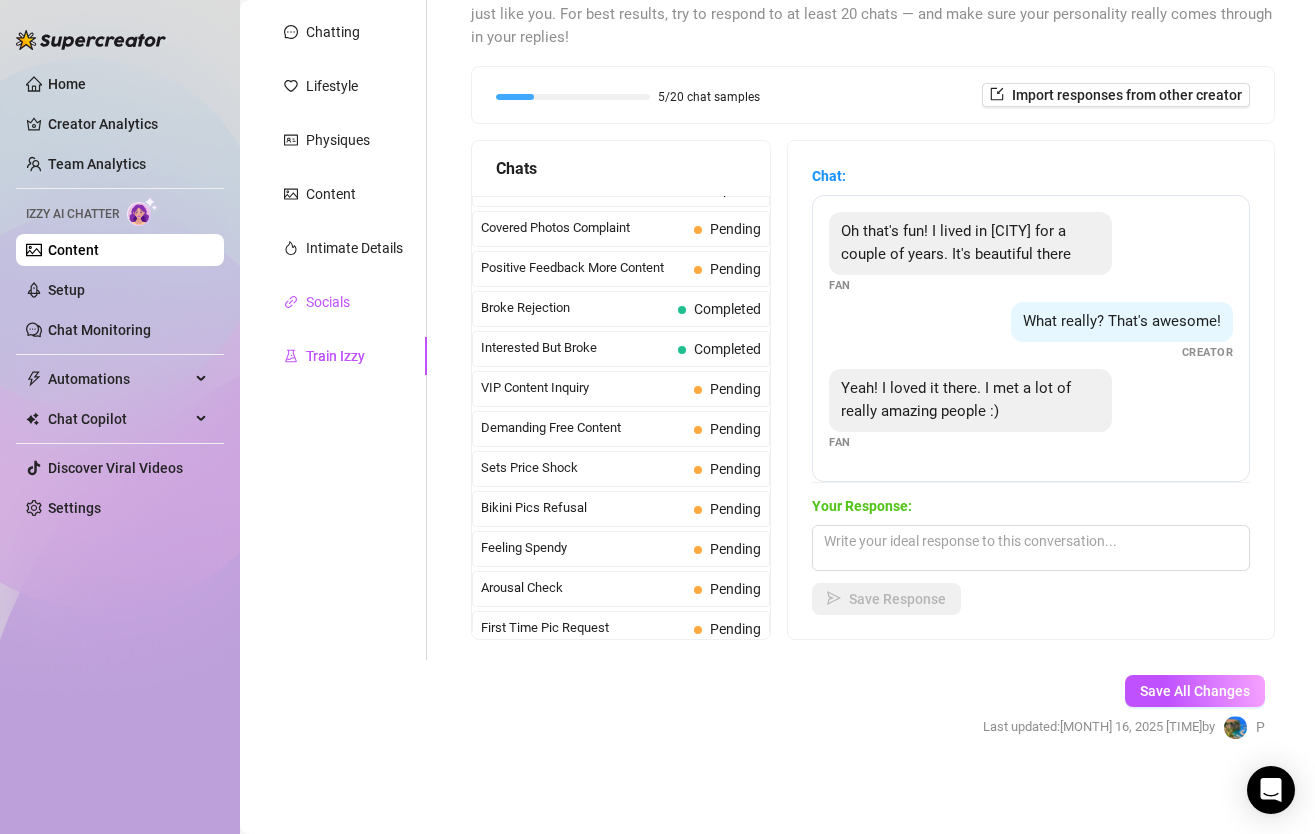 click on "Socials" at bounding box center (328, 302) 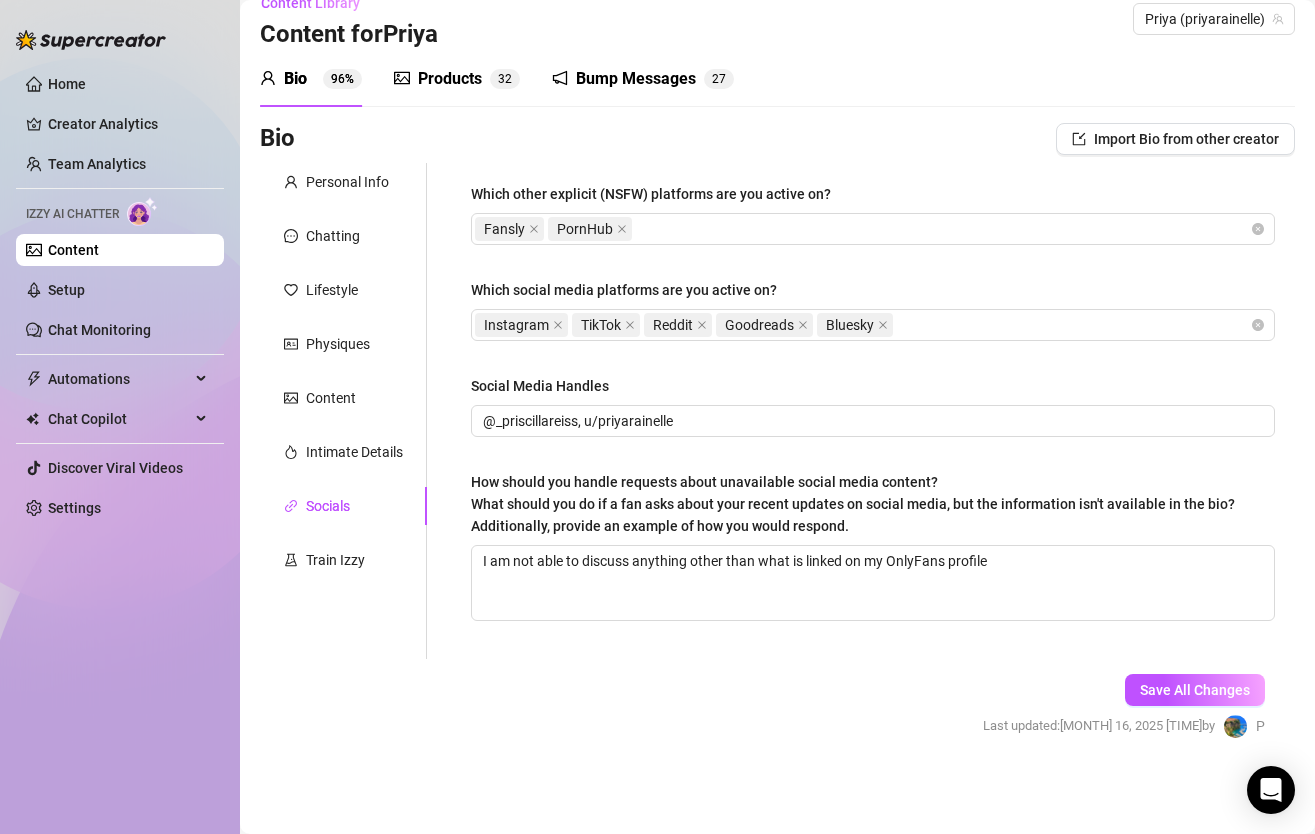 scroll, scrollTop: 27, scrollLeft: 0, axis: vertical 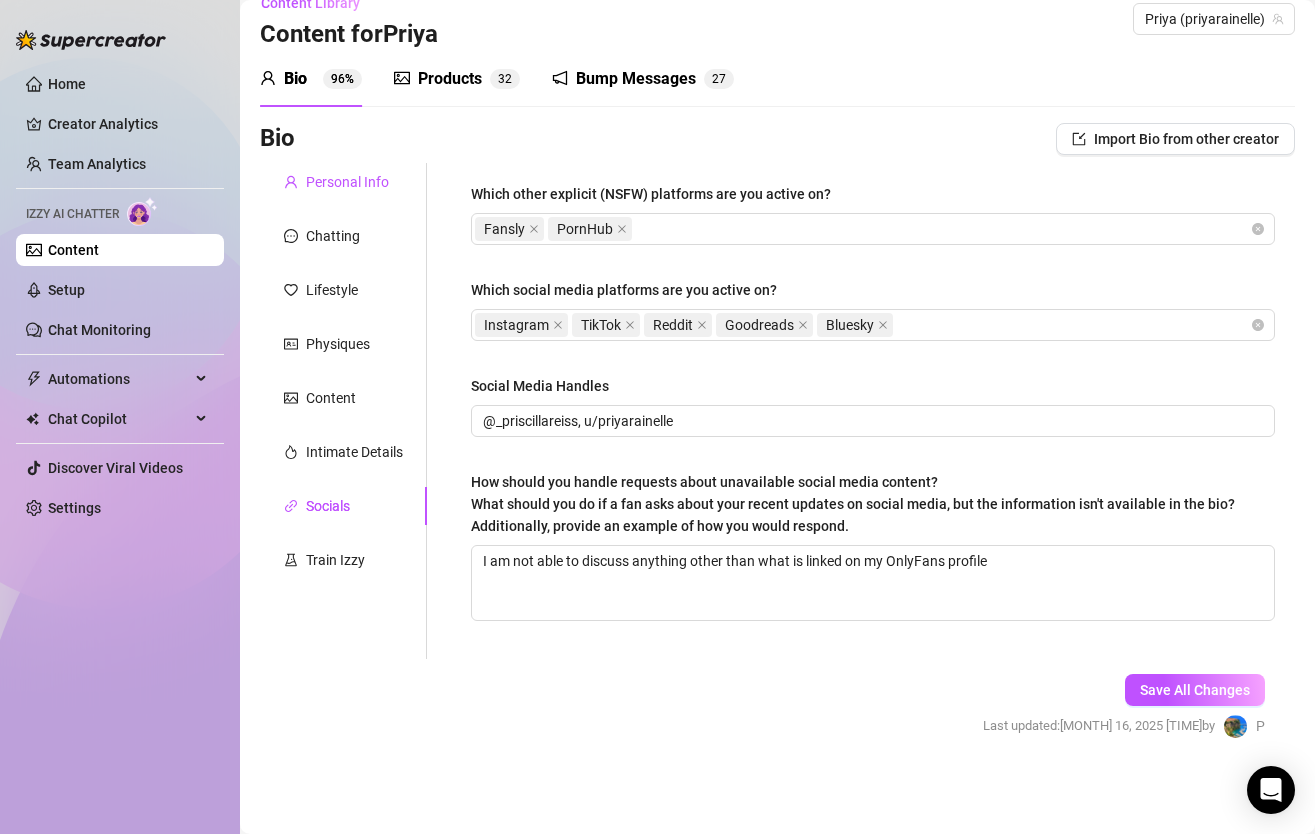 click on "Personal Info" at bounding box center (347, 182) 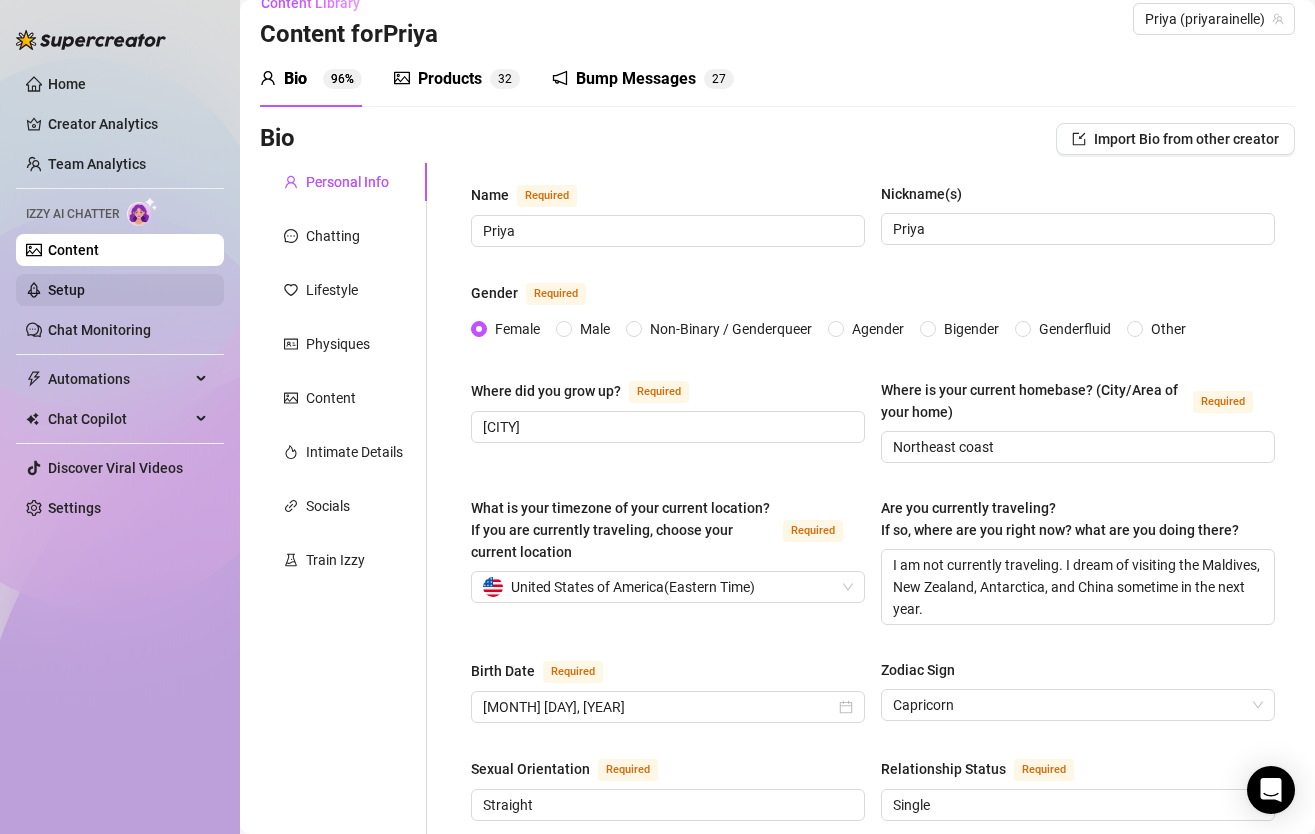 click on "Setup" at bounding box center (66, 290) 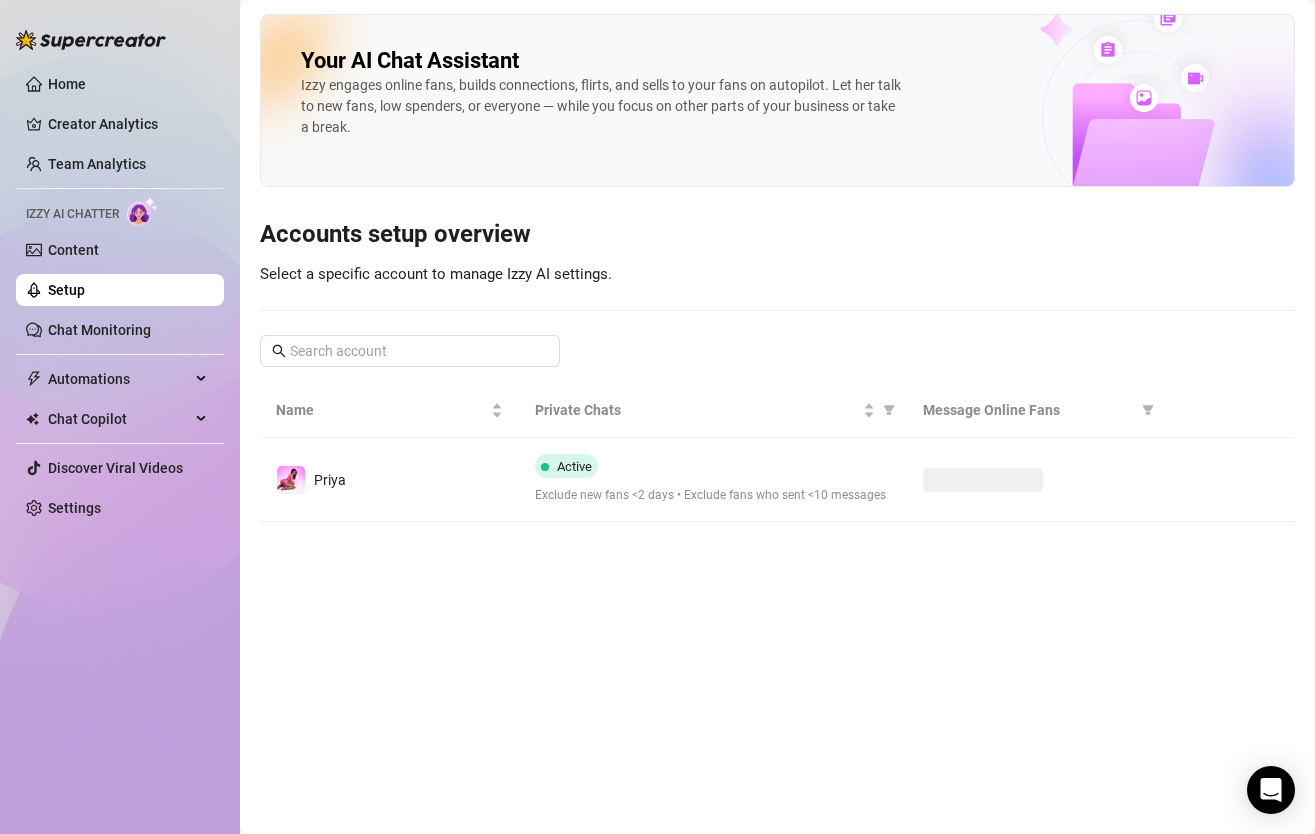 scroll, scrollTop: 0, scrollLeft: 0, axis: both 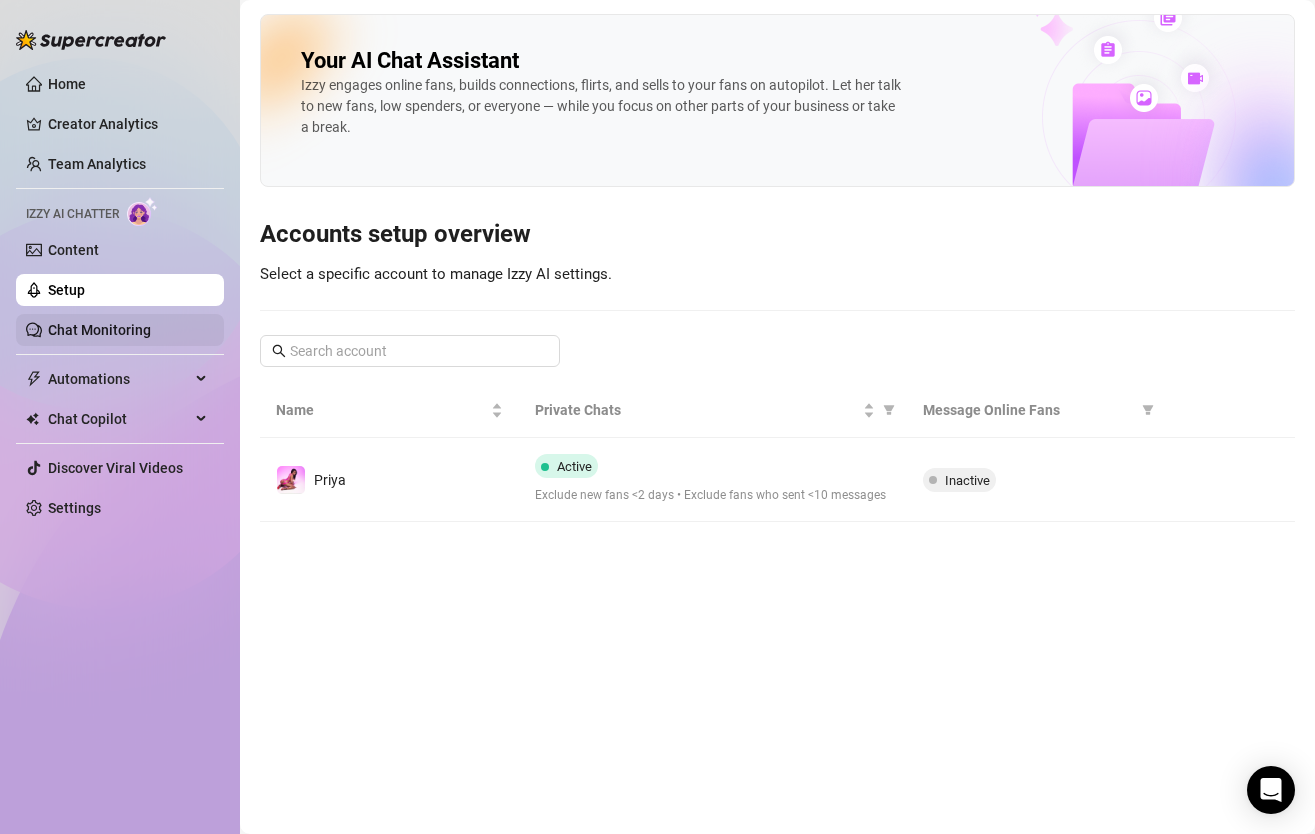 click on "Chat Monitoring" at bounding box center [99, 330] 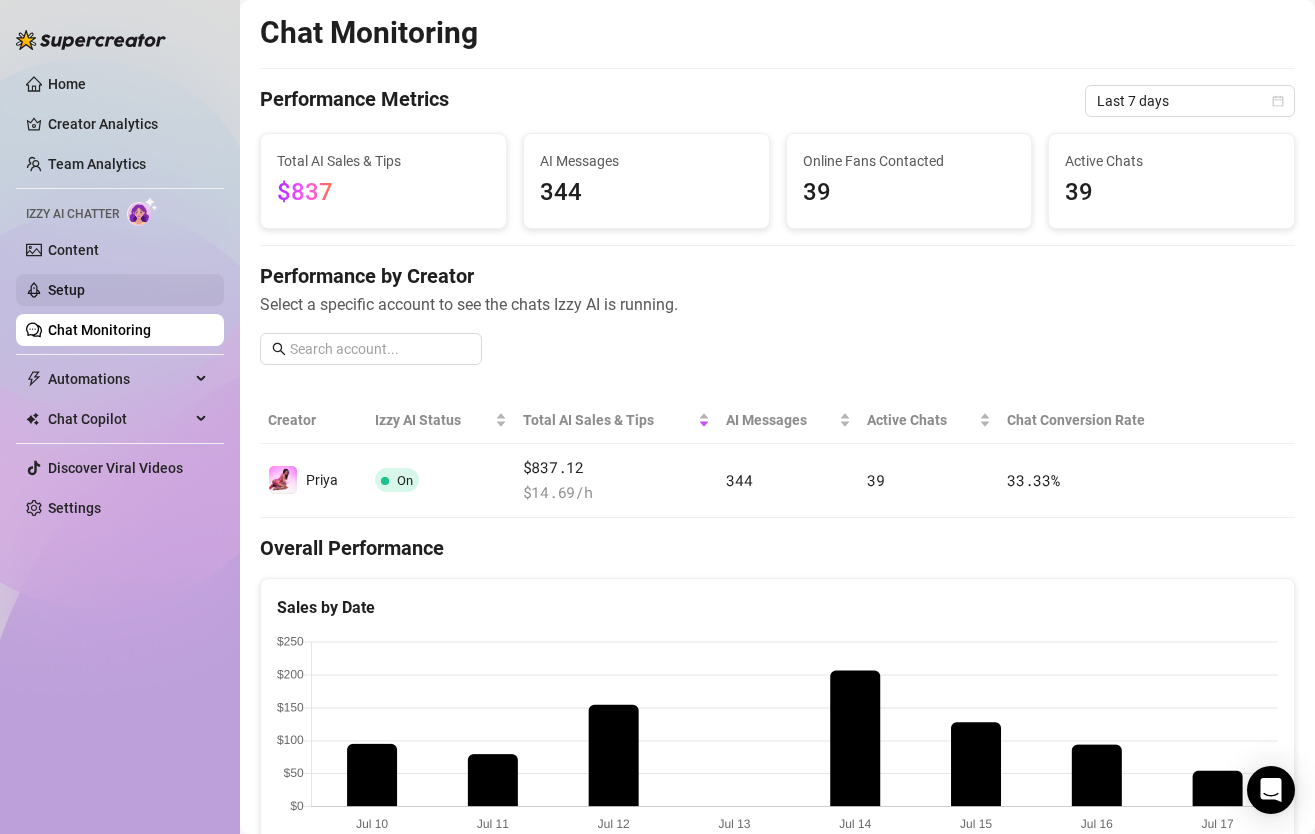 click on "Setup" at bounding box center (66, 290) 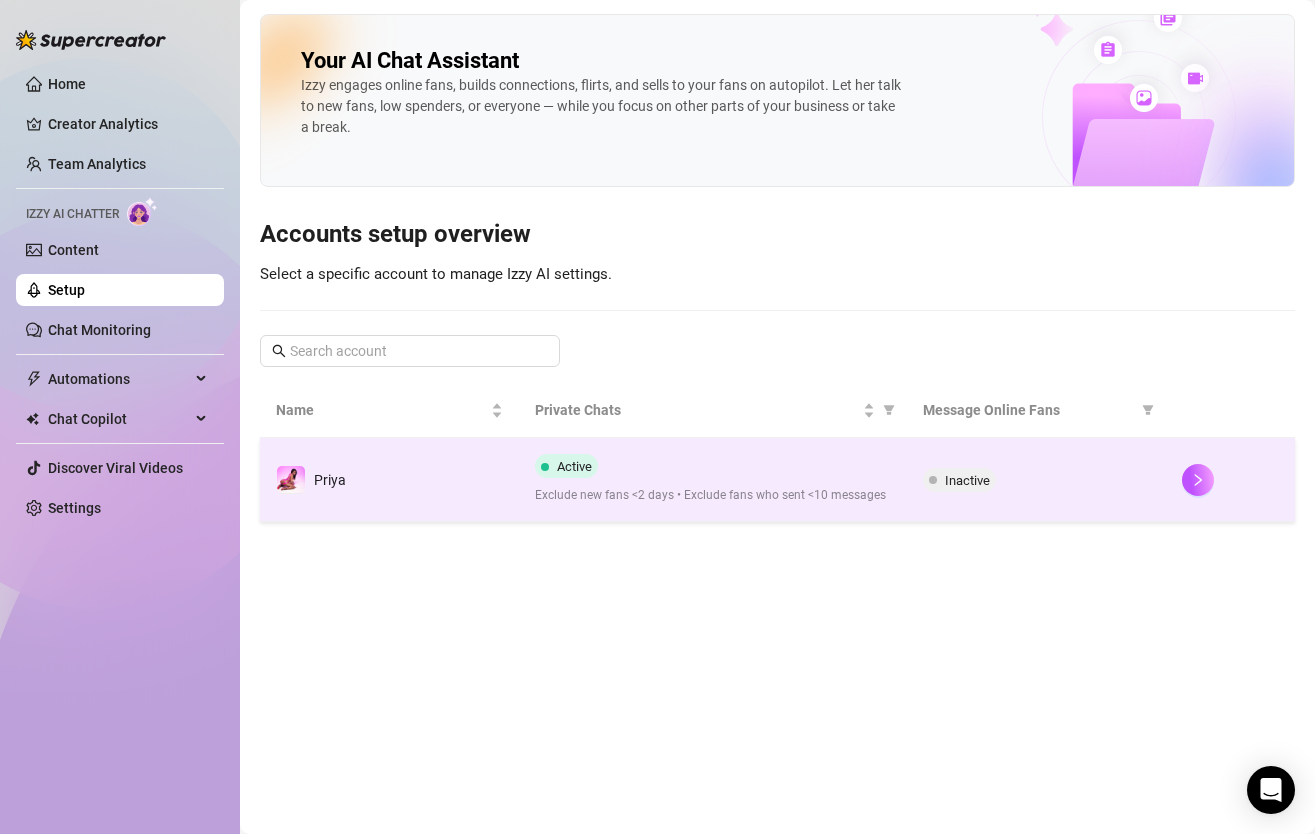 click on "Active Exclude new fans <2 days • Exclude fans who sent <10 messages" at bounding box center [713, 479] 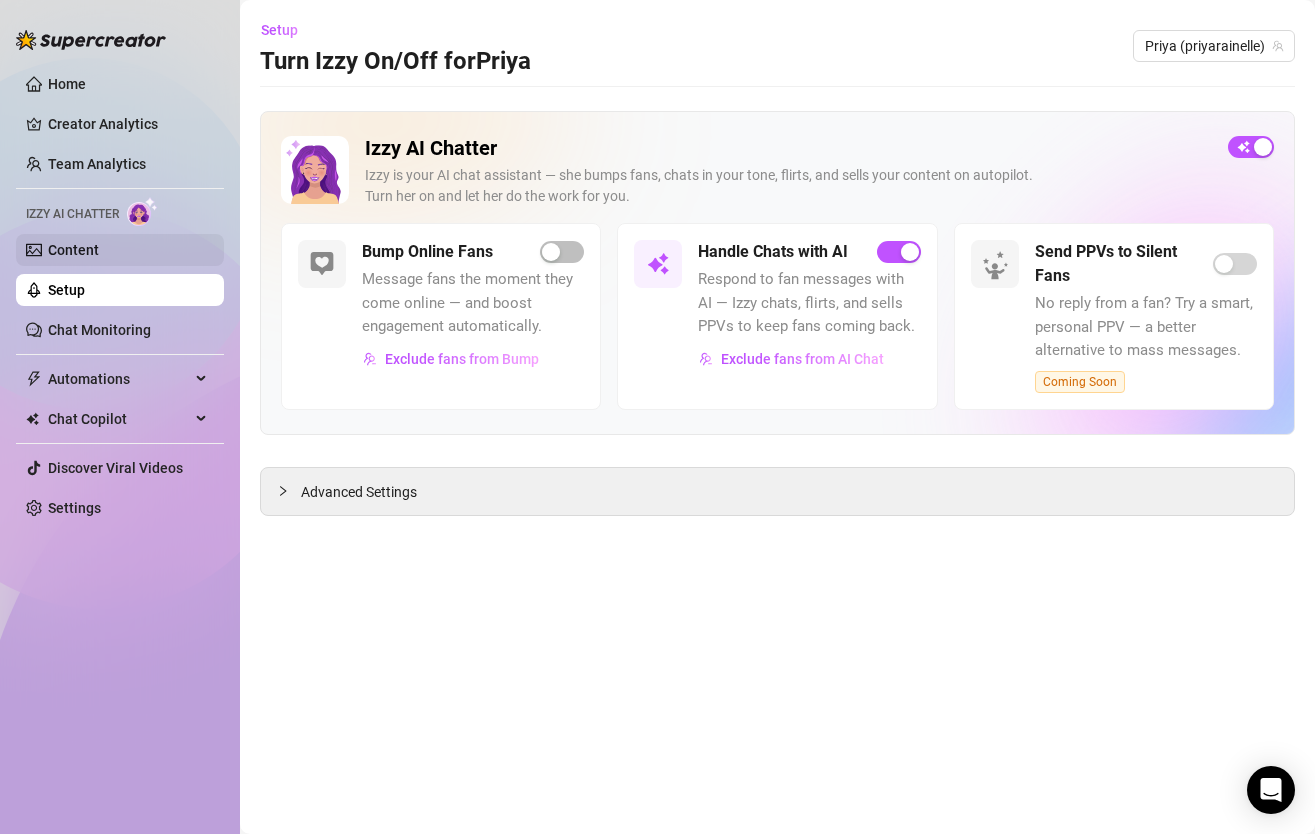 click on "Content" at bounding box center [73, 250] 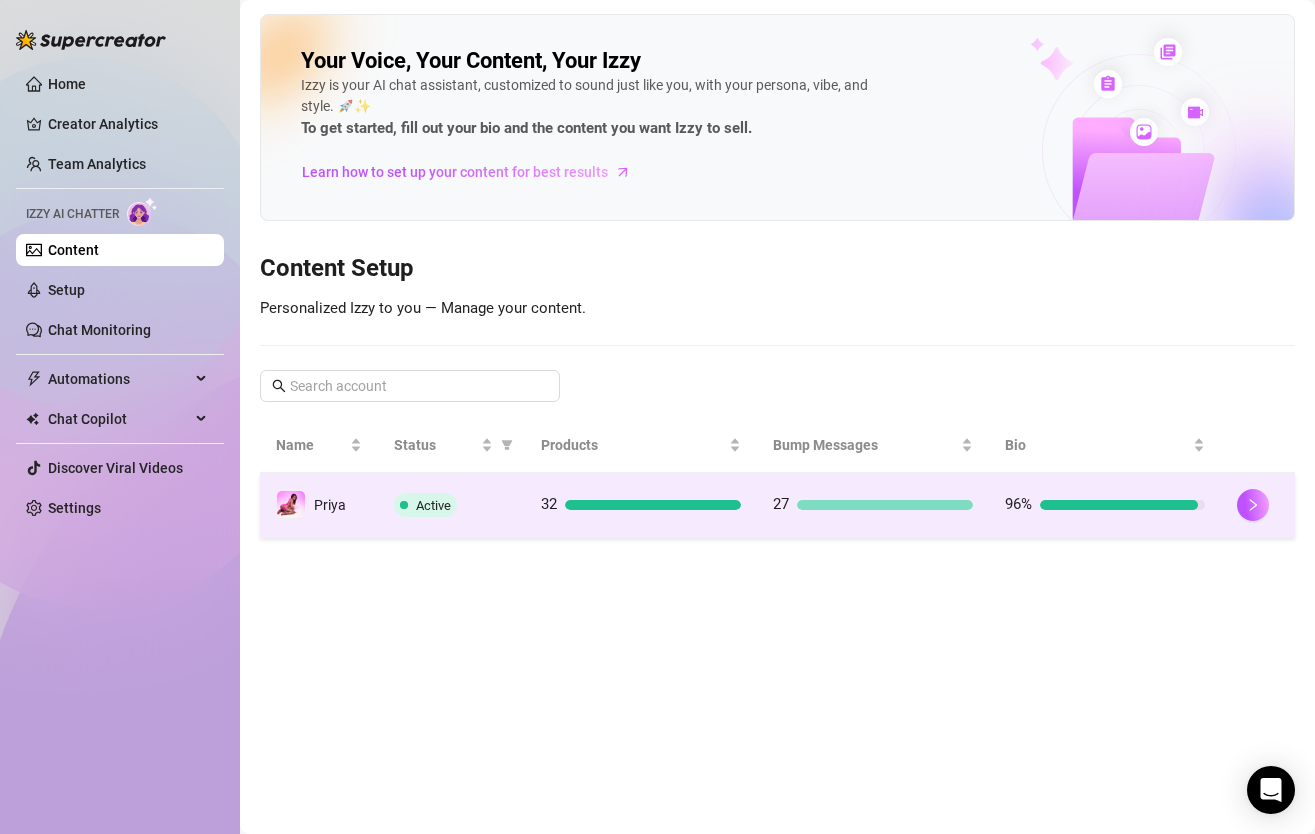 click on "32" at bounding box center (641, 505) 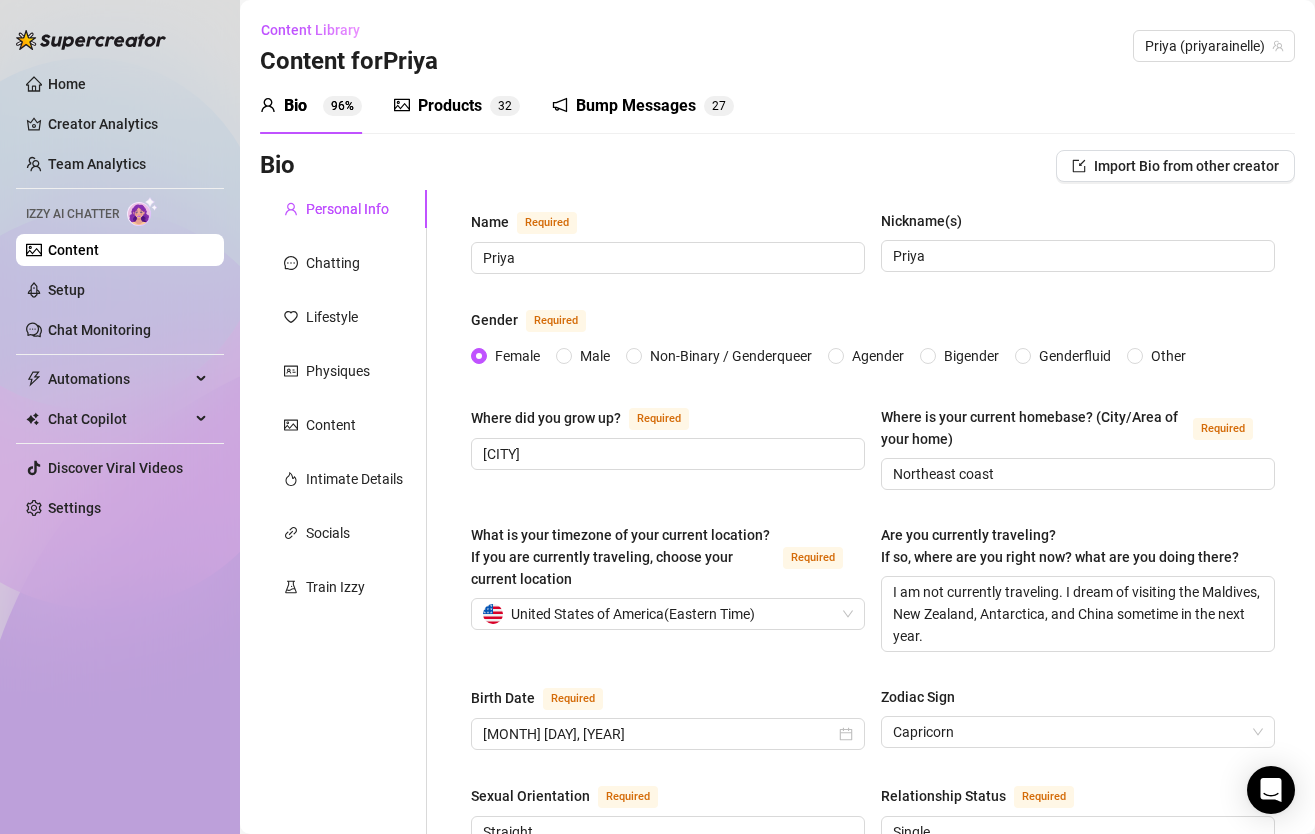 click on "Bump Messages" at bounding box center (636, 106) 